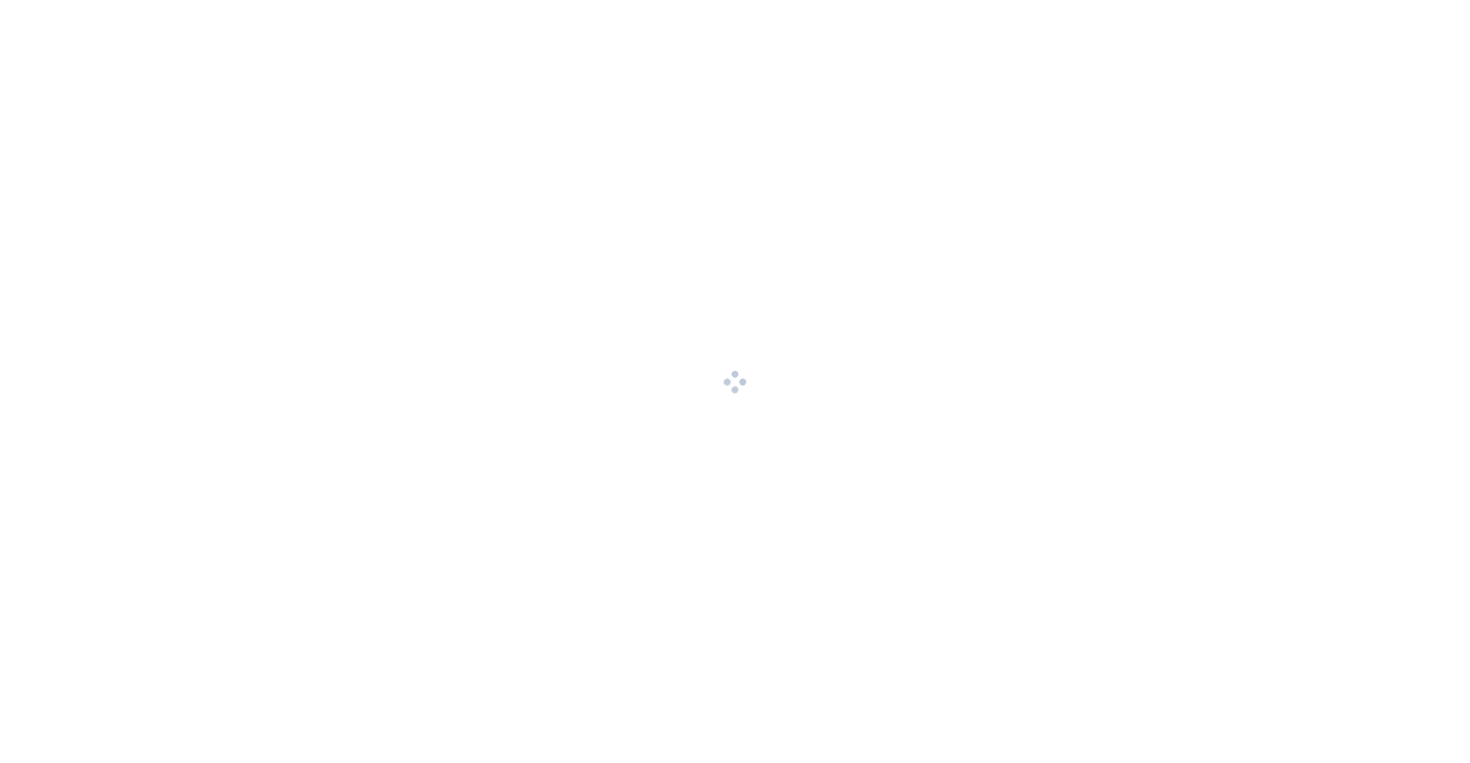 scroll, scrollTop: 0, scrollLeft: 0, axis: both 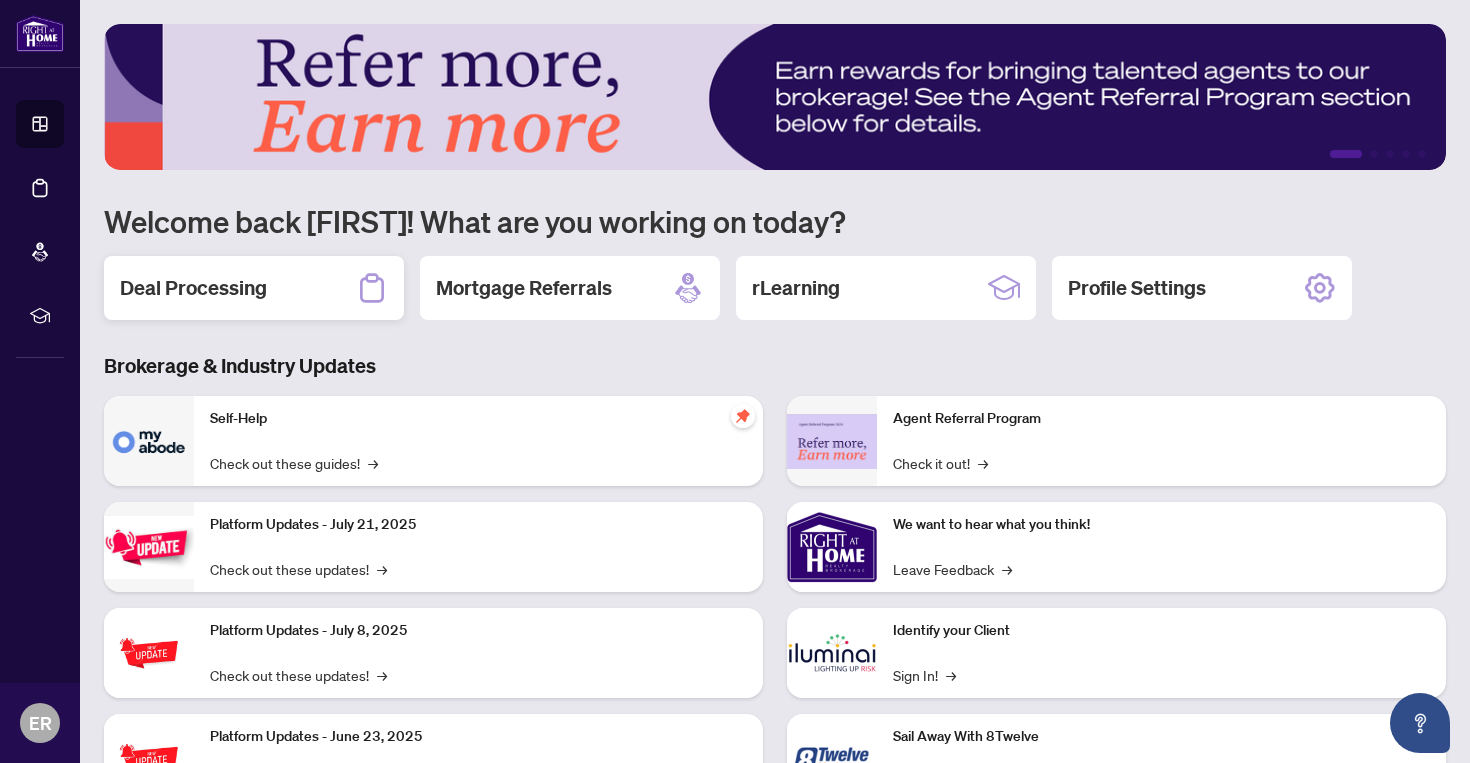click on "Deal Processing" at bounding box center (193, 288) 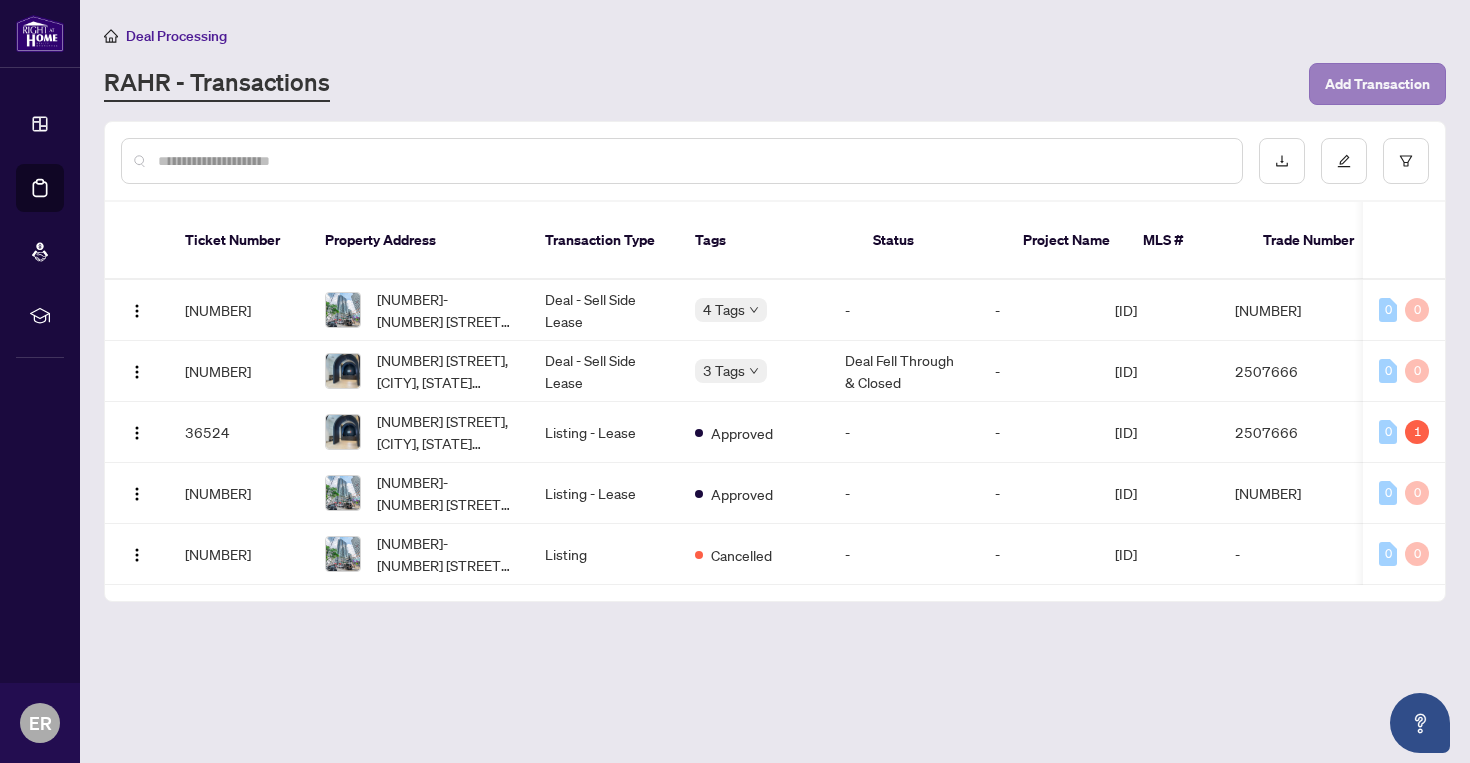 click on "Add Transaction" at bounding box center (1377, 84) 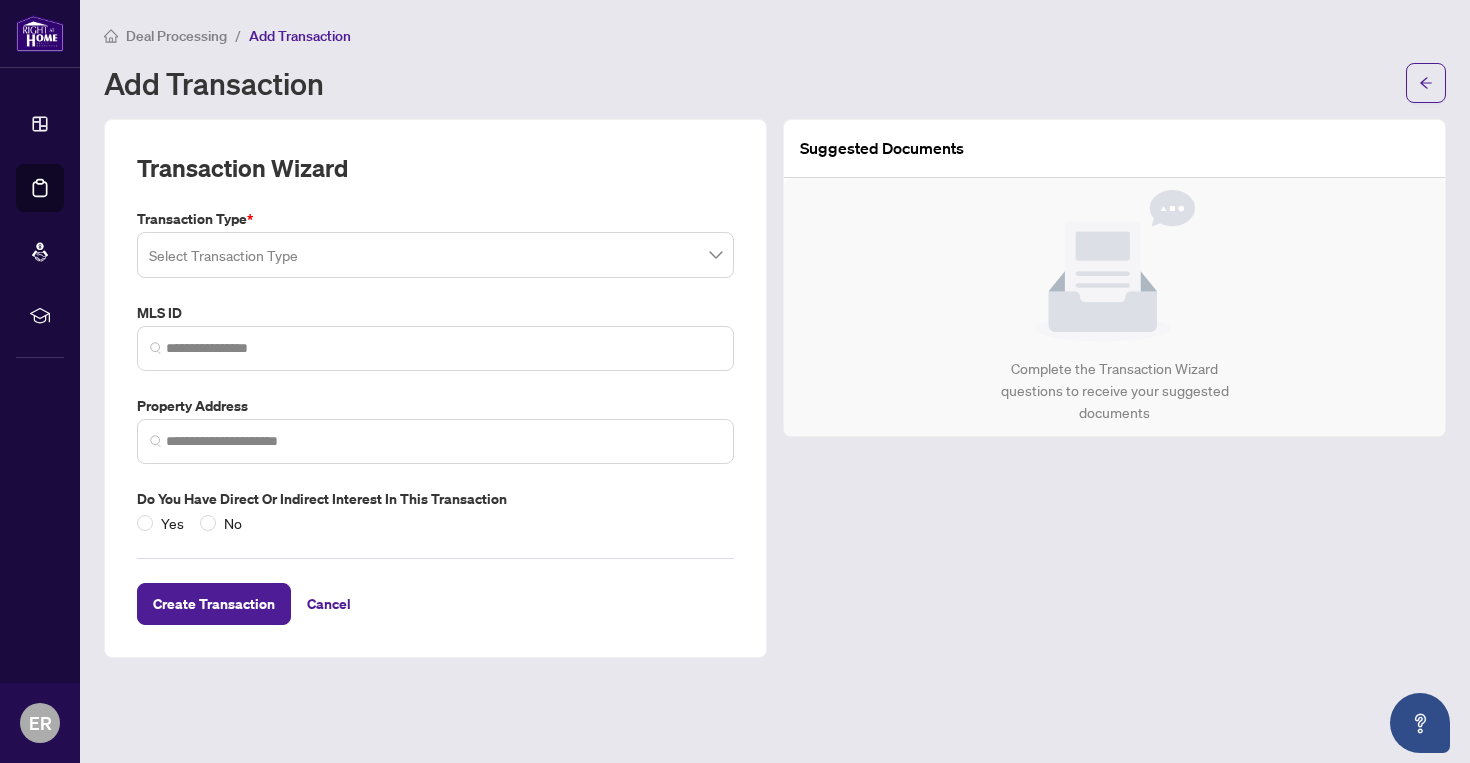 click at bounding box center [435, 255] 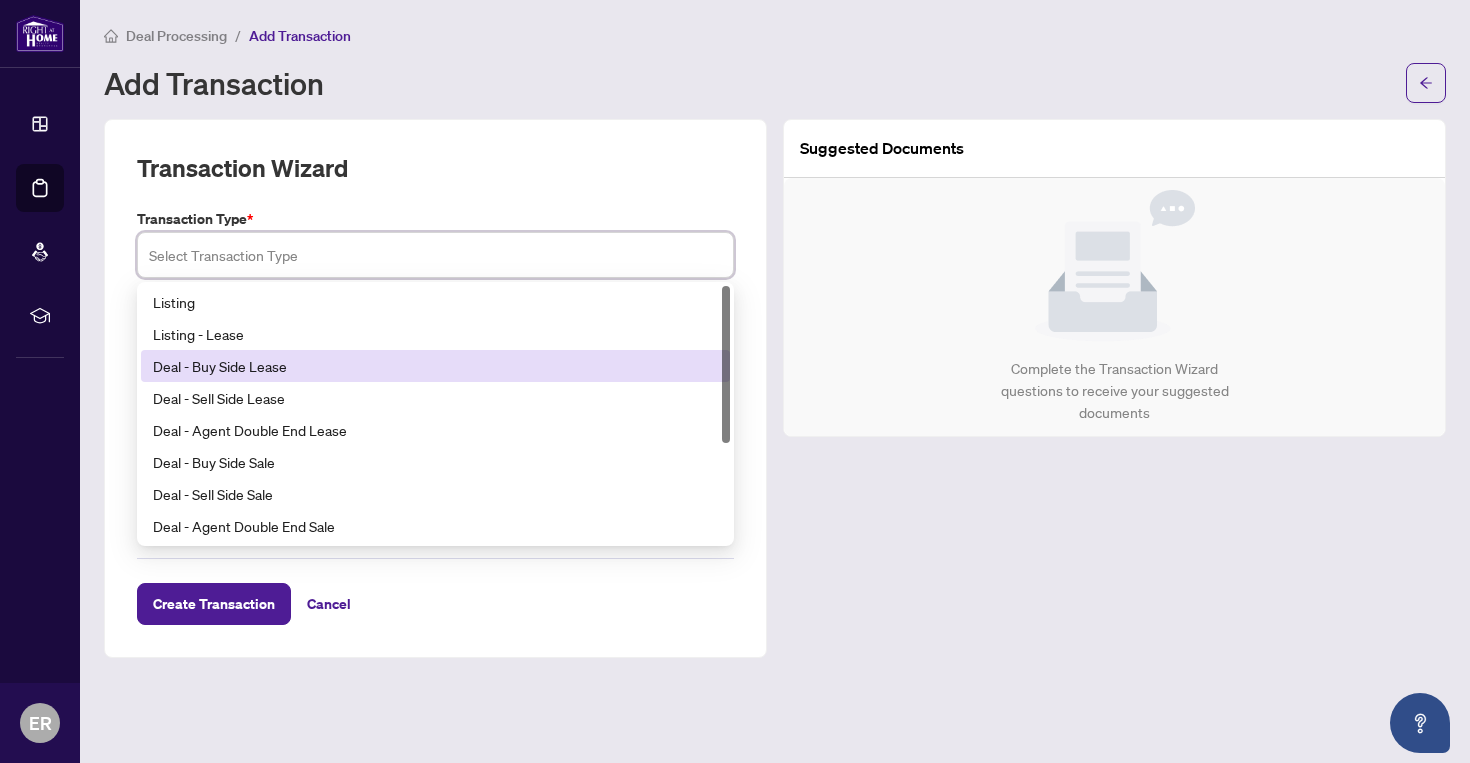 click on "Deal - Buy Side Lease" at bounding box center [435, 366] 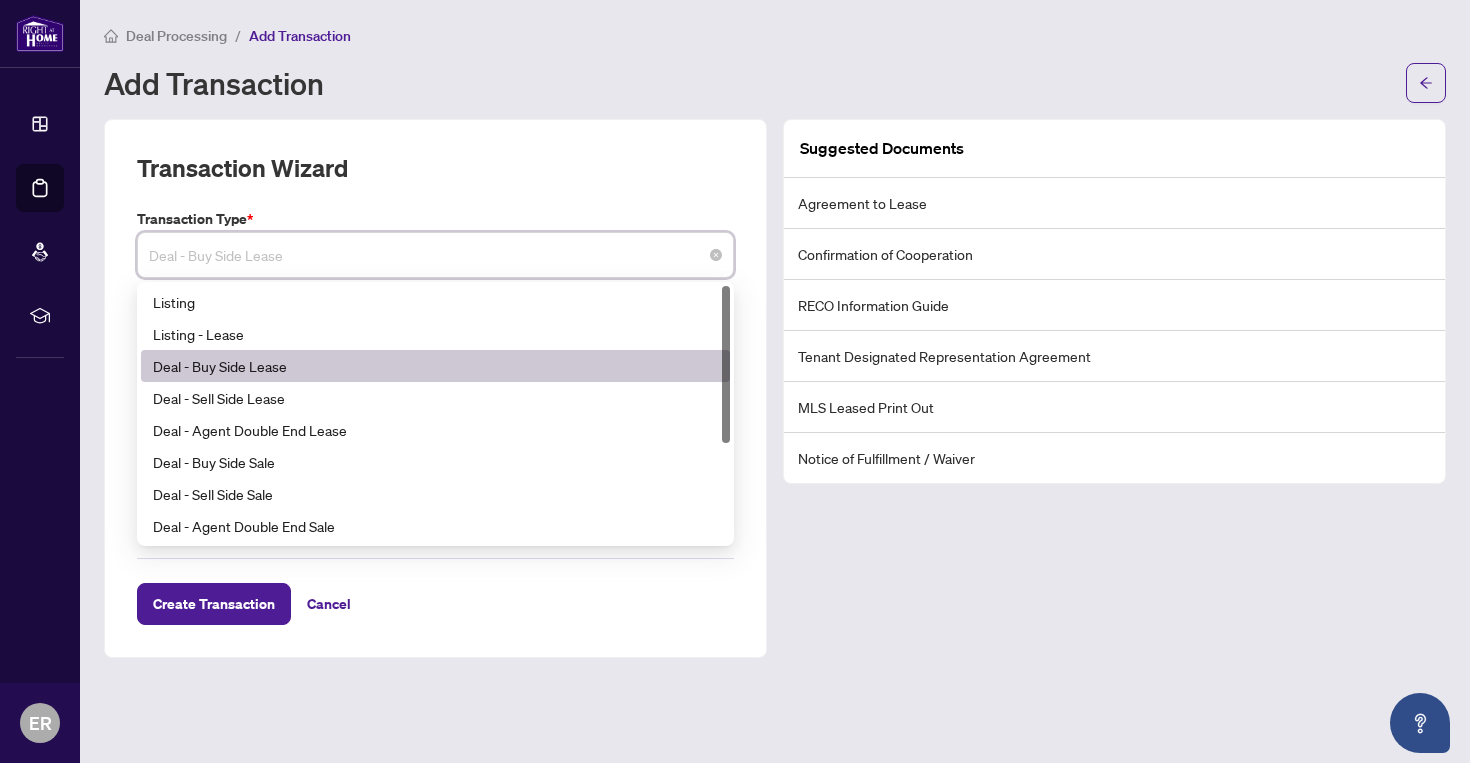 click on "Deal - Buy Side Lease" at bounding box center [435, 255] 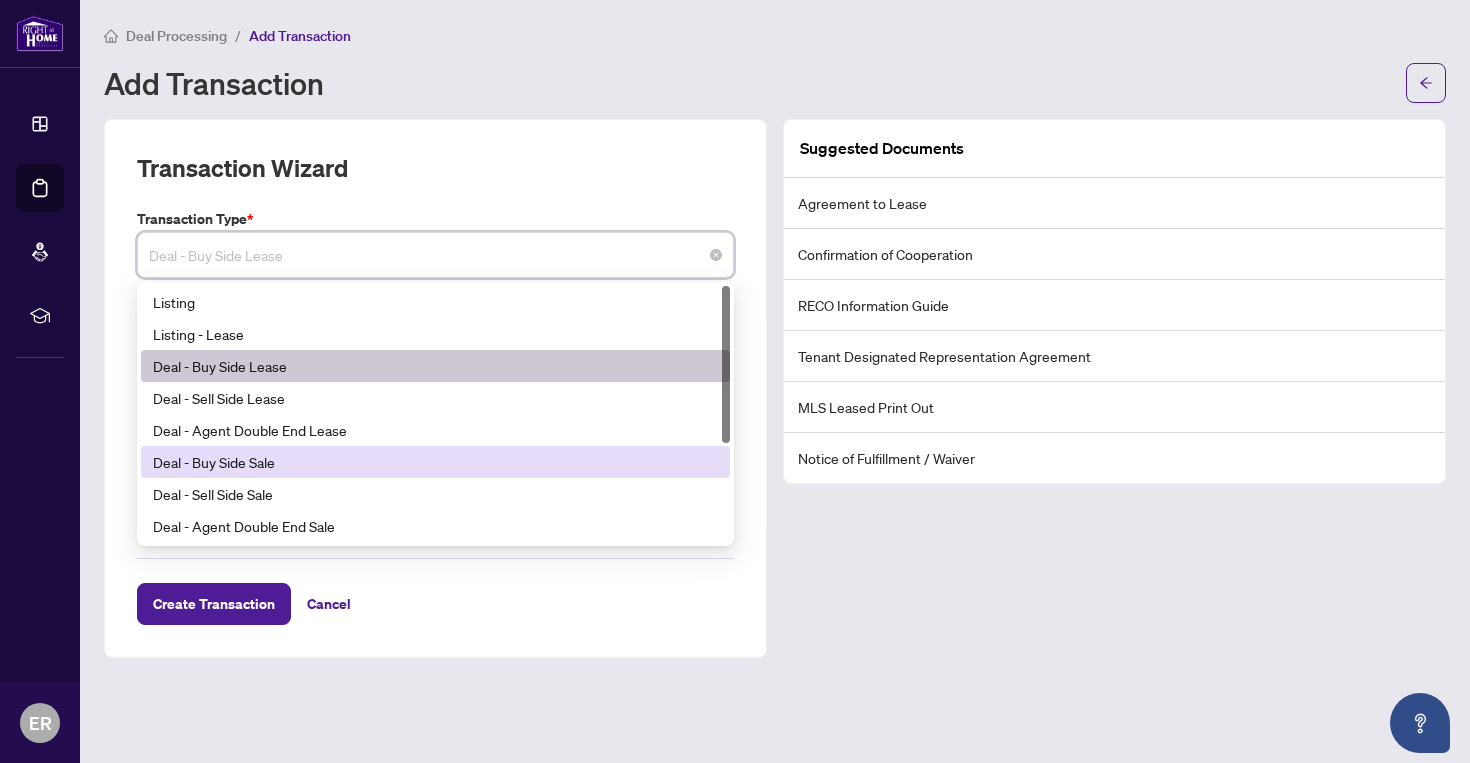 click on "Deal - Buy Side Sale" at bounding box center (435, 462) 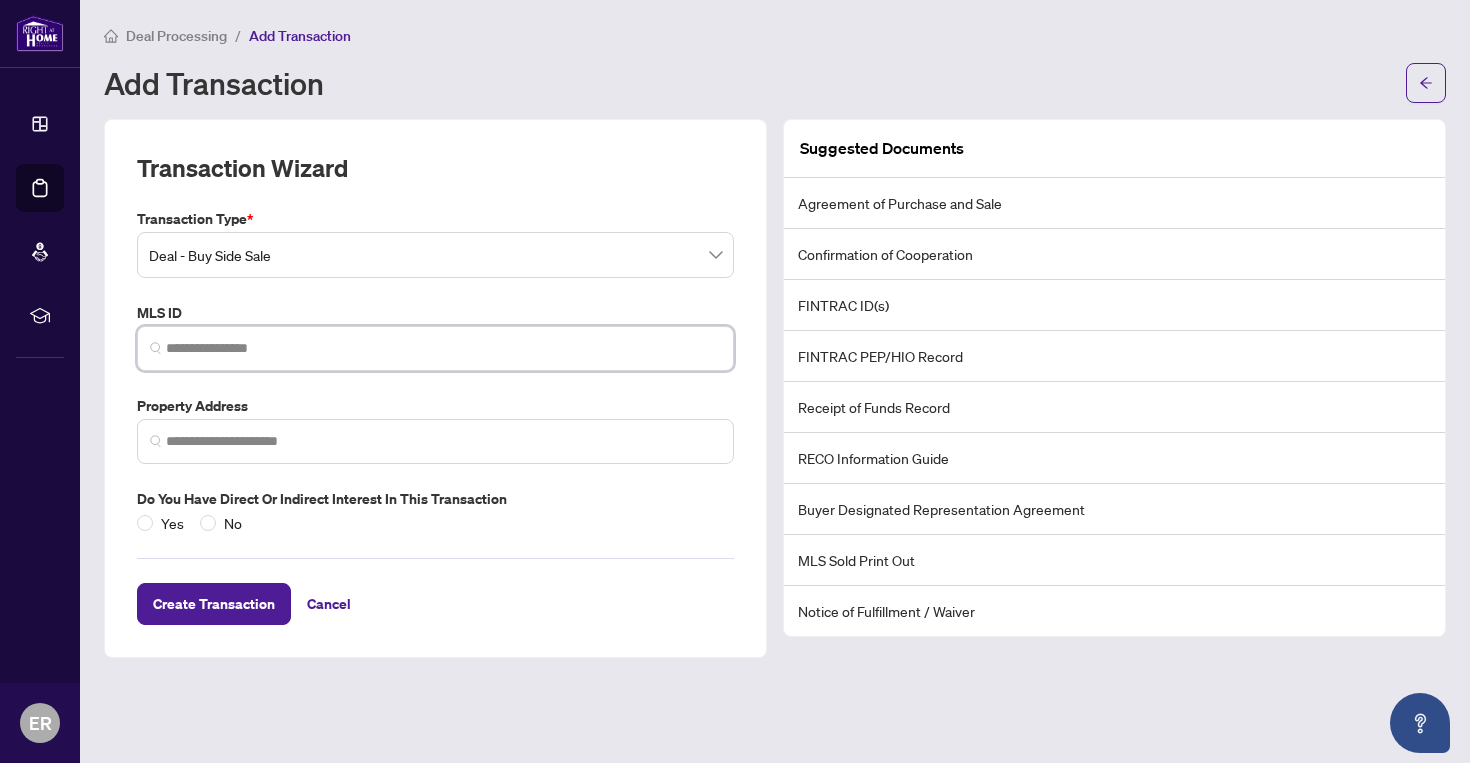 click at bounding box center [443, 348] 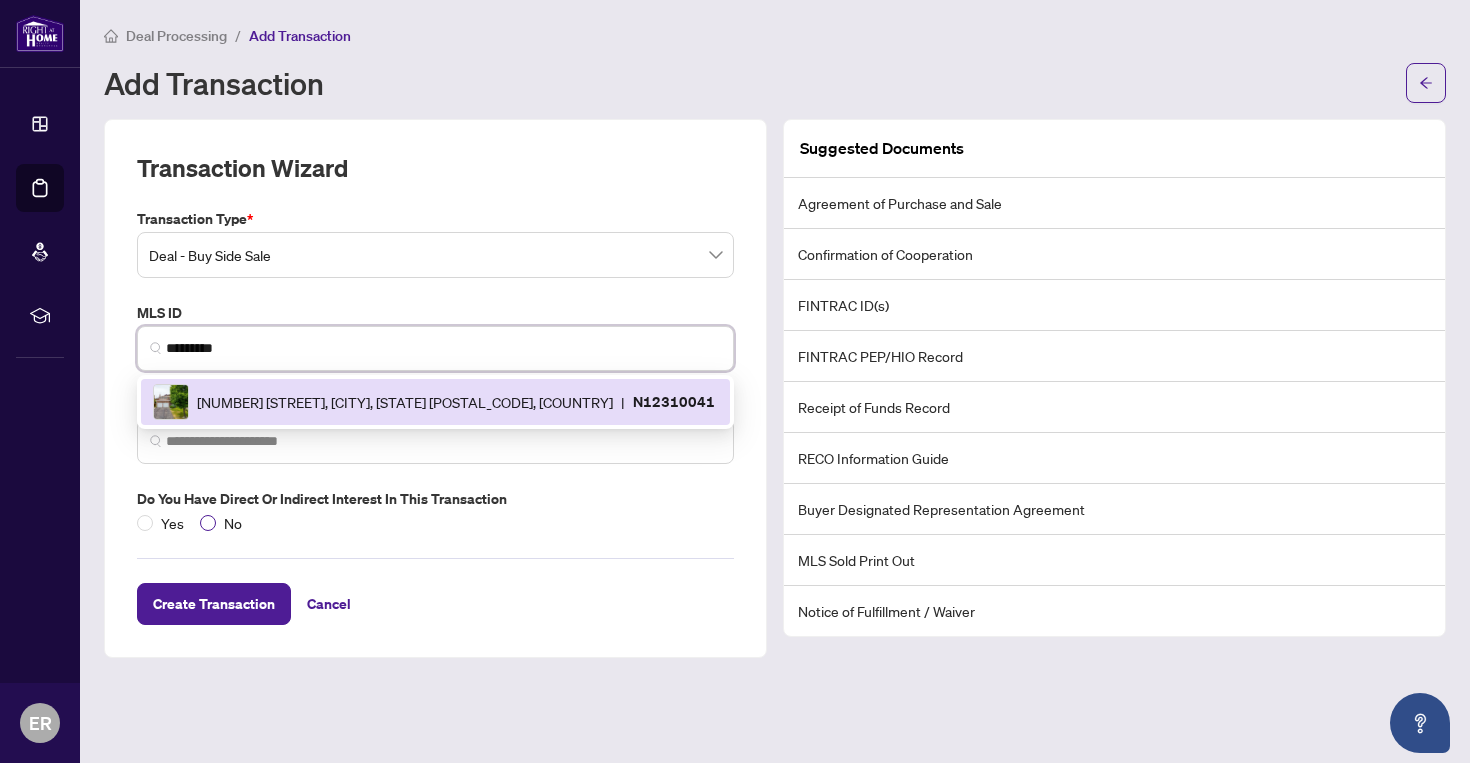 type on "*********" 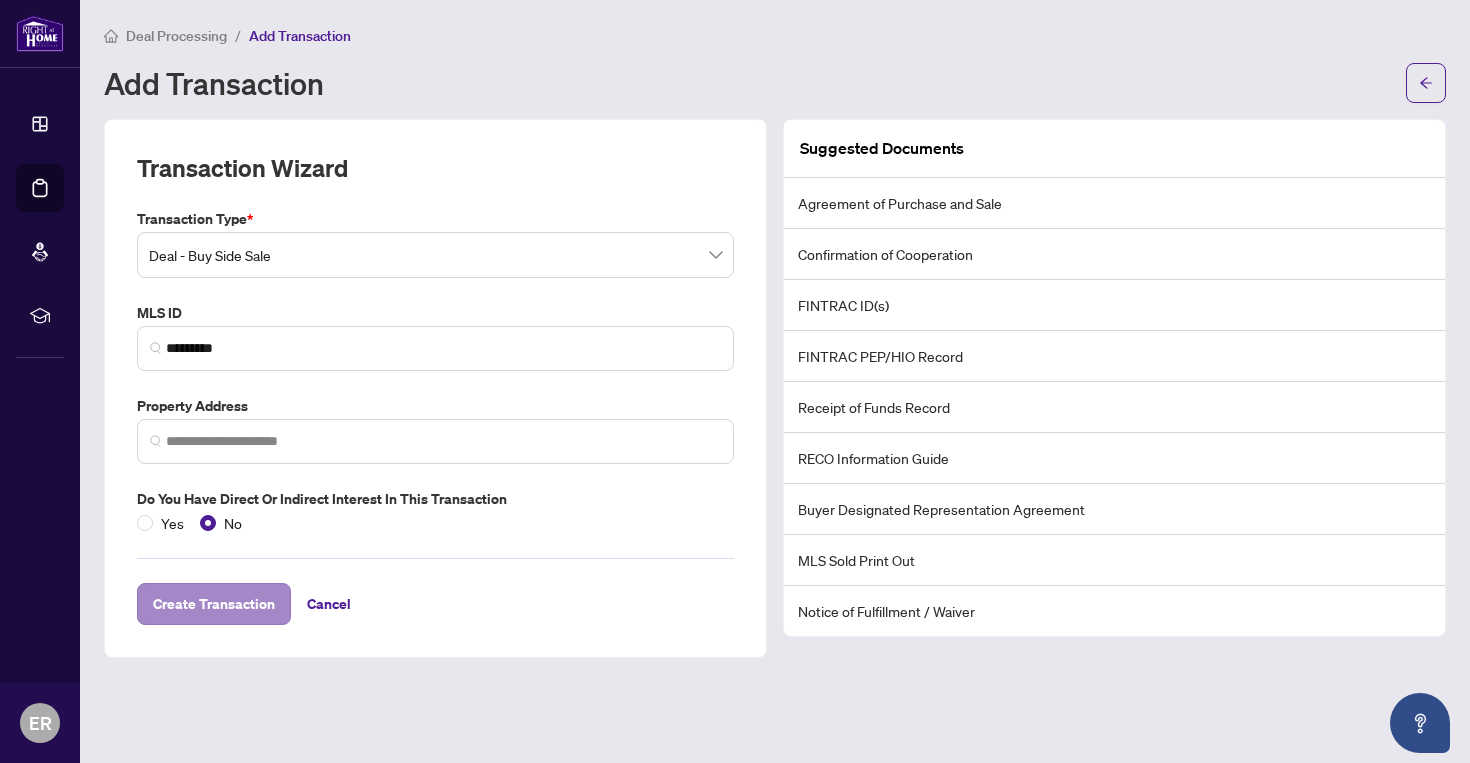click on "Create Transaction" at bounding box center (214, 604) 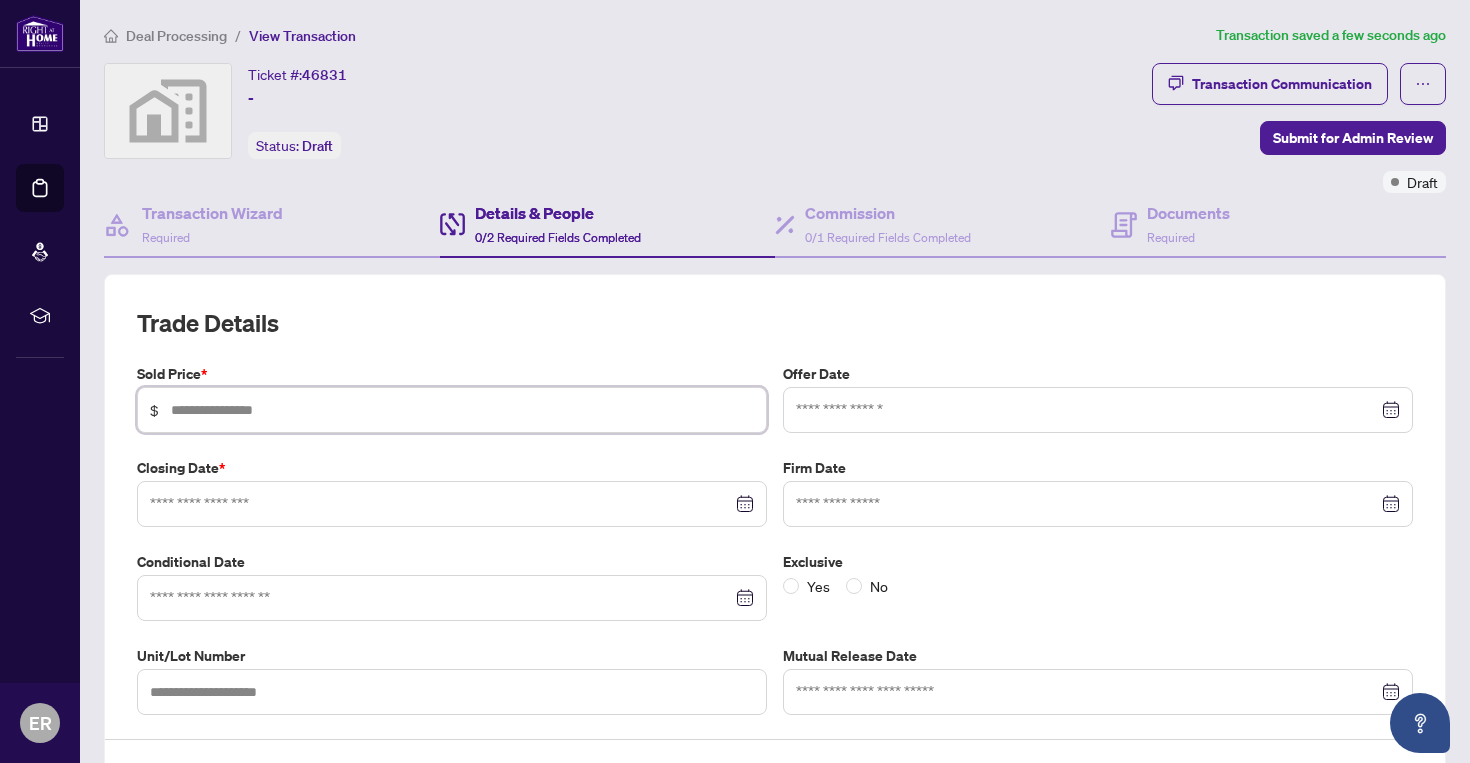 click at bounding box center [462, 410] 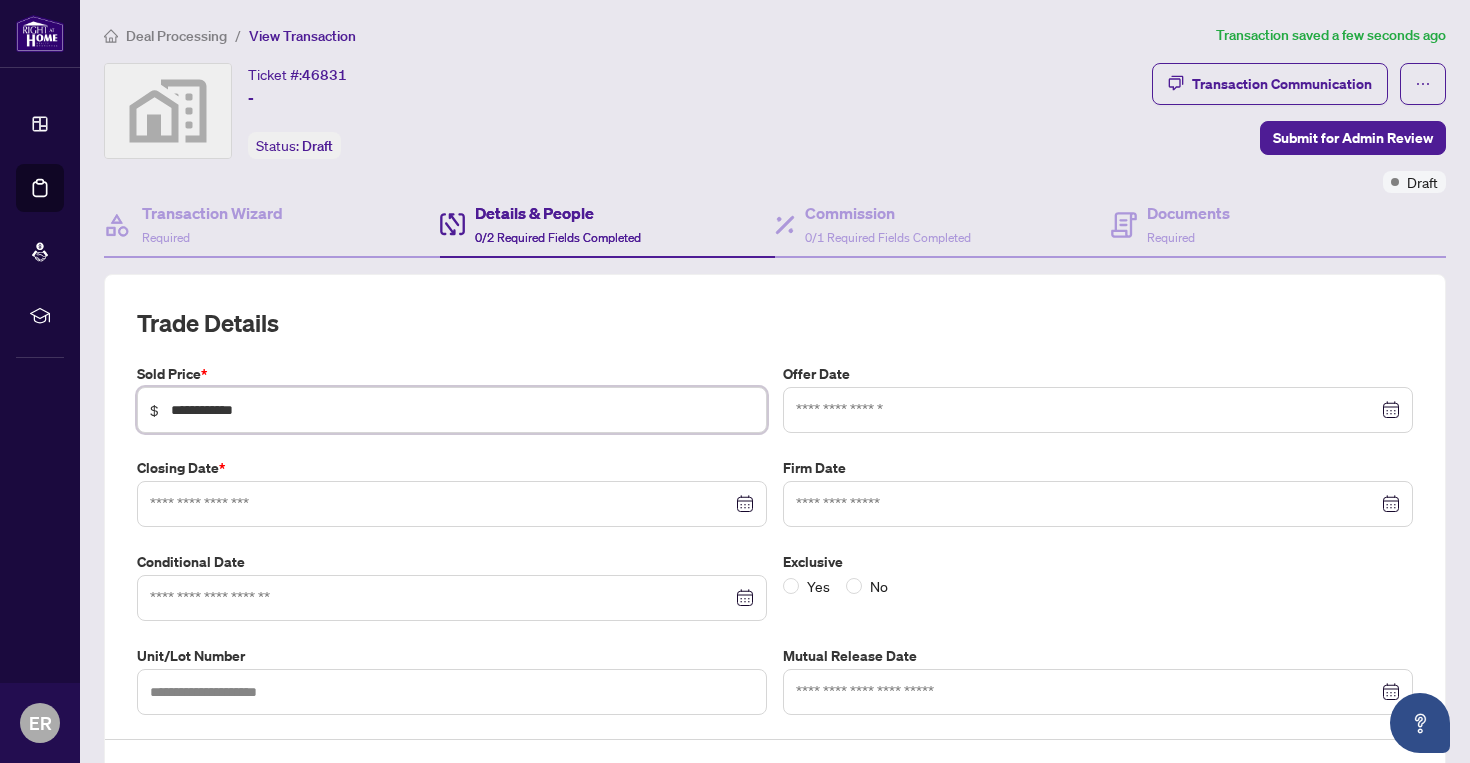 type on "**********" 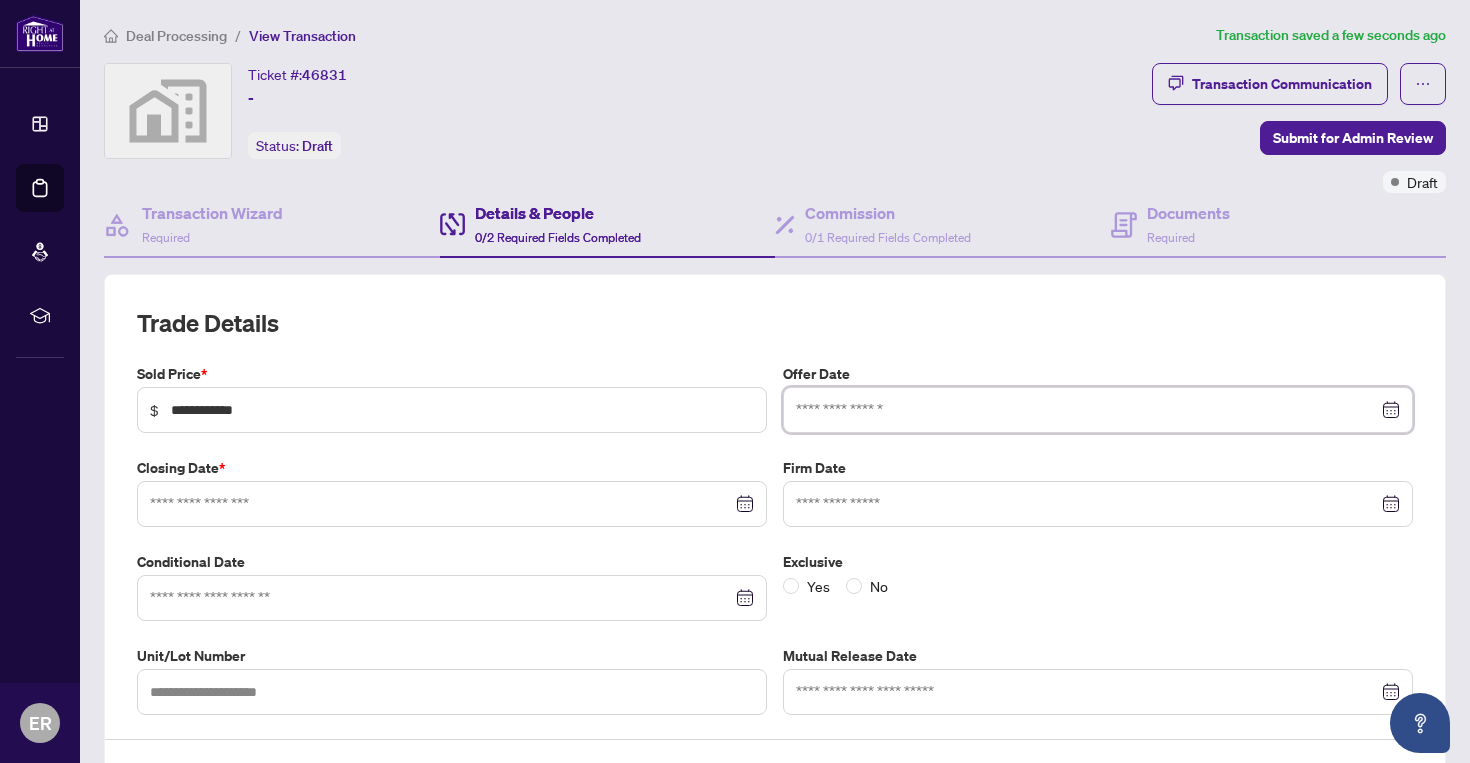 click at bounding box center [1087, 410] 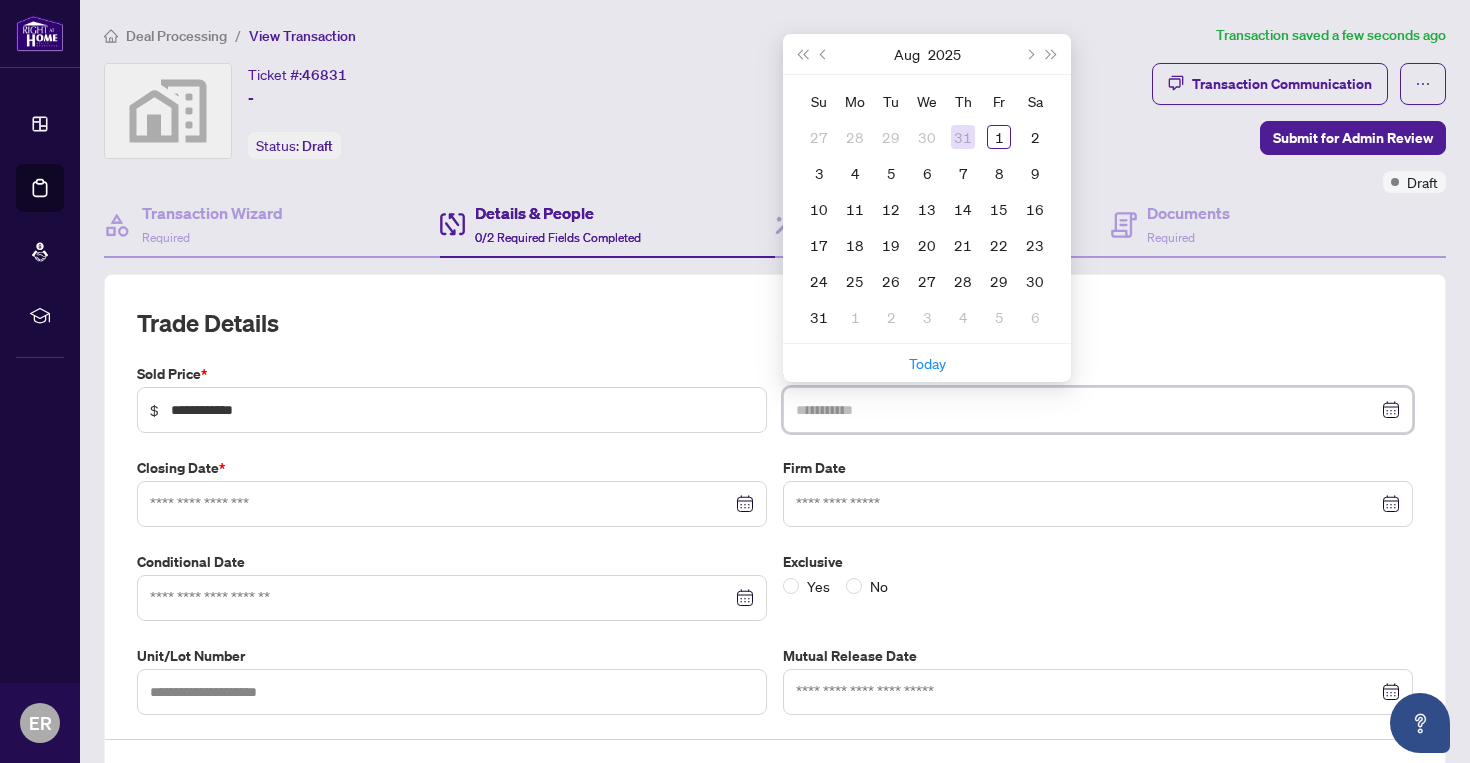 type on "**********" 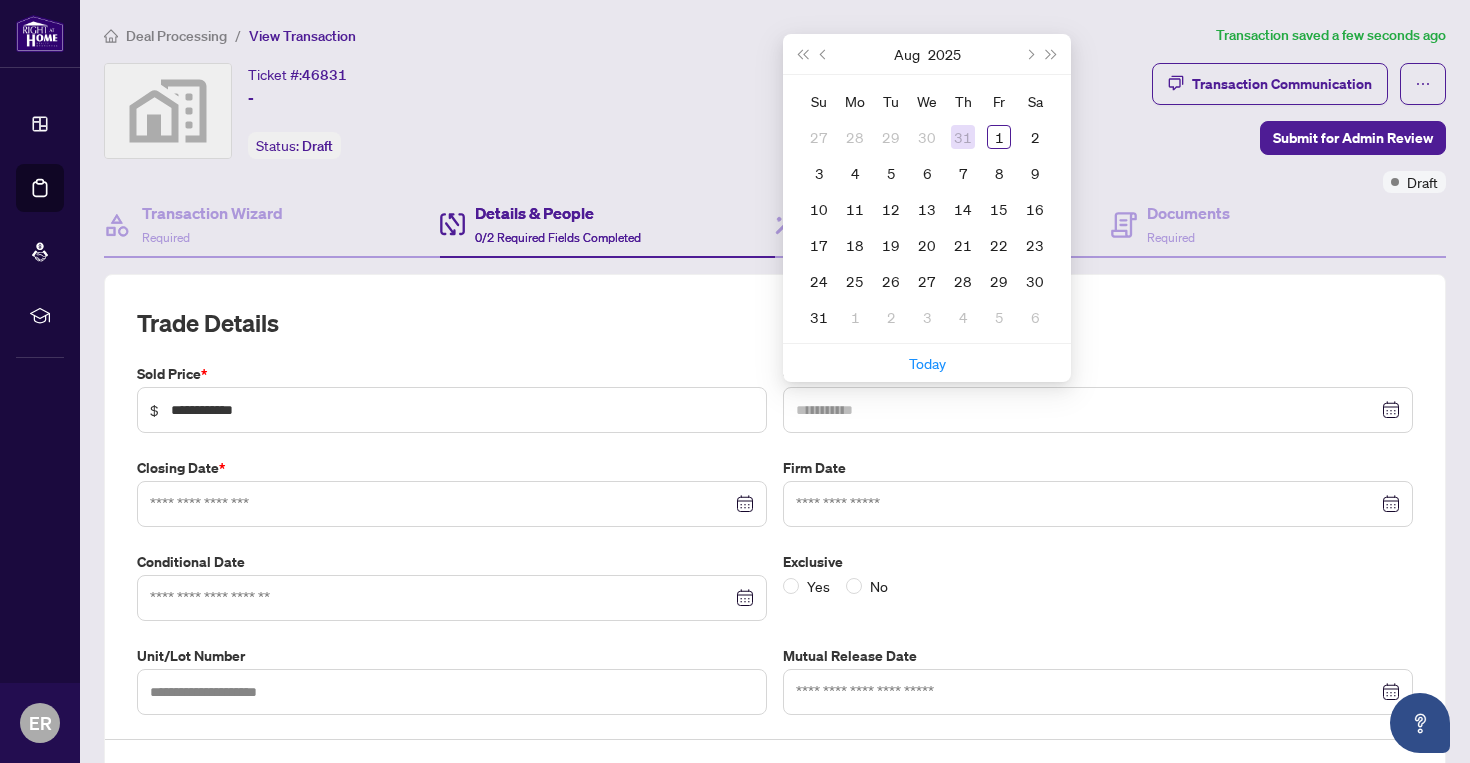 click on "31" at bounding box center (963, 137) 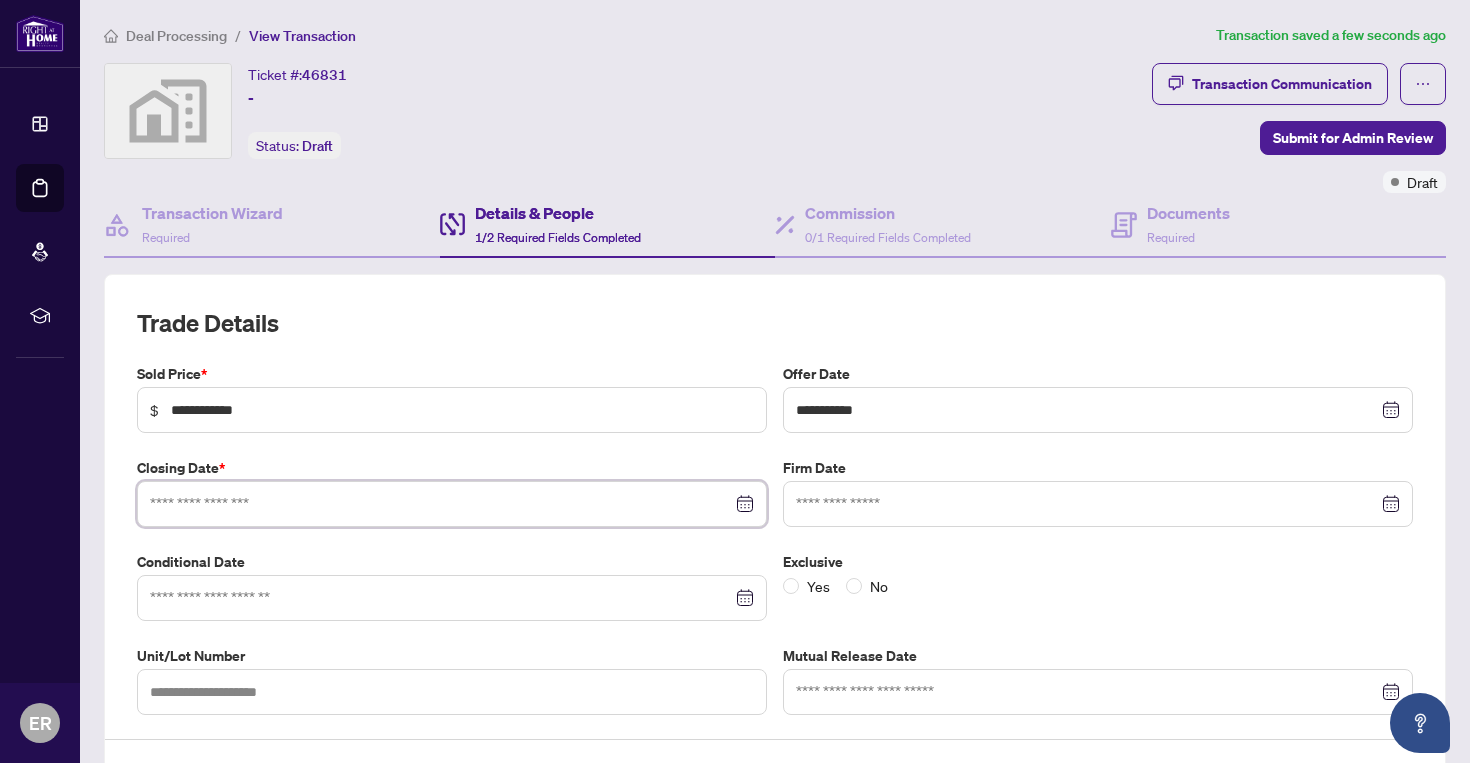 click at bounding box center [441, 504] 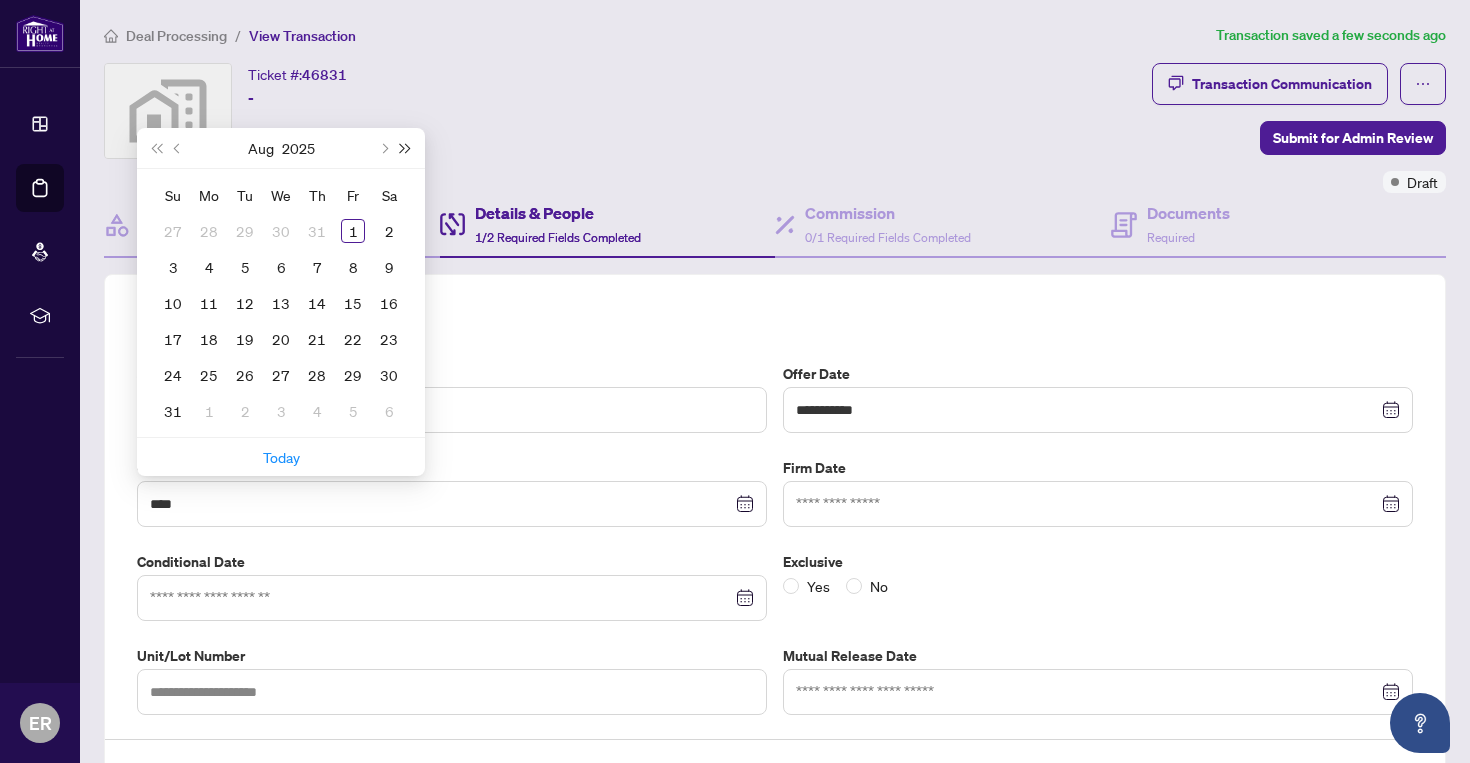 drag, startPoint x: 329, startPoint y: 504, endPoint x: 404, endPoint y: 146, distance: 365.7718 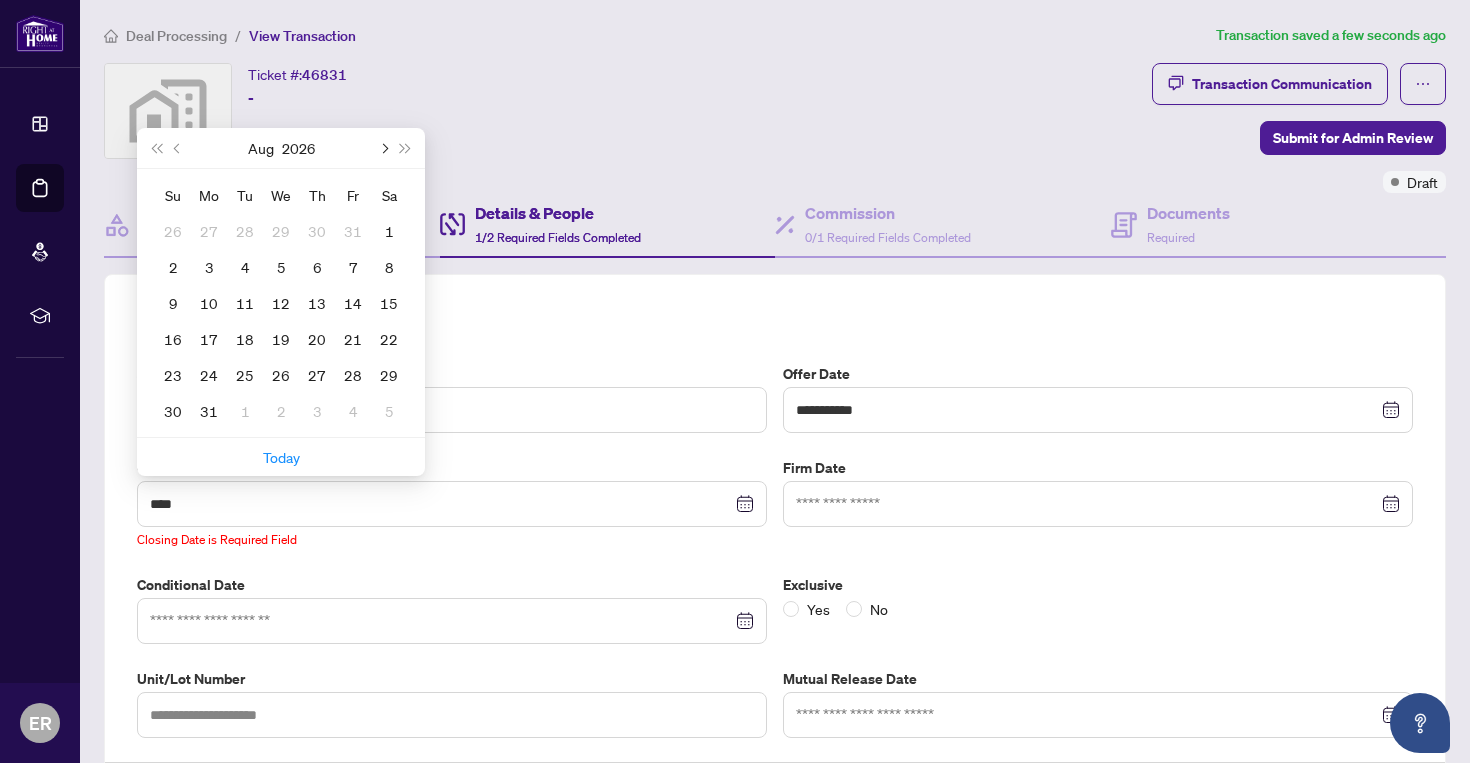 click at bounding box center (383, 148) 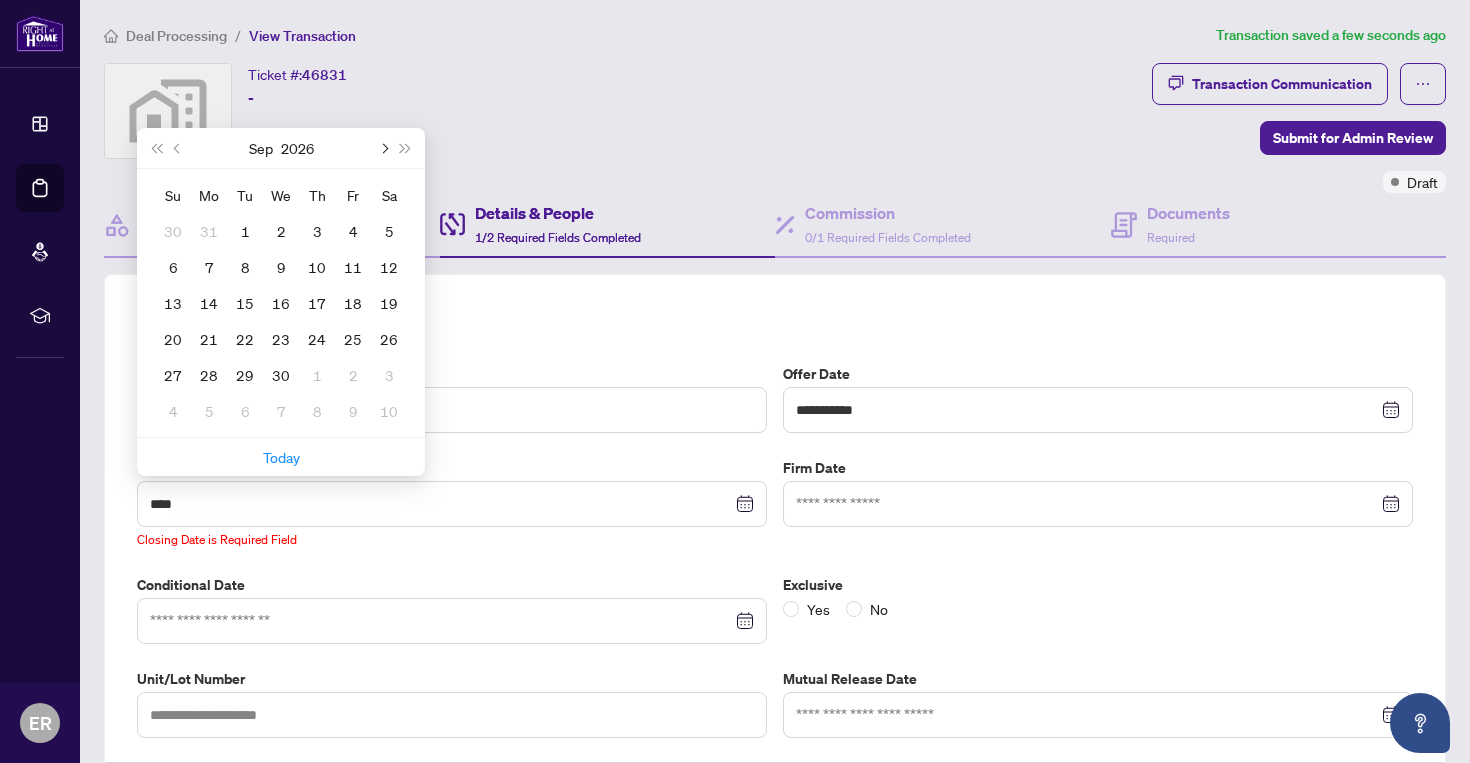 click at bounding box center (383, 148) 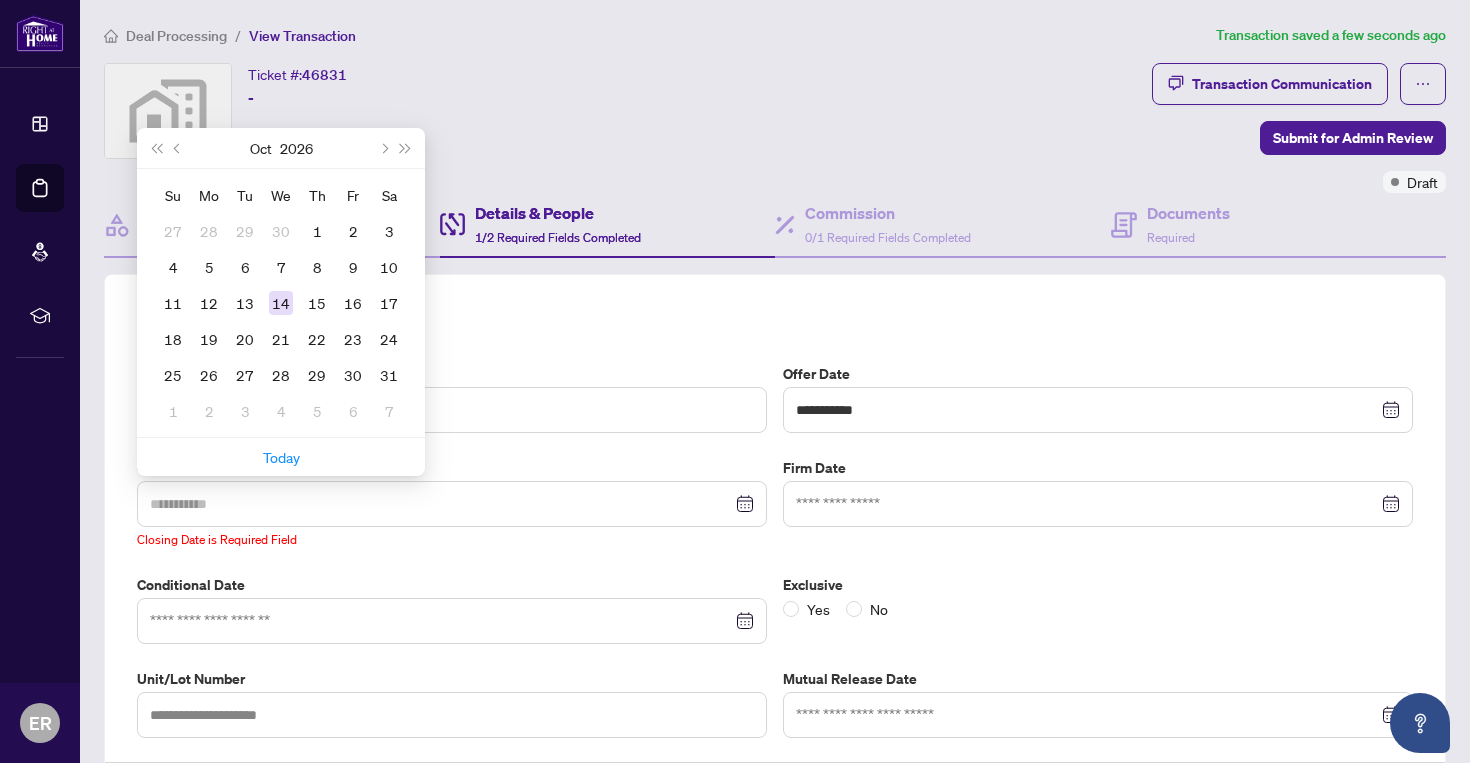 type on "**********" 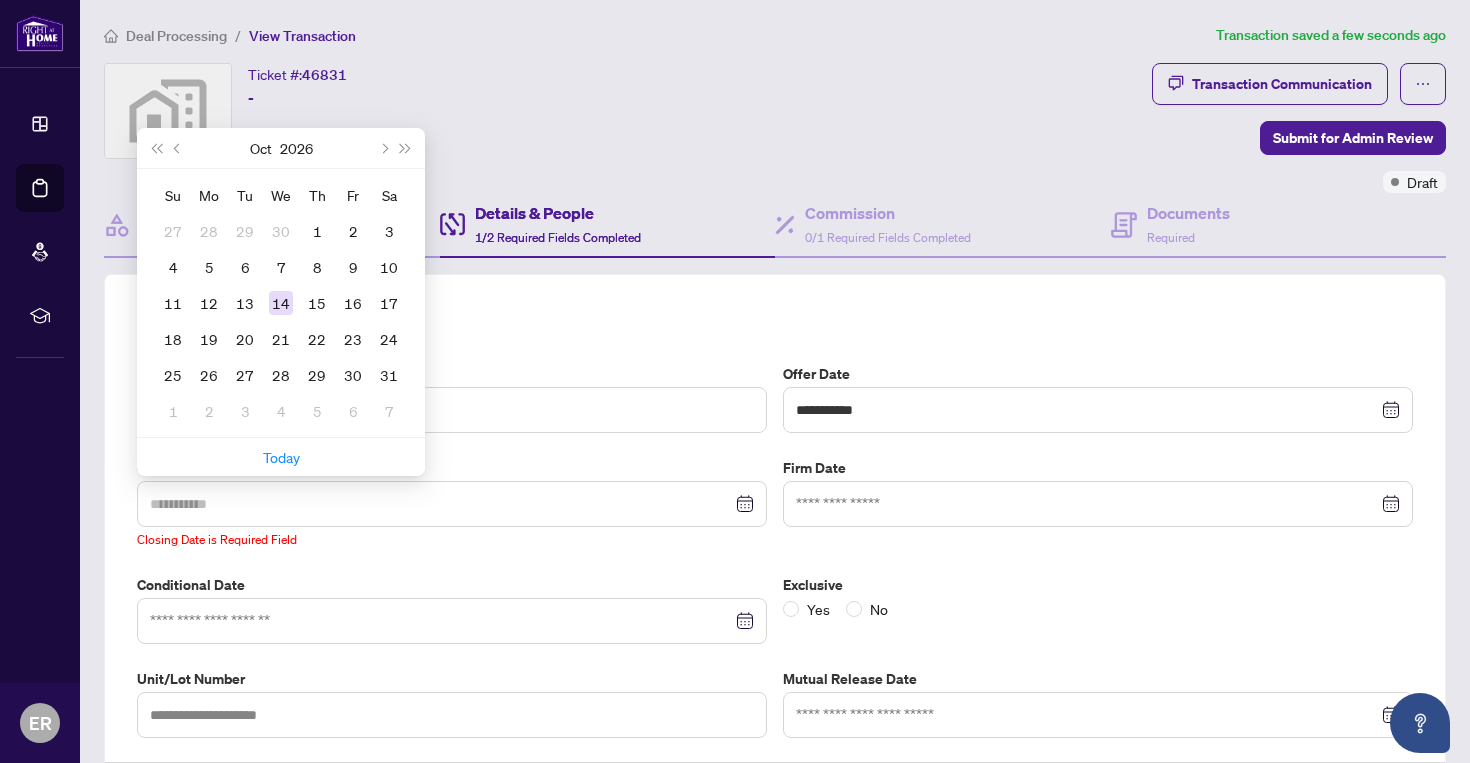 click on "14" at bounding box center (281, 303) 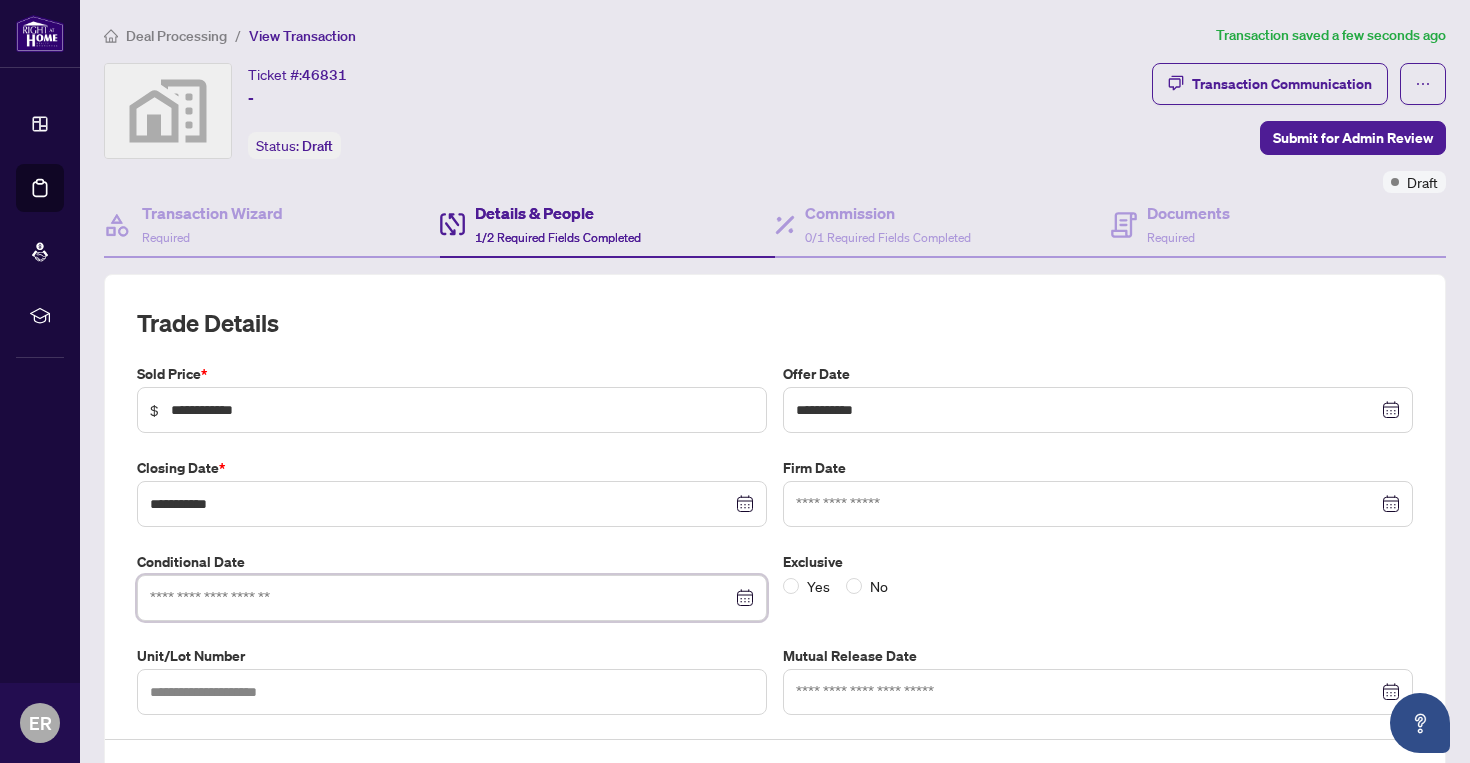 click at bounding box center (441, 598) 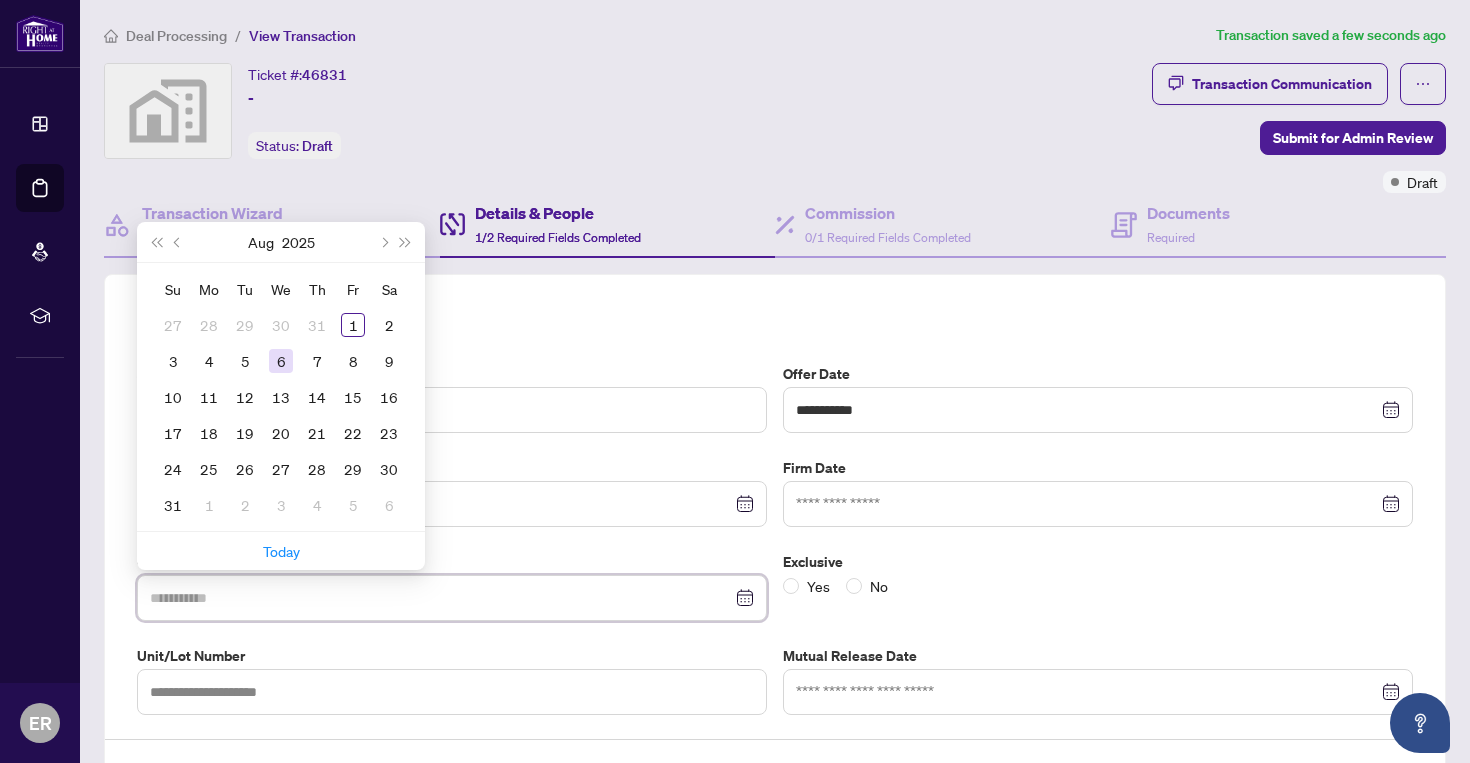 type on "**********" 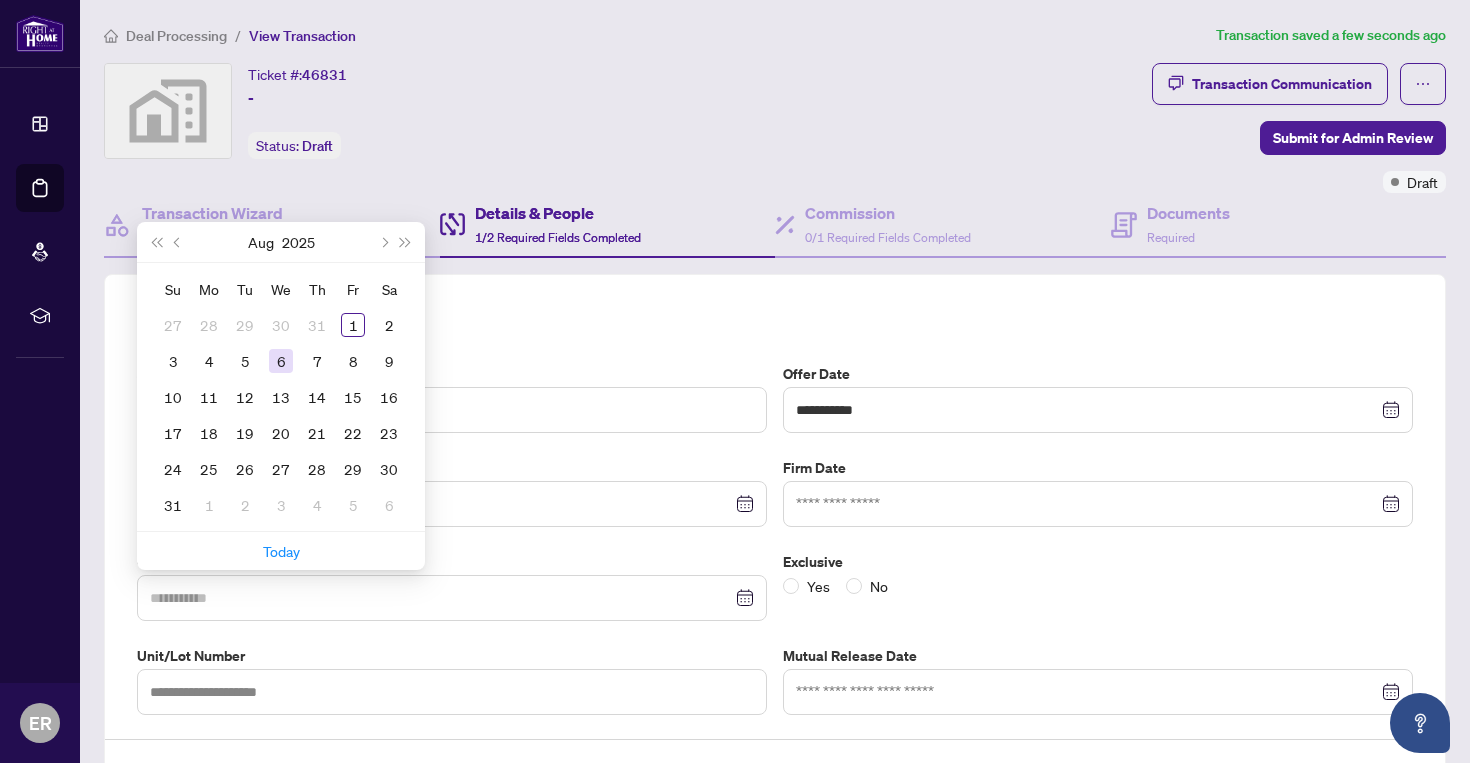 click on "6" at bounding box center [281, 361] 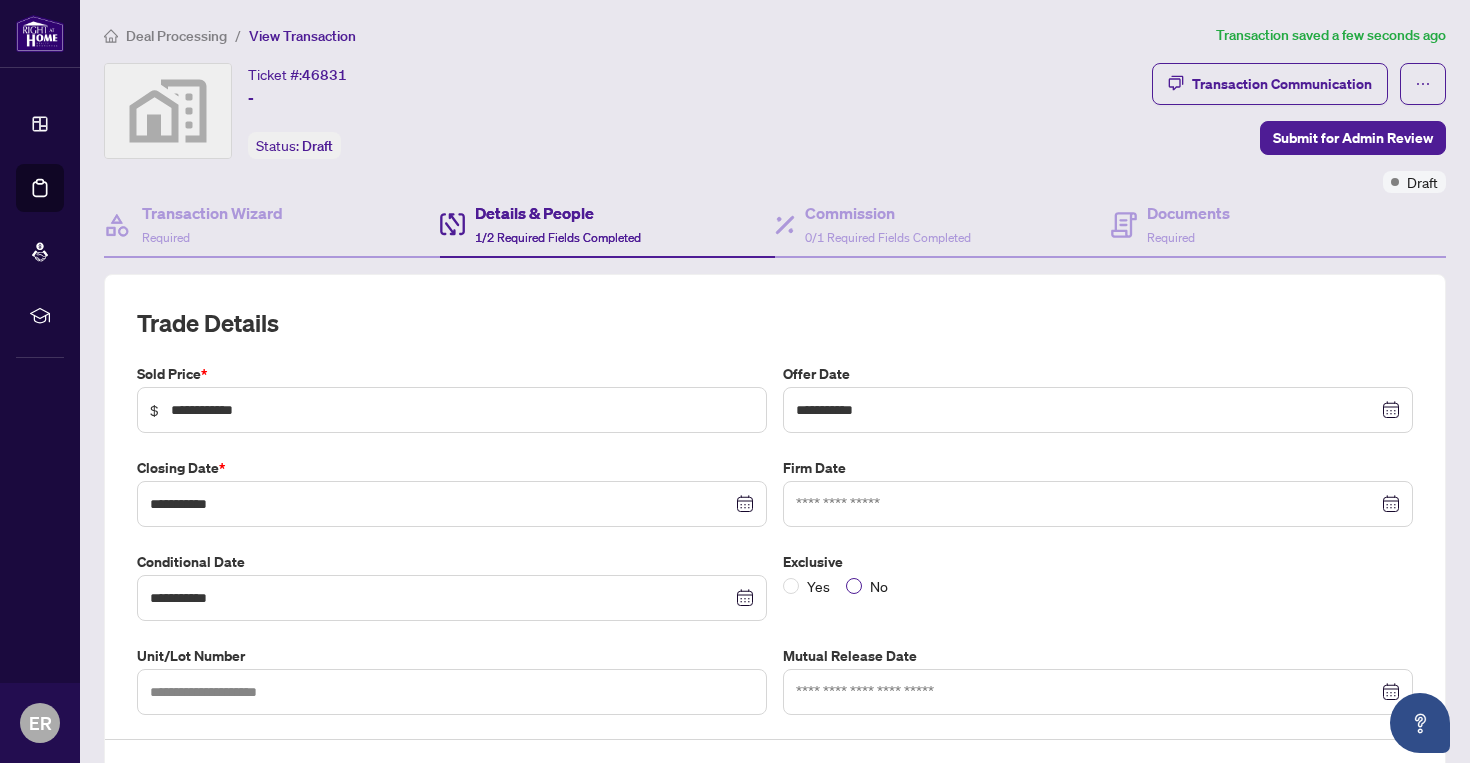 click at bounding box center [854, 586] 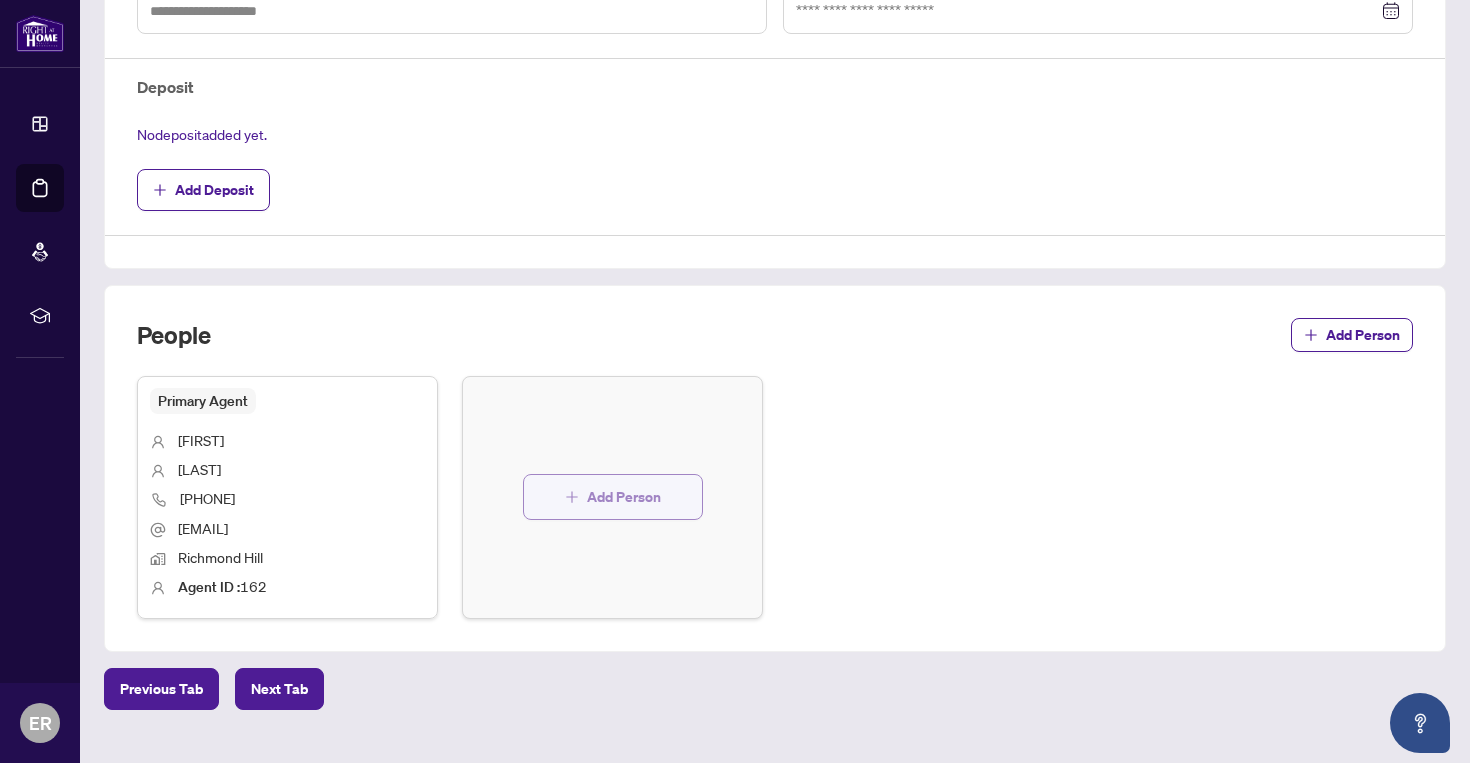 scroll, scrollTop: 696, scrollLeft: 0, axis: vertical 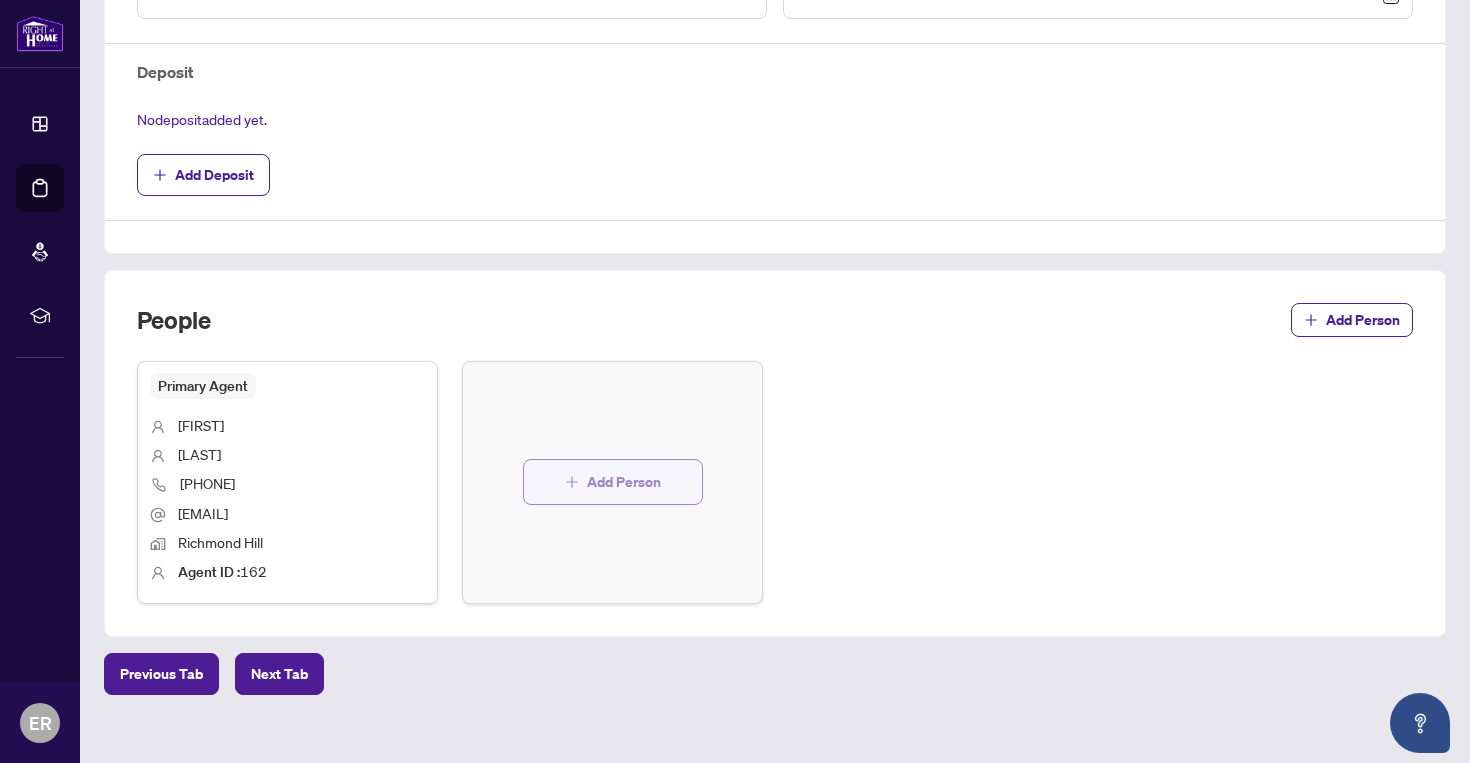 click on "Add Person" at bounding box center (624, 482) 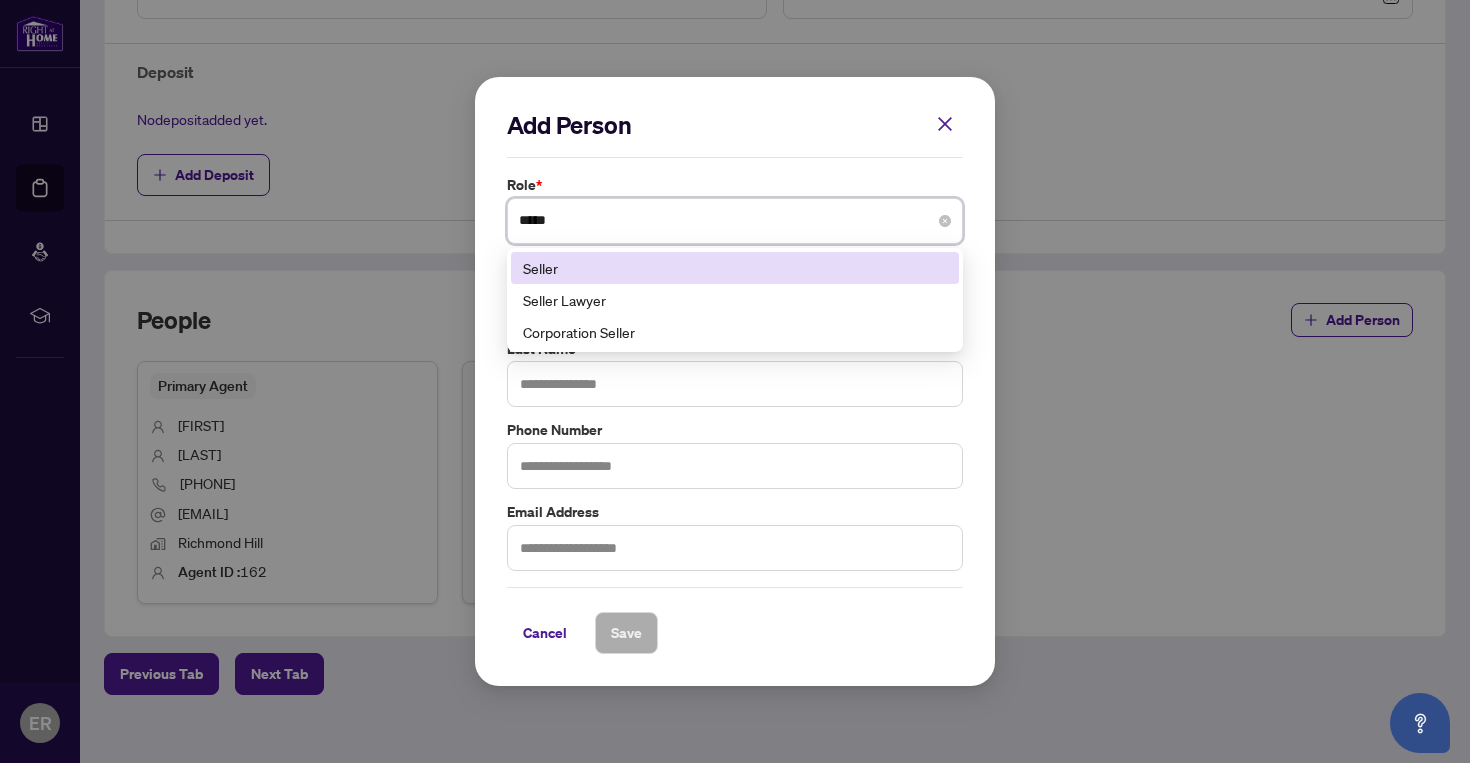 type on "******" 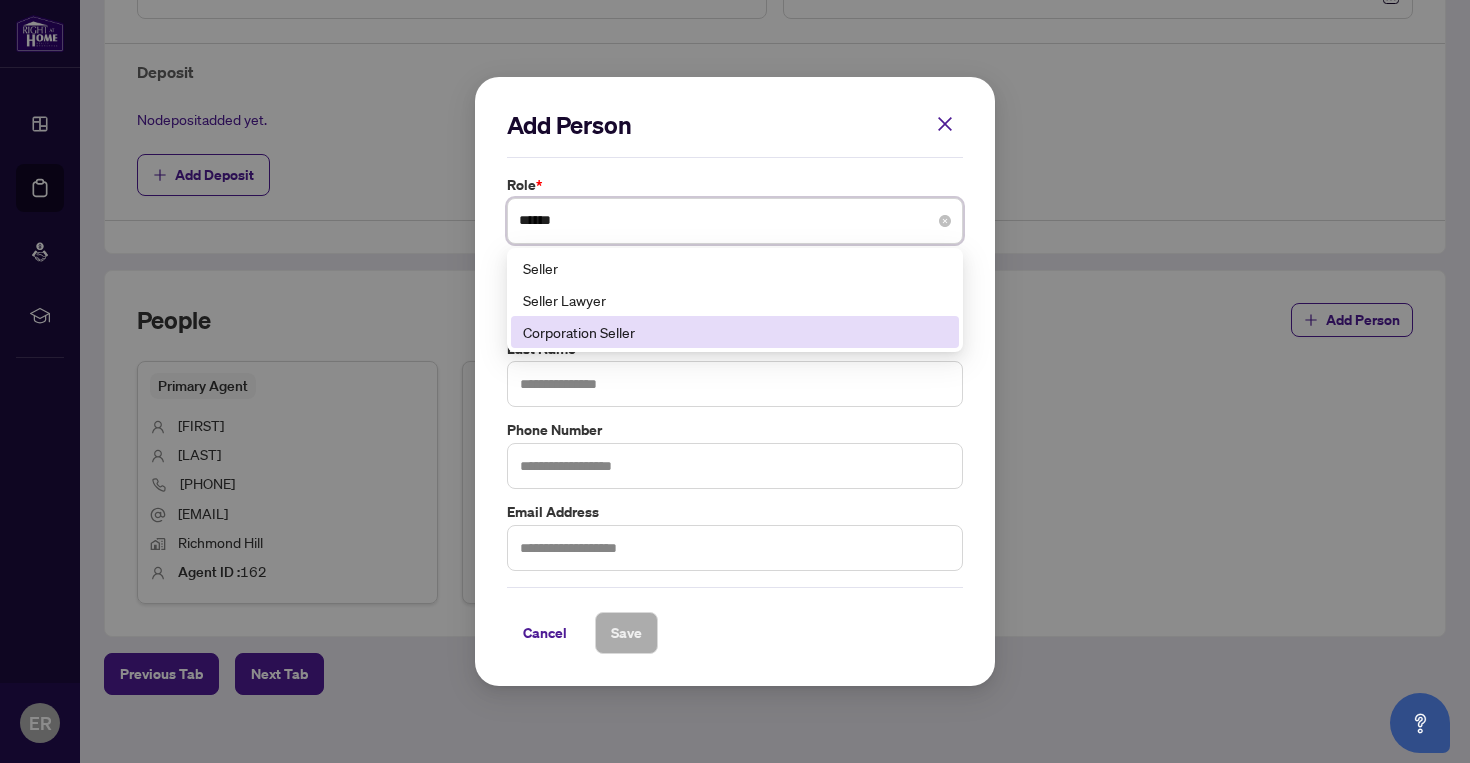 scroll, scrollTop: 0, scrollLeft: 0, axis: both 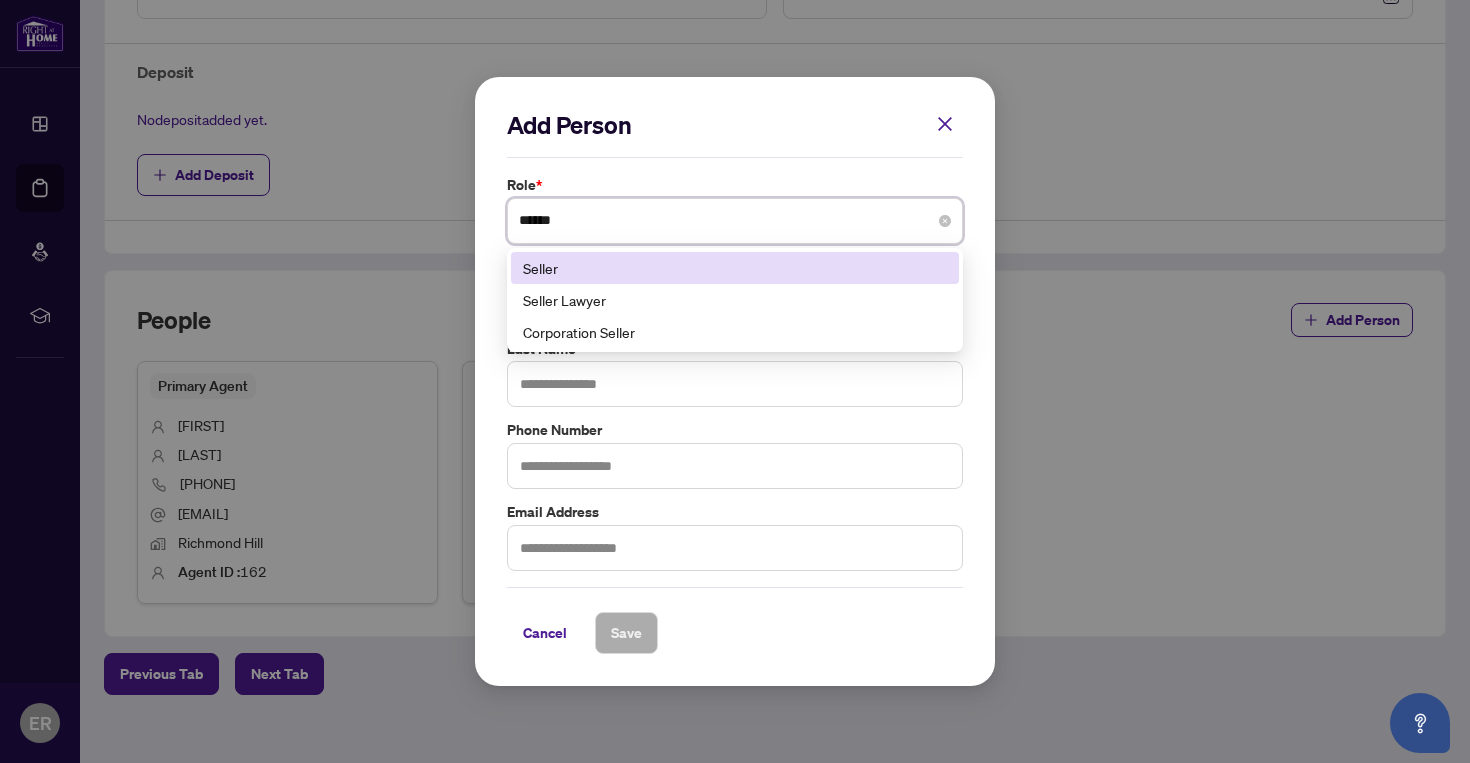 click on "******" at bounding box center (735, 221) 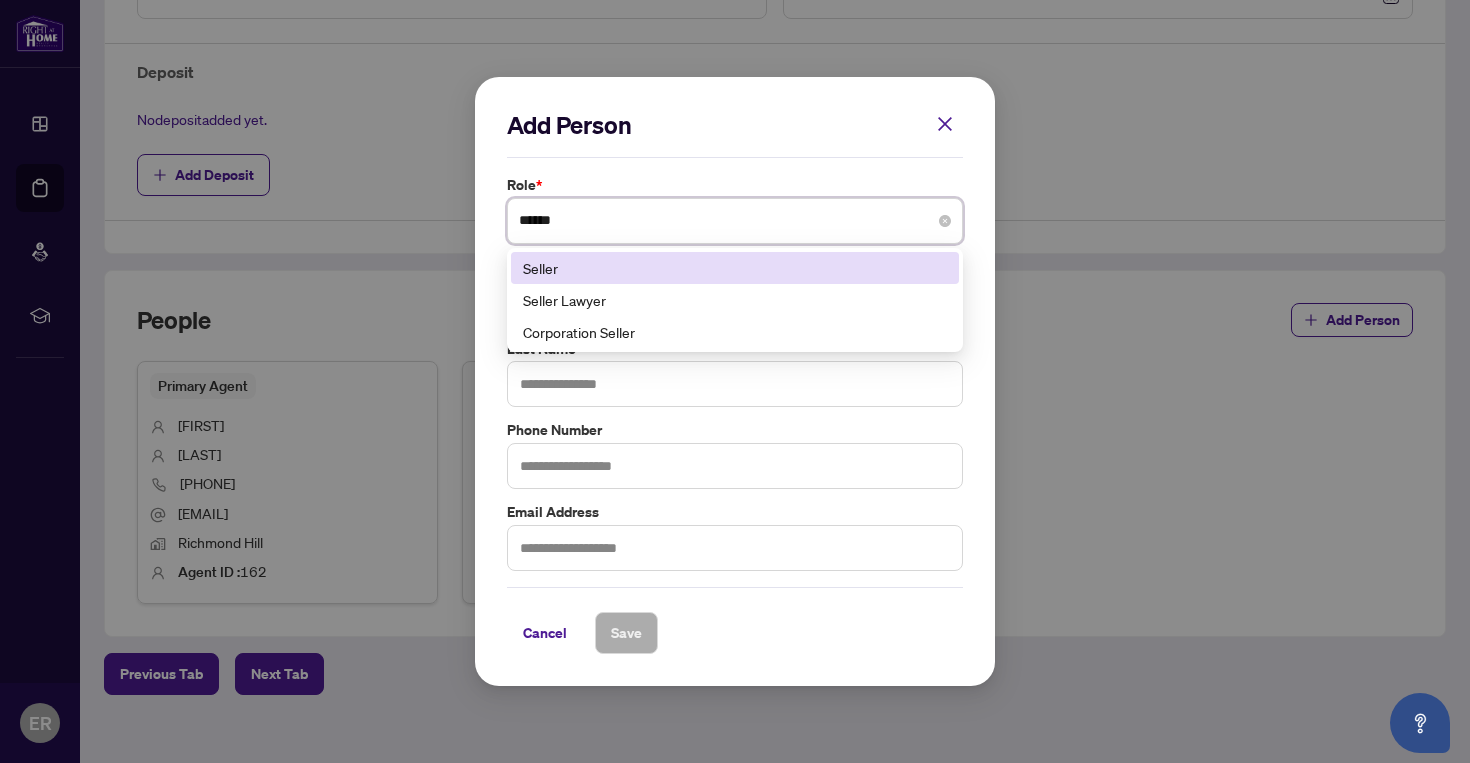 click on "Seller" at bounding box center [735, 268] 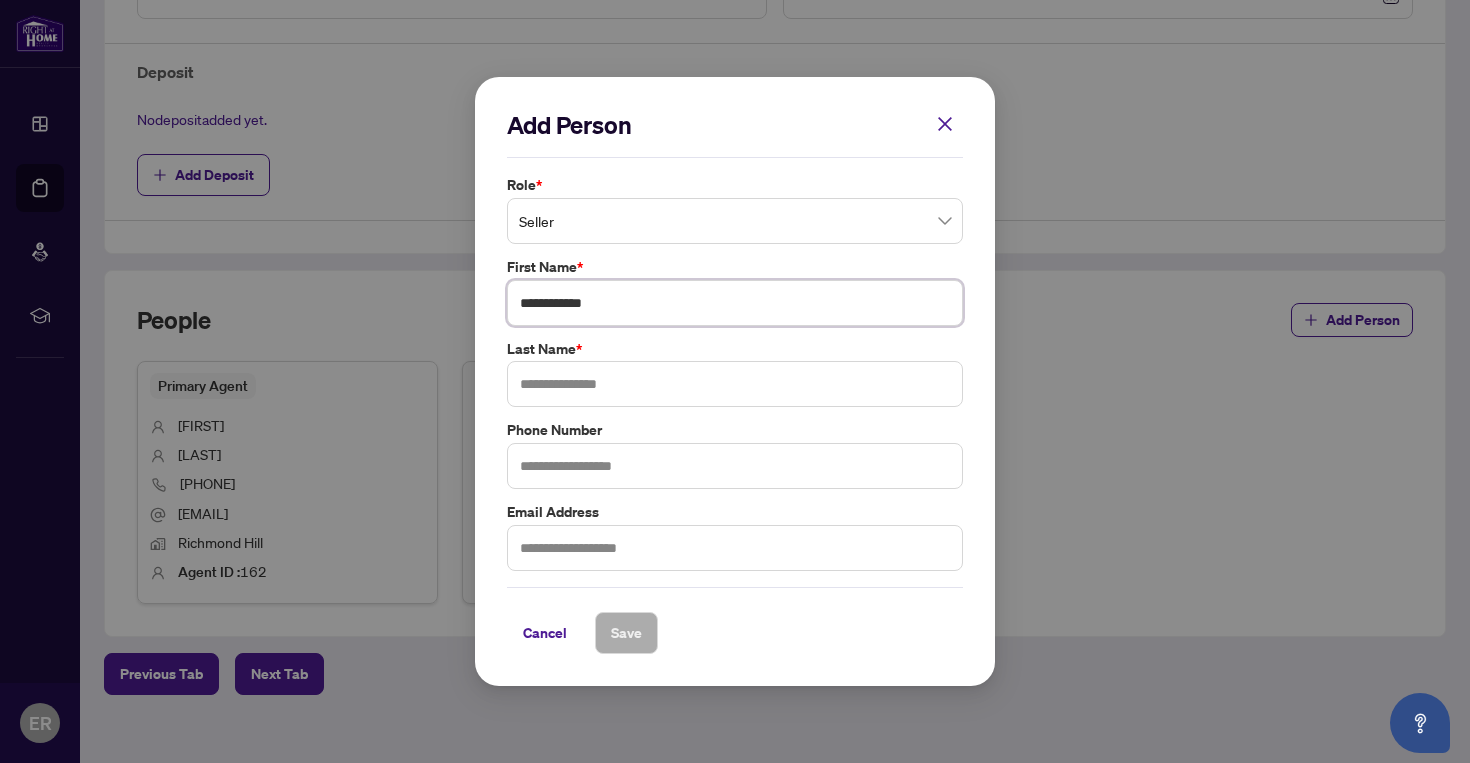 type on "**********" 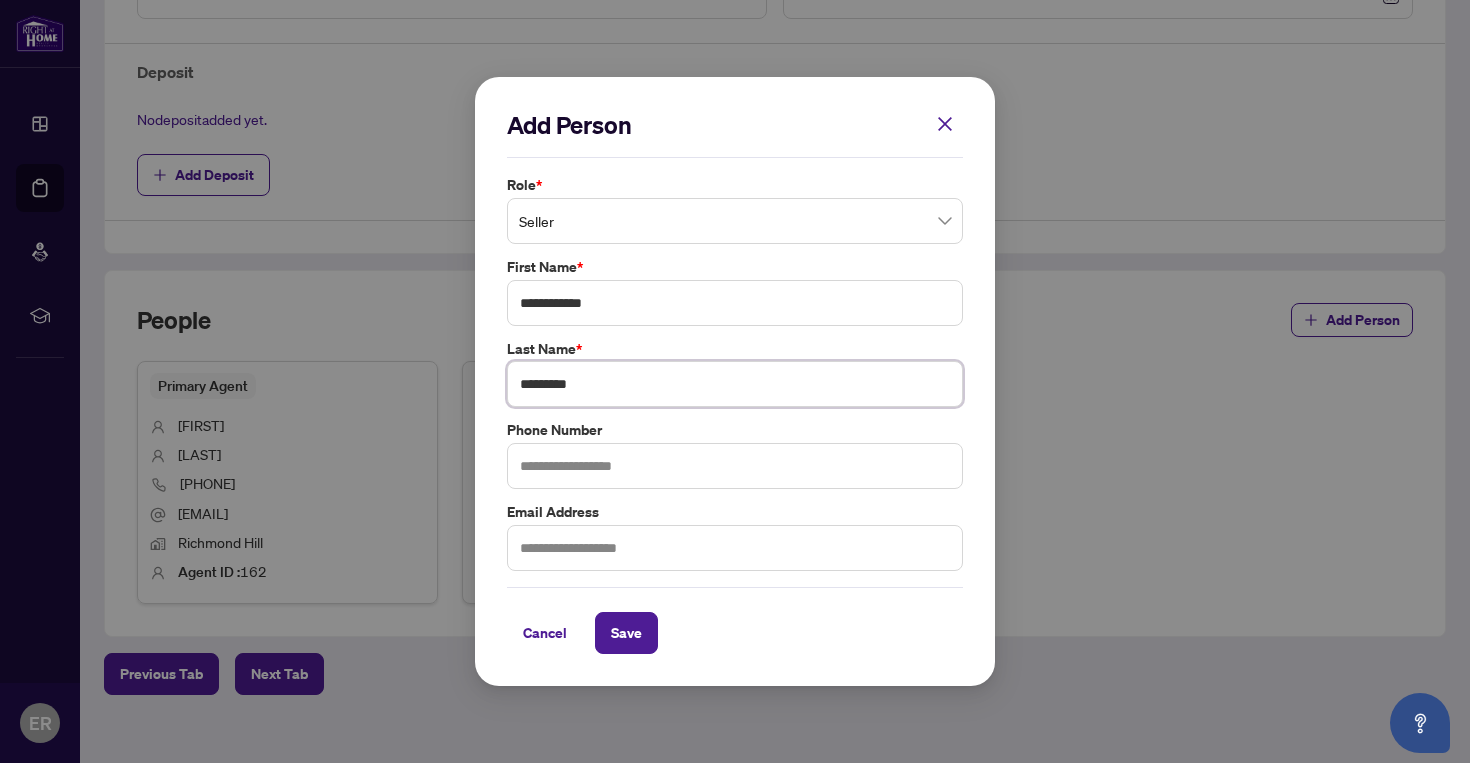 type on "*********" 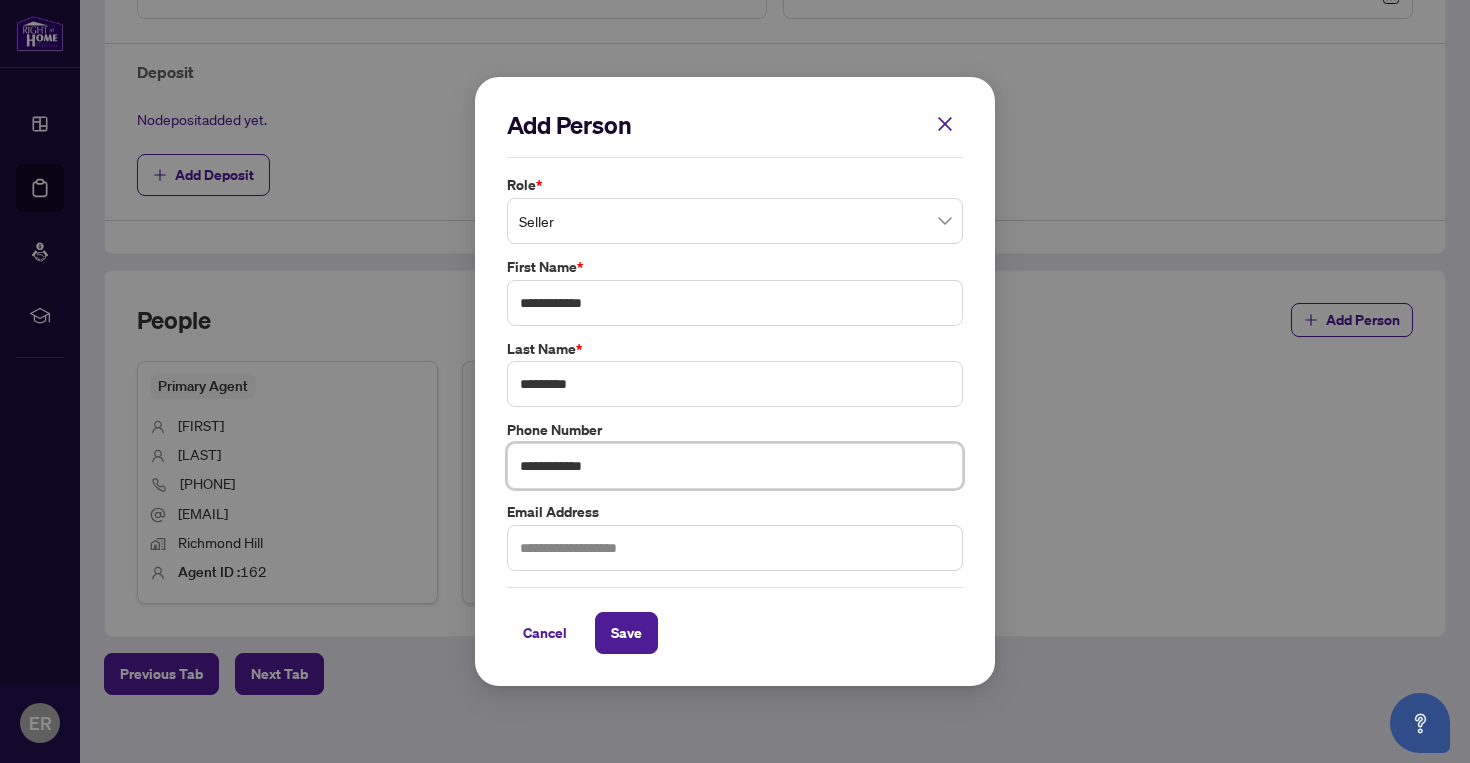 type on "**********" 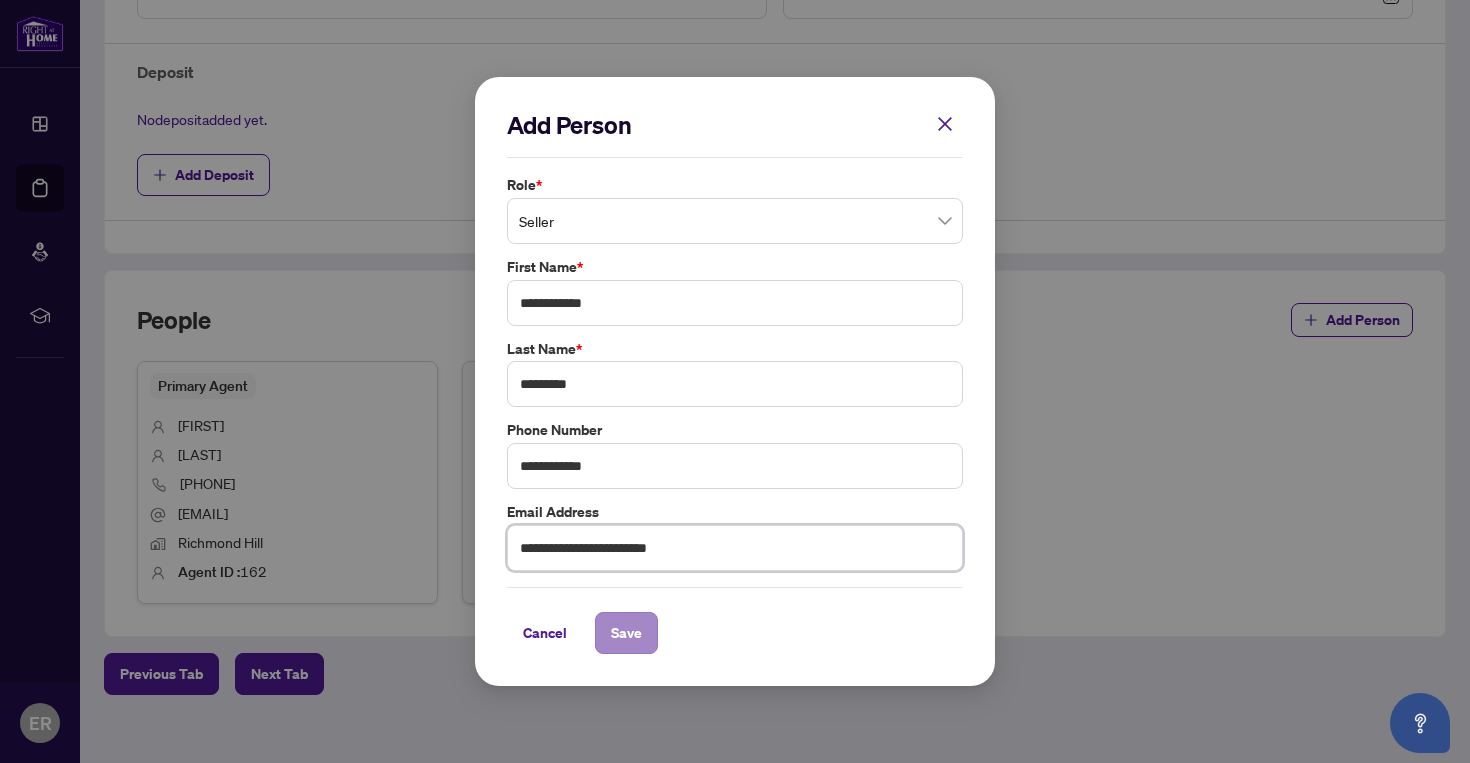 type on "**********" 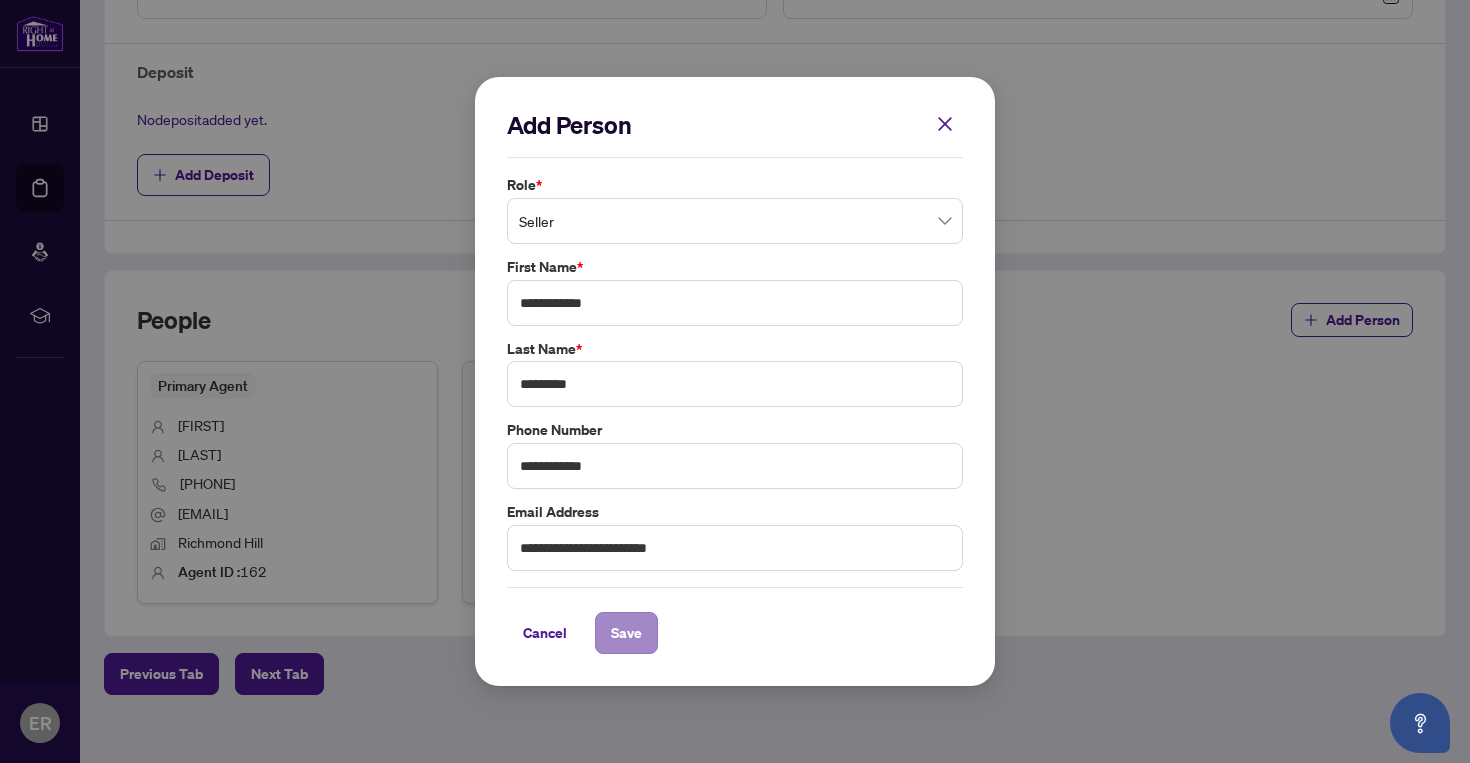 click on "Save" at bounding box center (626, 633) 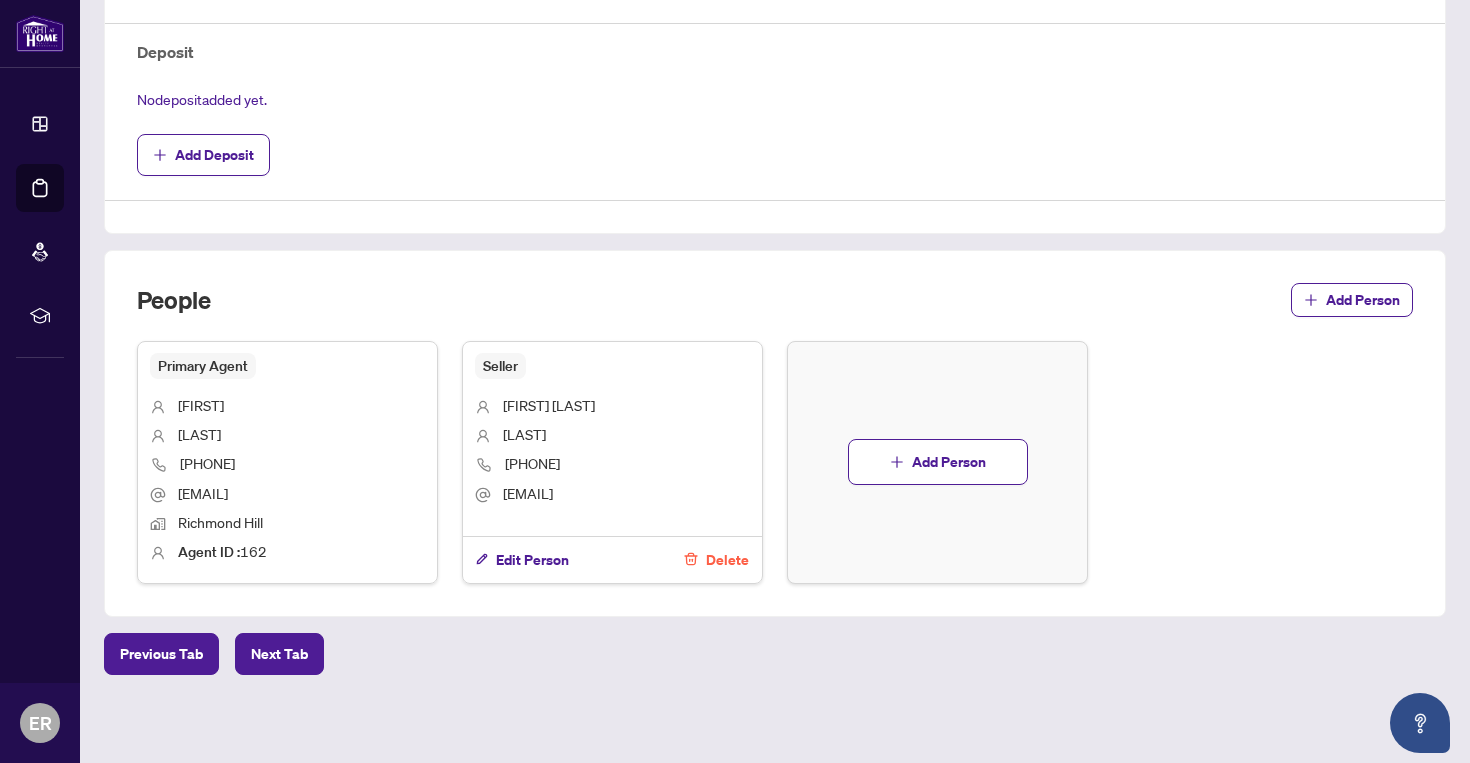 scroll, scrollTop: 715, scrollLeft: 0, axis: vertical 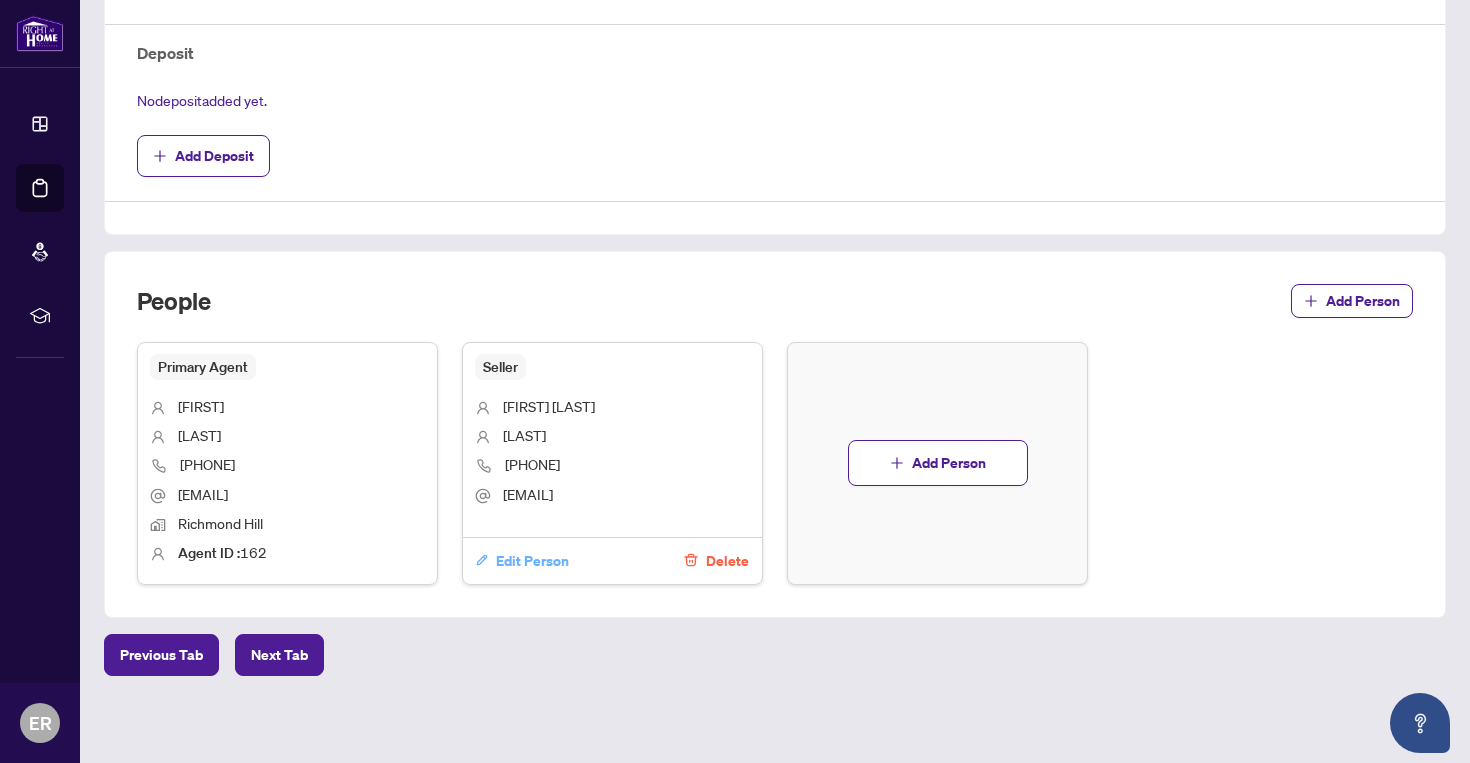 click on "Edit Person" at bounding box center (532, 561) 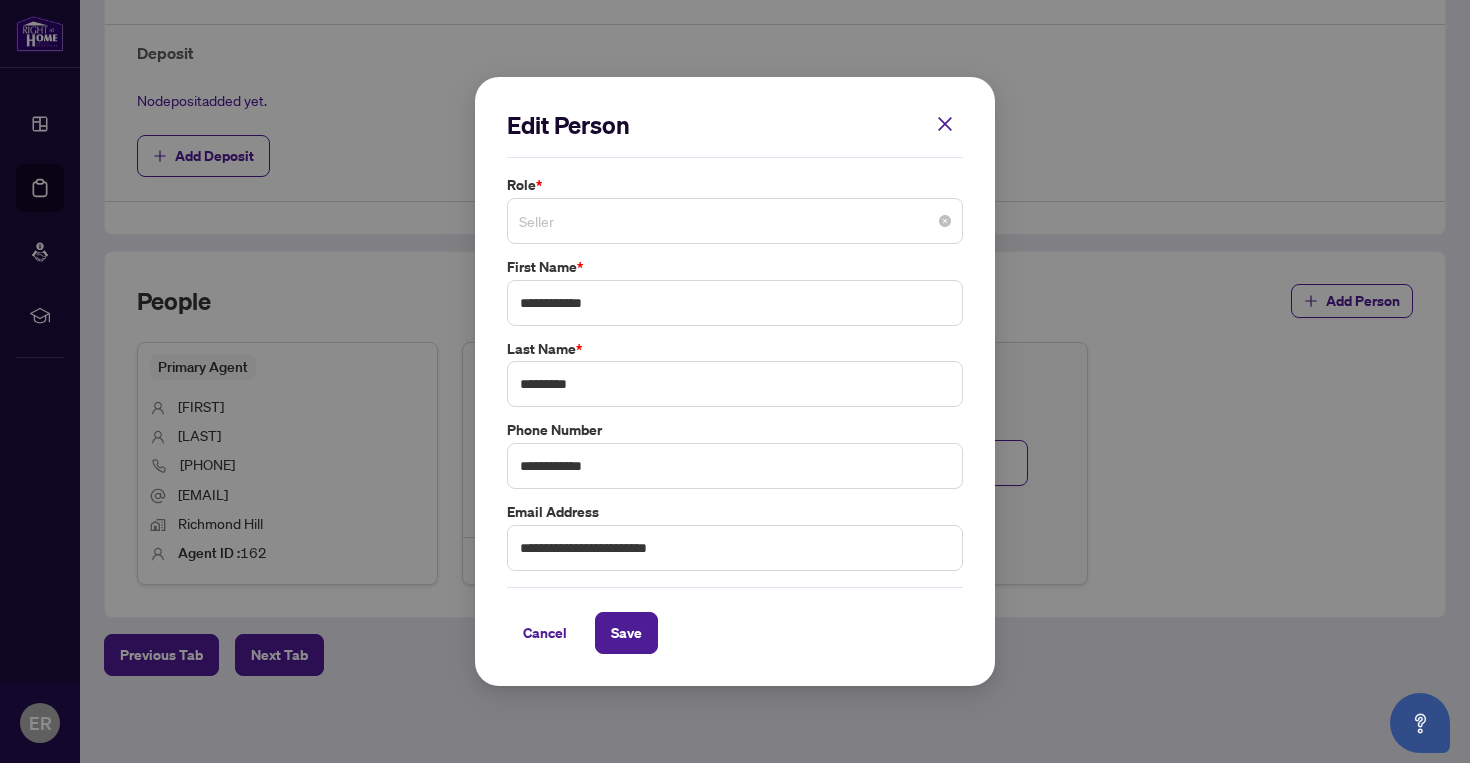 click on "Seller" at bounding box center [735, 221] 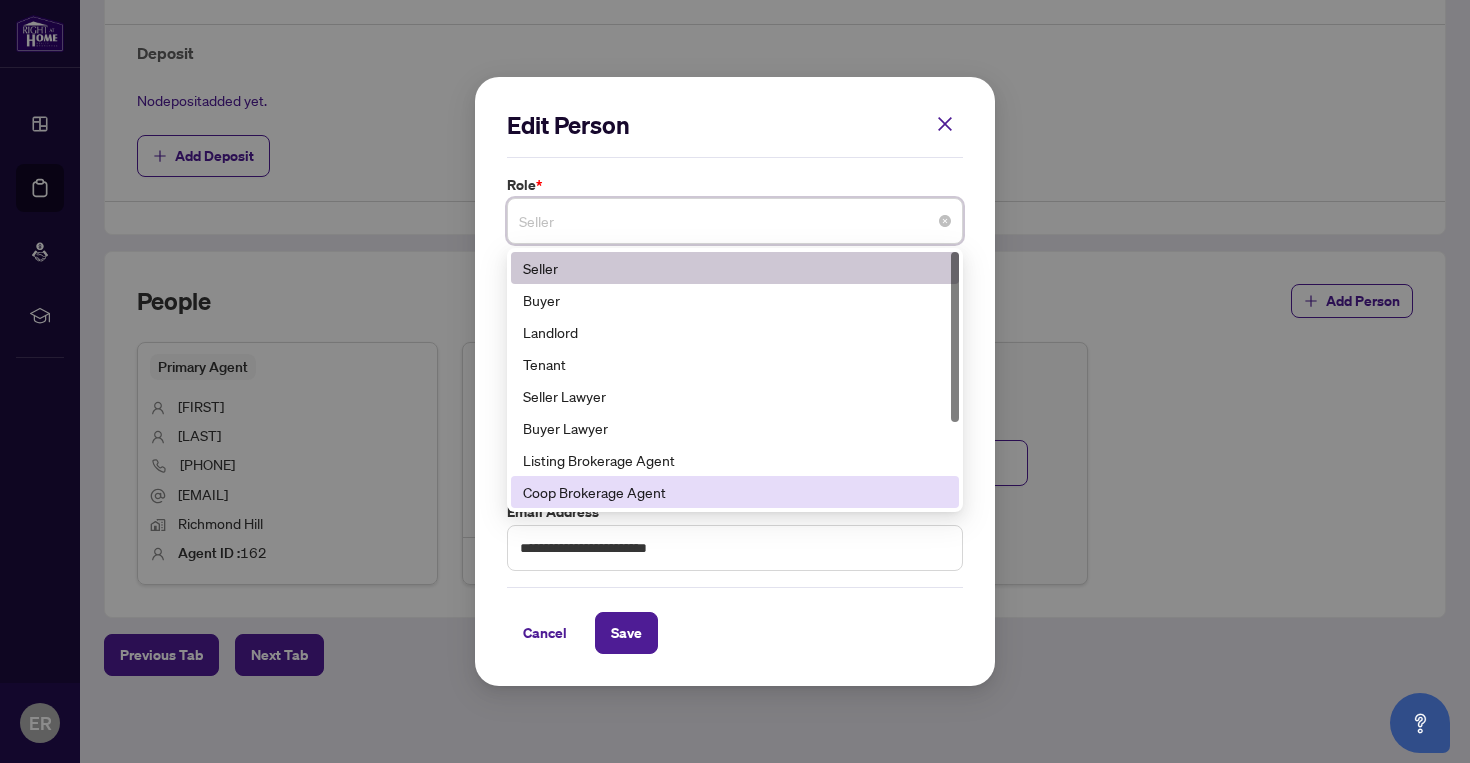 click on "Coop Brokerage Agent" at bounding box center [735, 492] 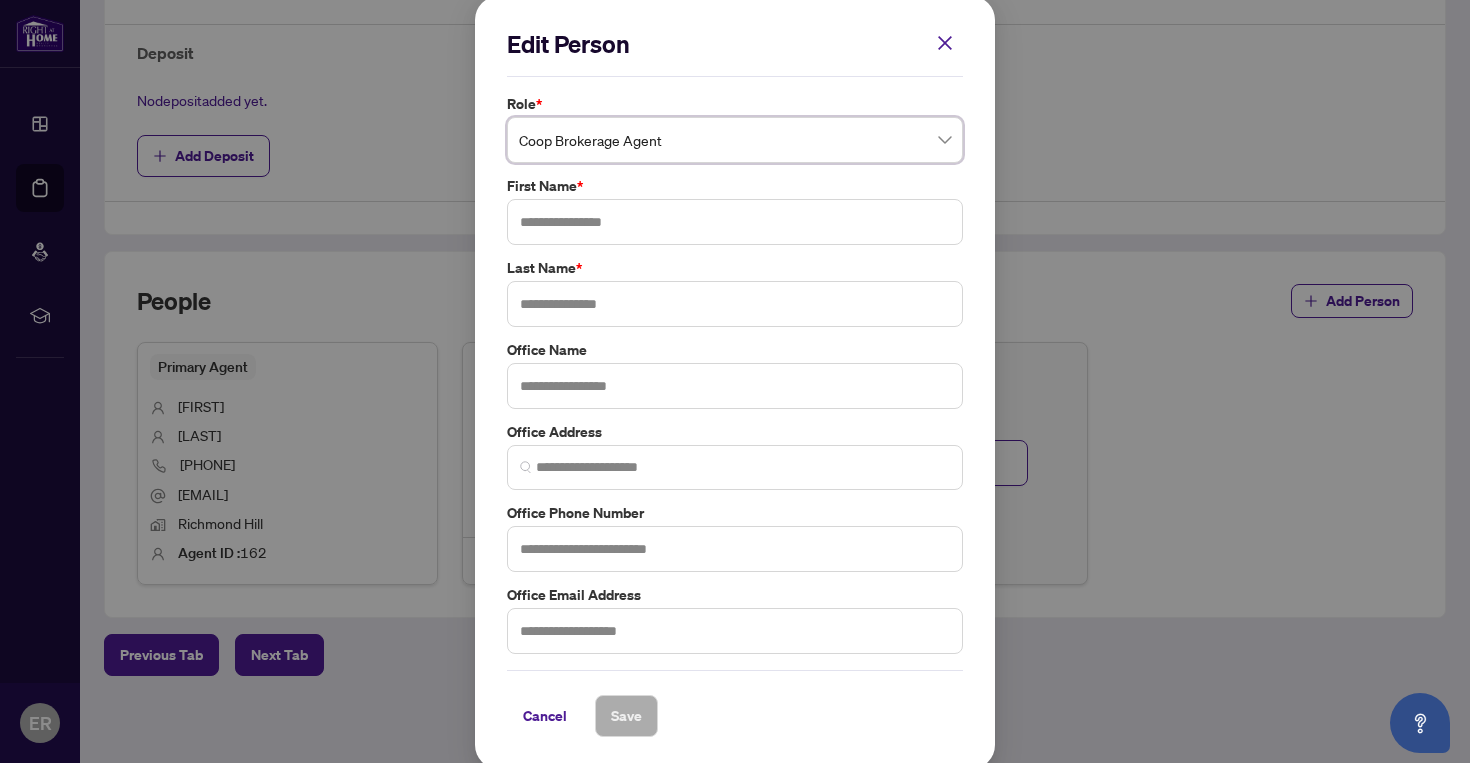 scroll, scrollTop: 3, scrollLeft: 0, axis: vertical 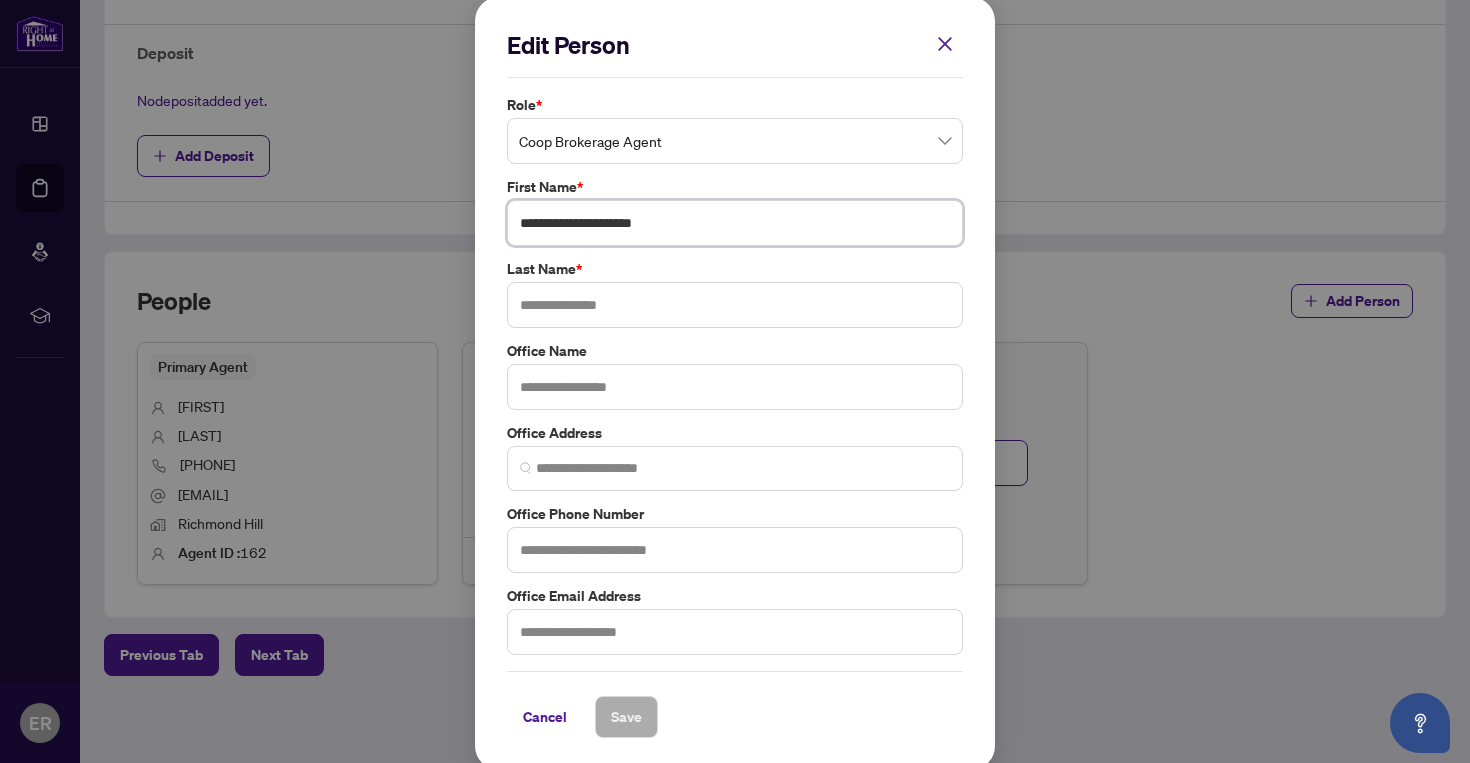 click on "**********" at bounding box center (735, 223) 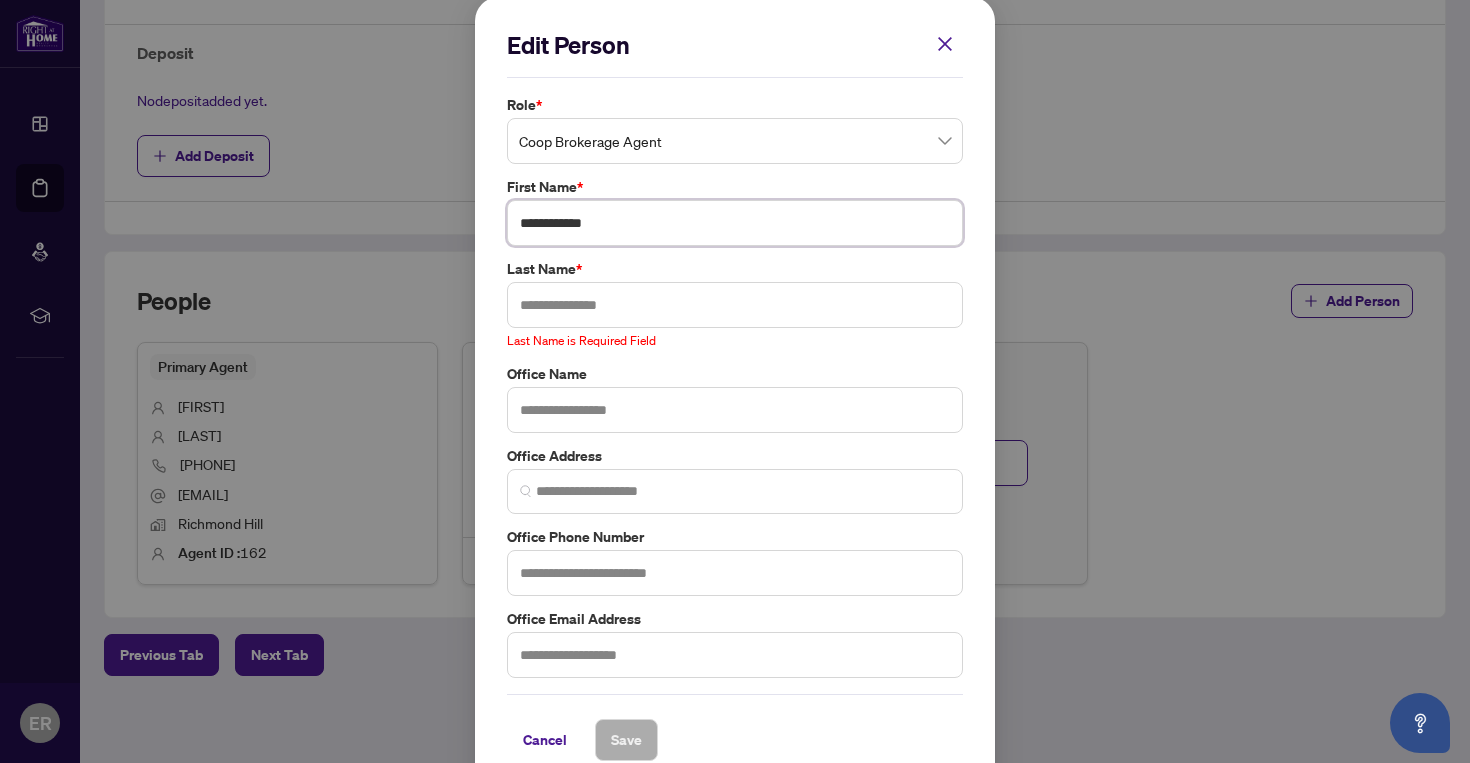 type on "**********" 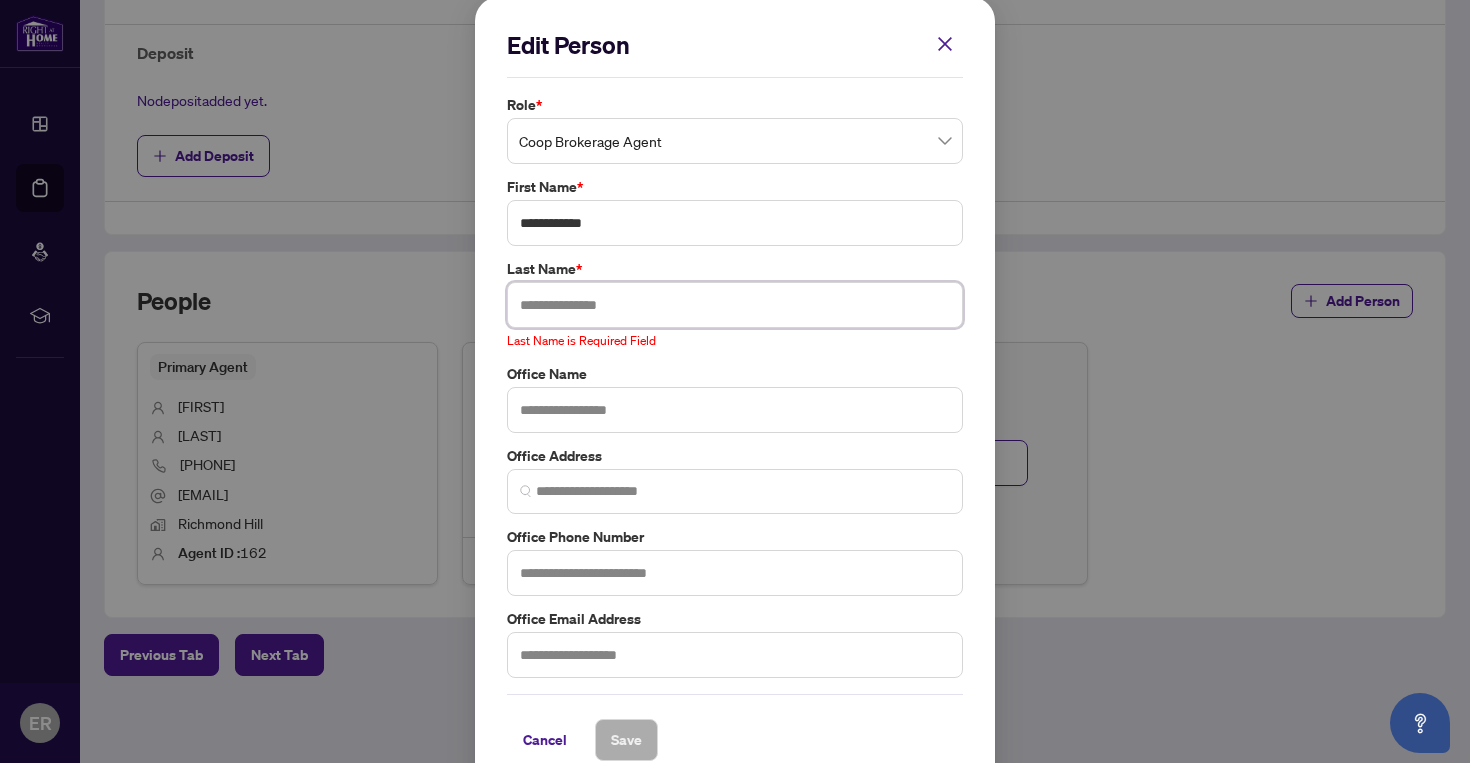 click at bounding box center (735, 305) 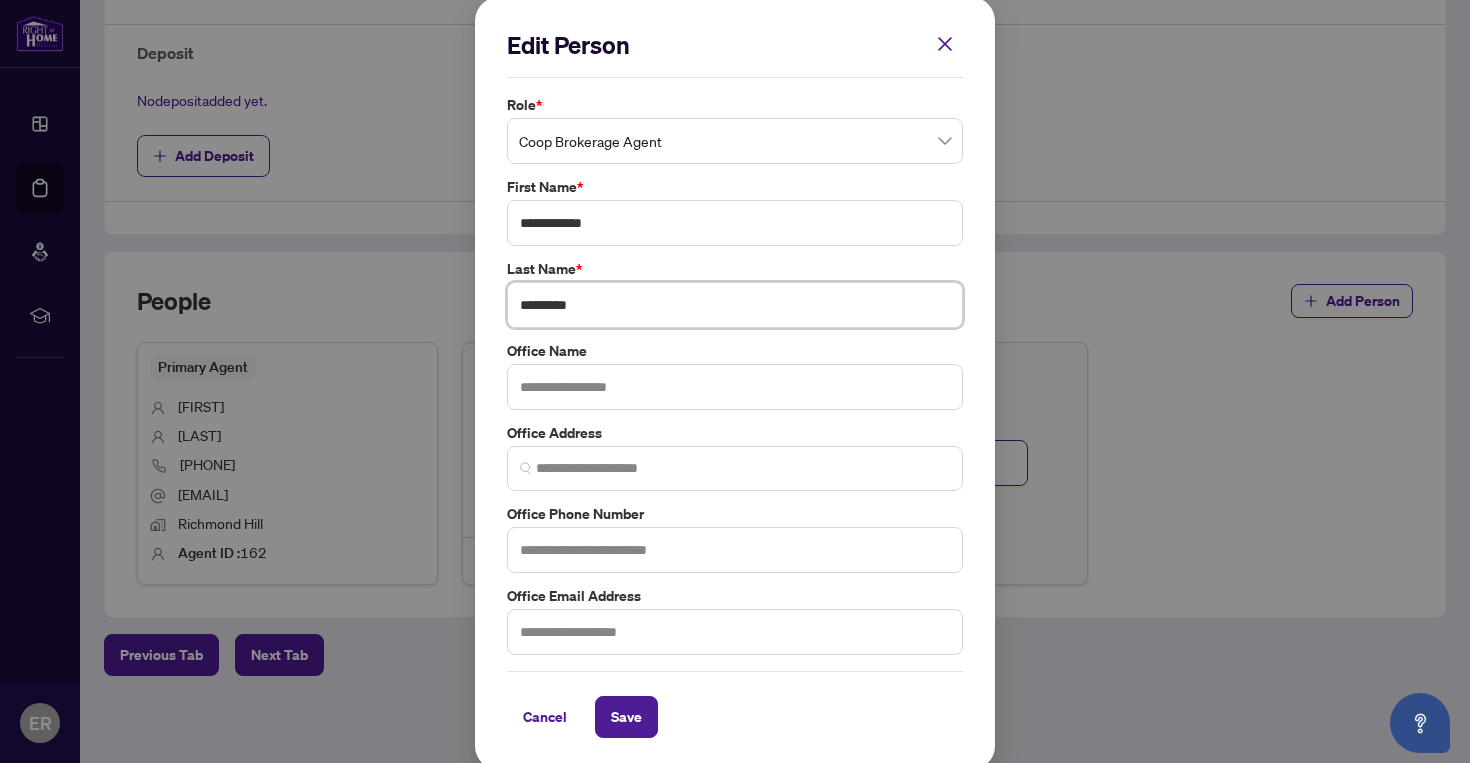 type on "*********" 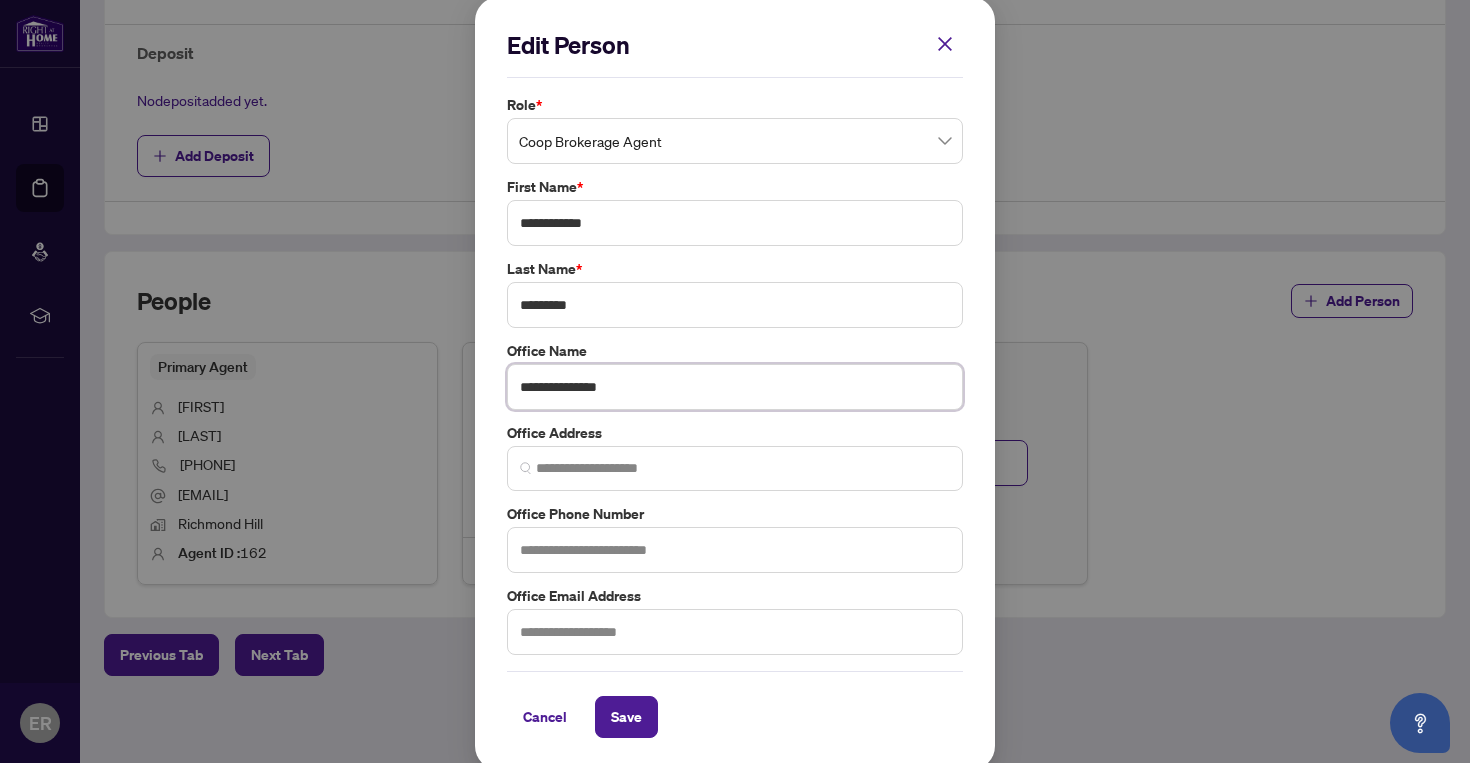type on "**********" 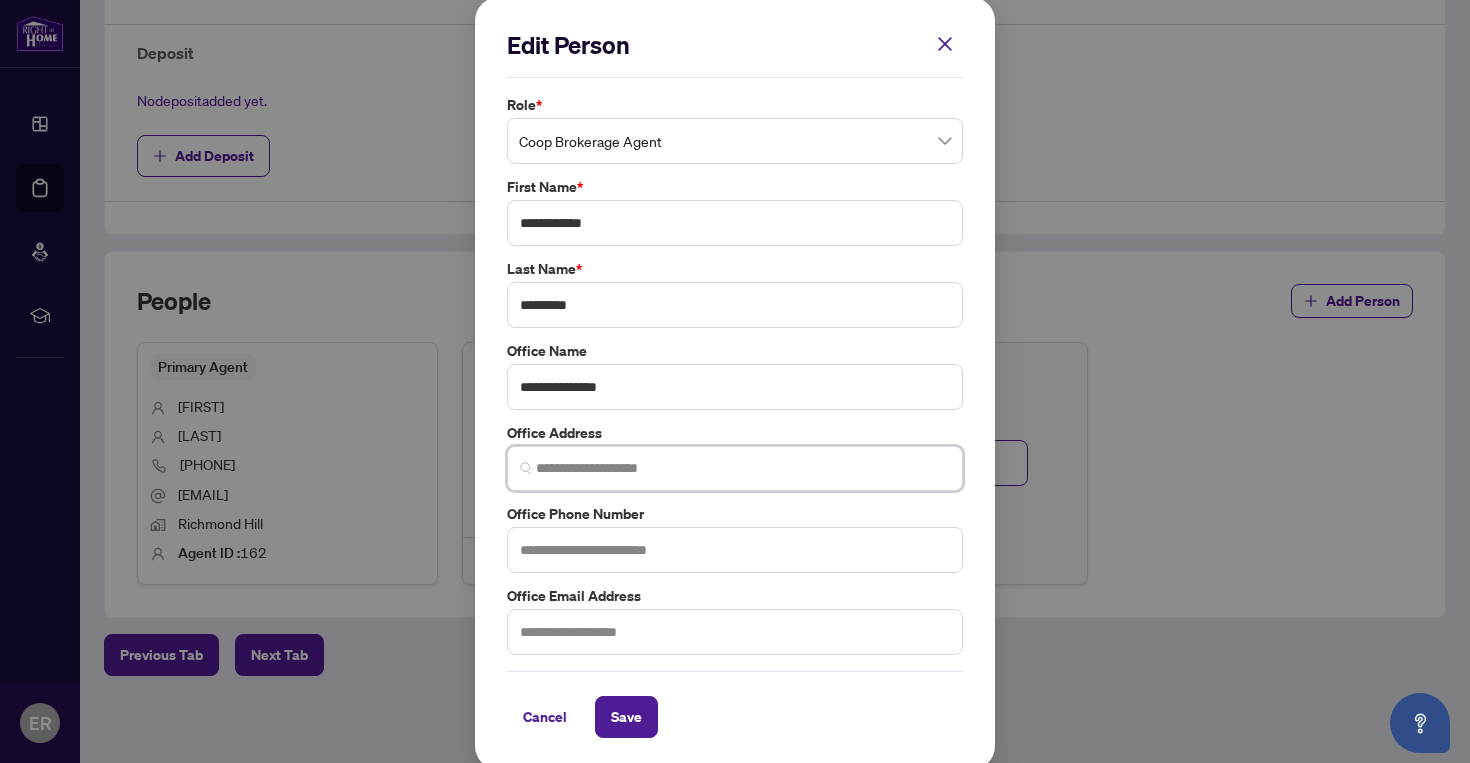 click at bounding box center (743, 468) 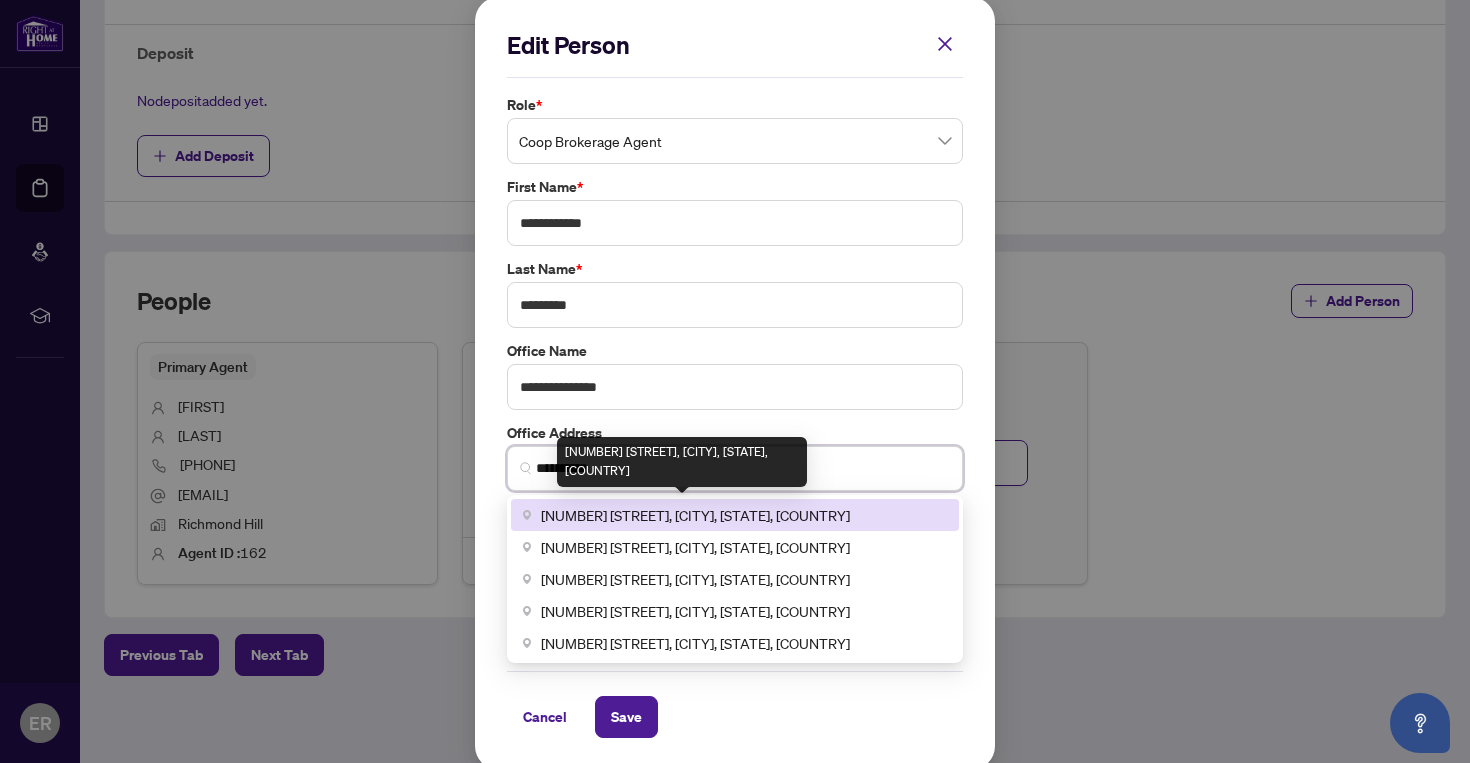 click on "[NUMBER] [STREET], [CITY], [STATE], [COUNTRY]" at bounding box center (695, 515) 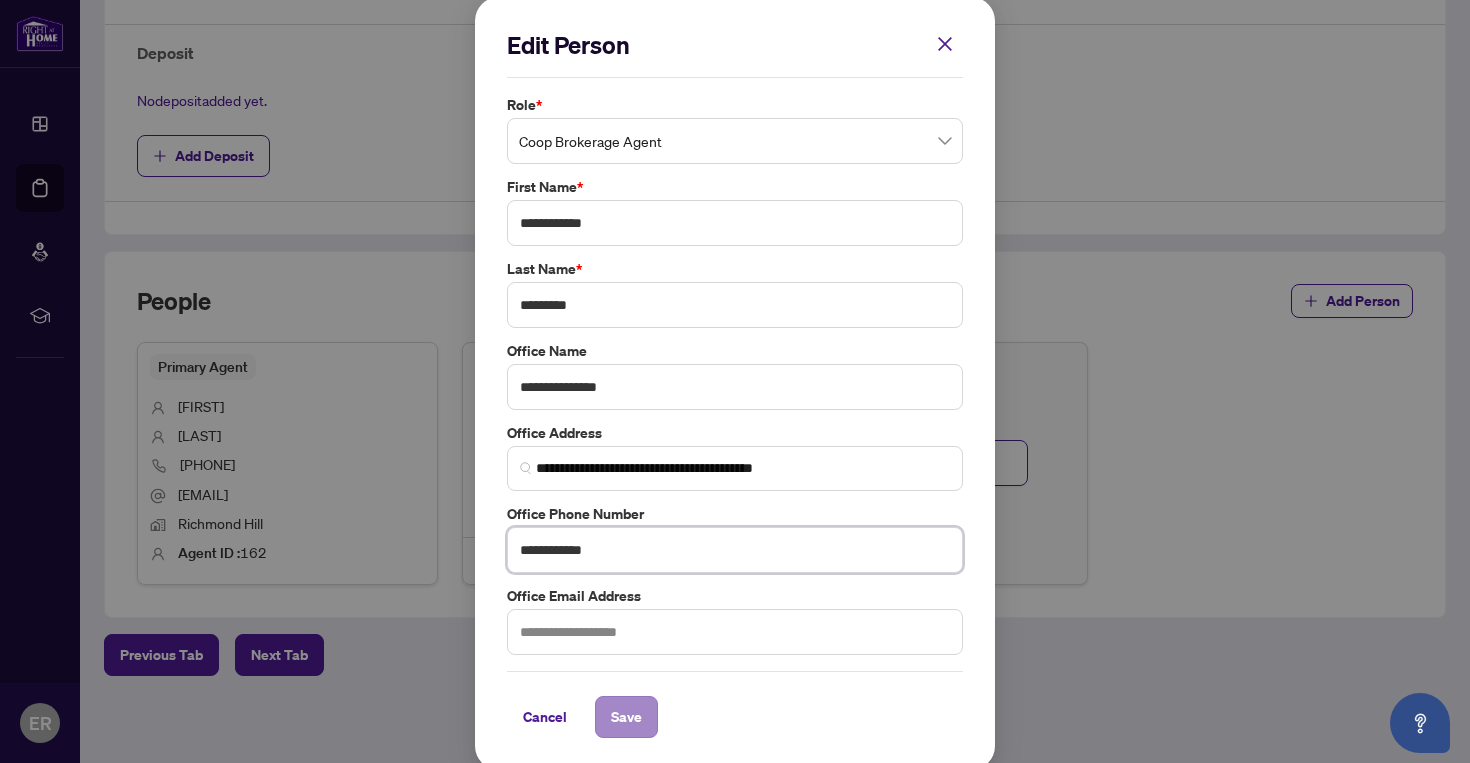 type on "**********" 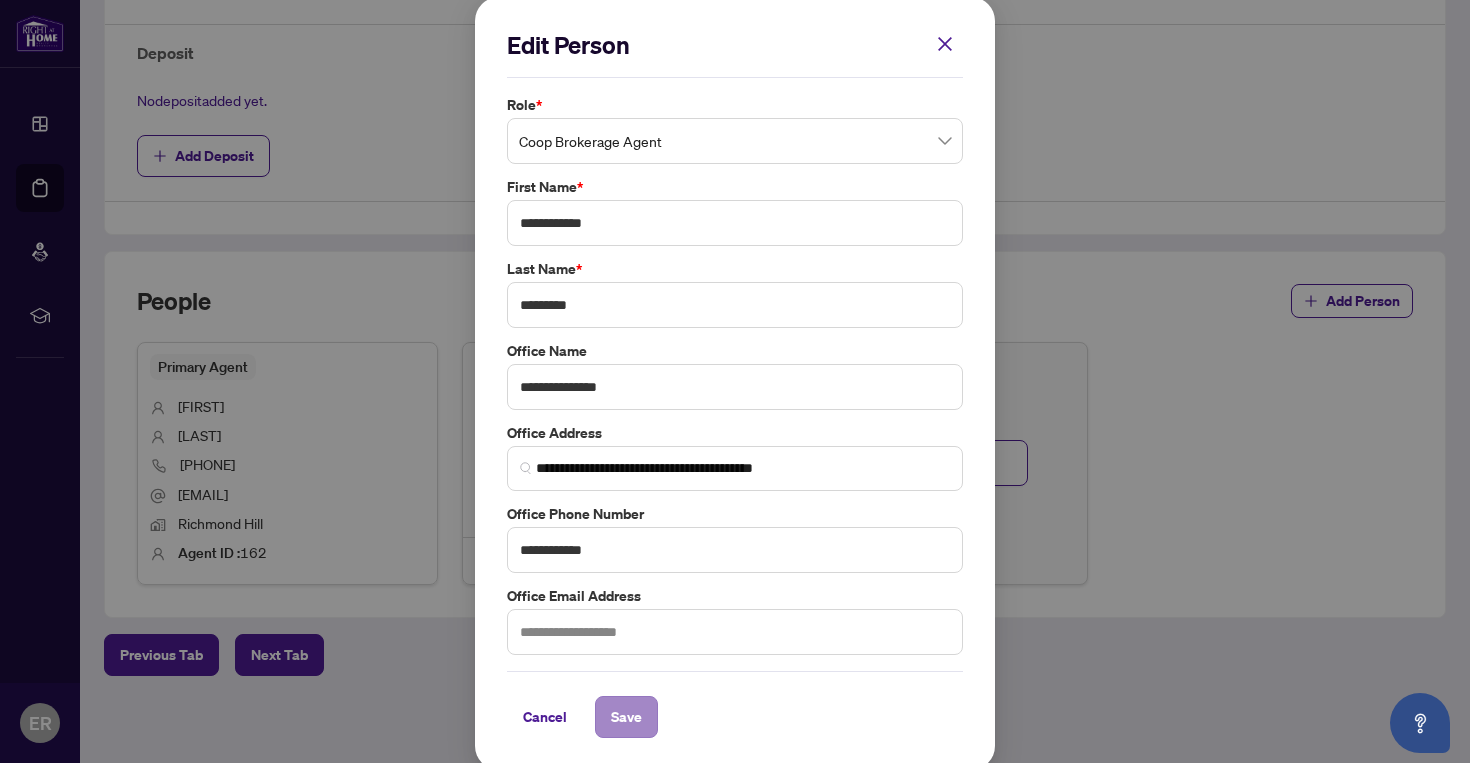 click on "Save" at bounding box center (626, 717) 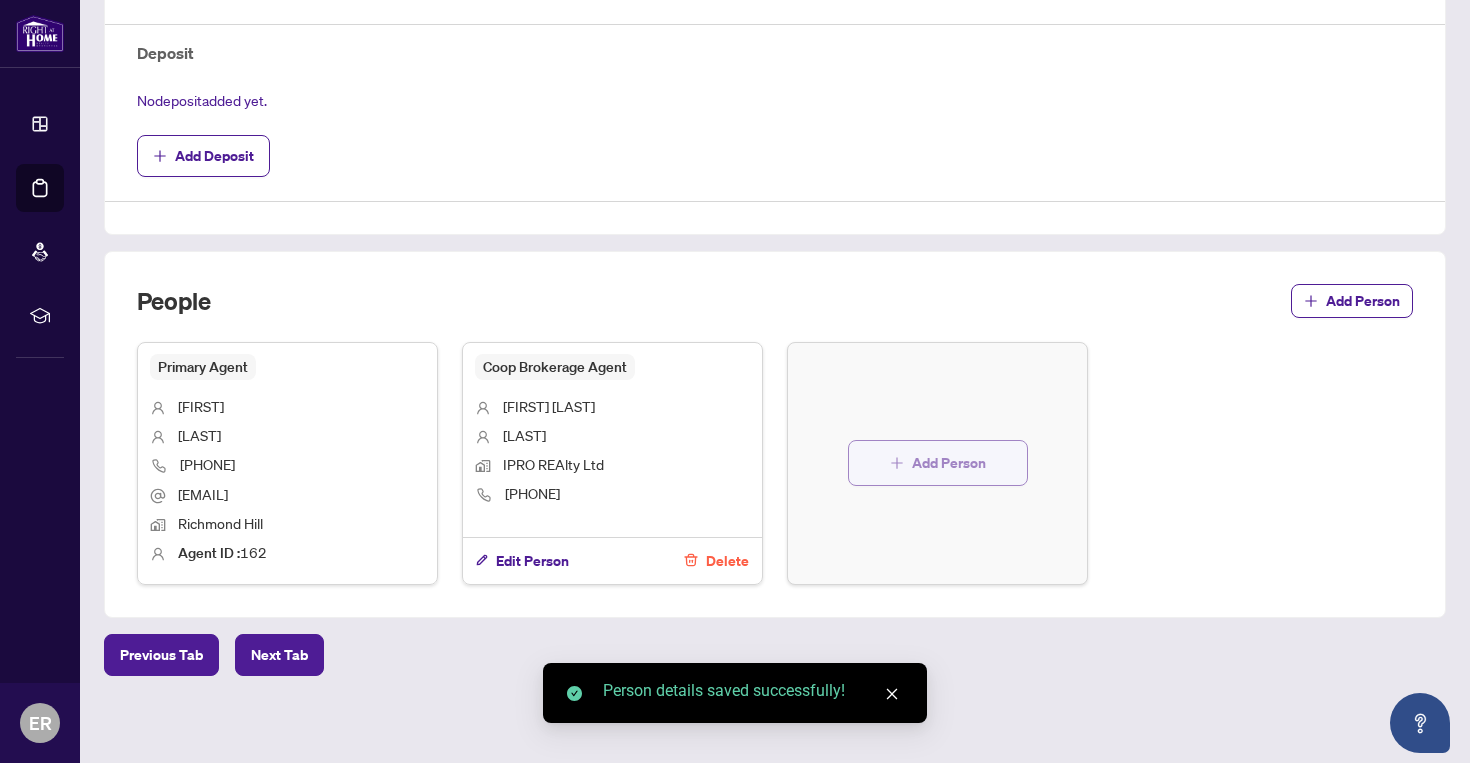 click on "Add Person" at bounding box center (949, 463) 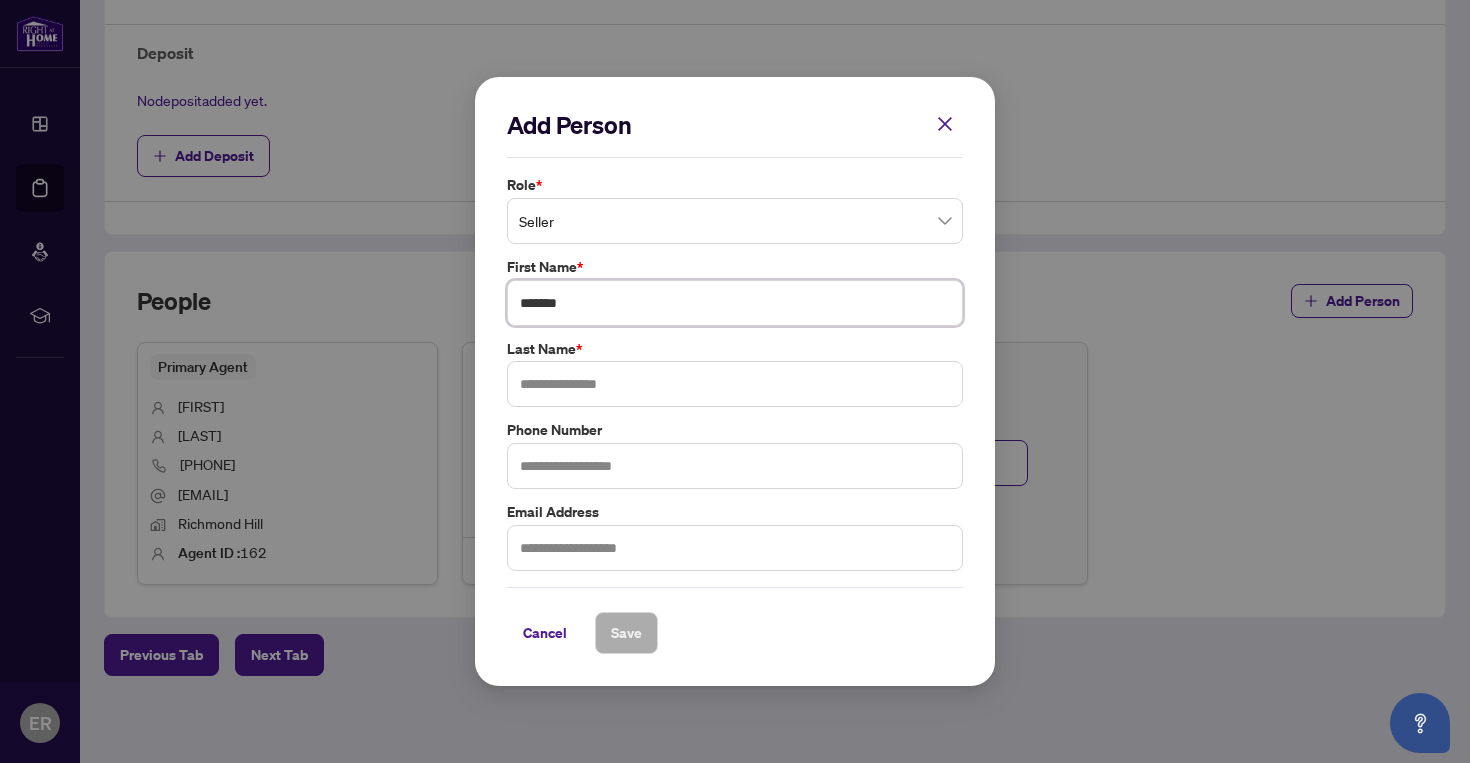 type on "*******" 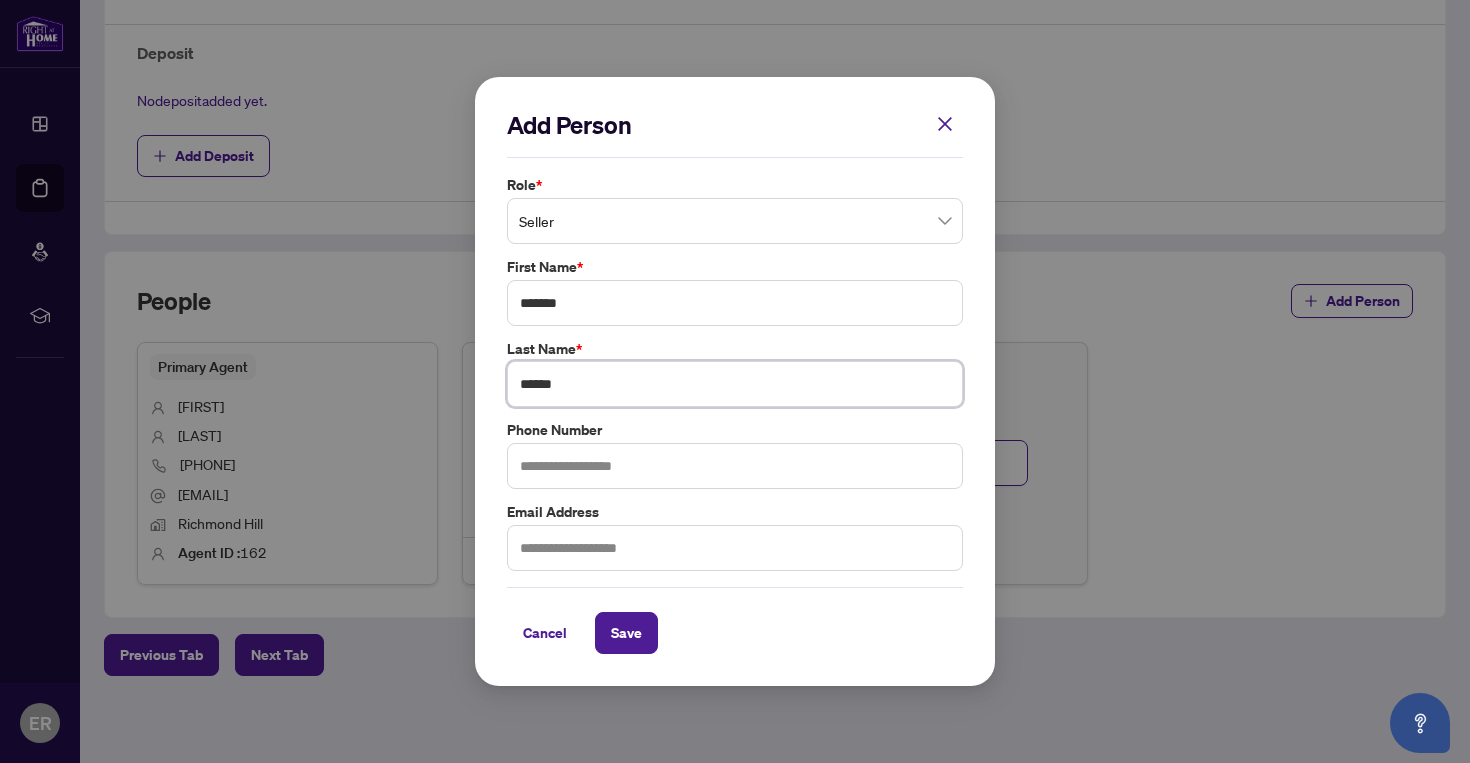type on "******" 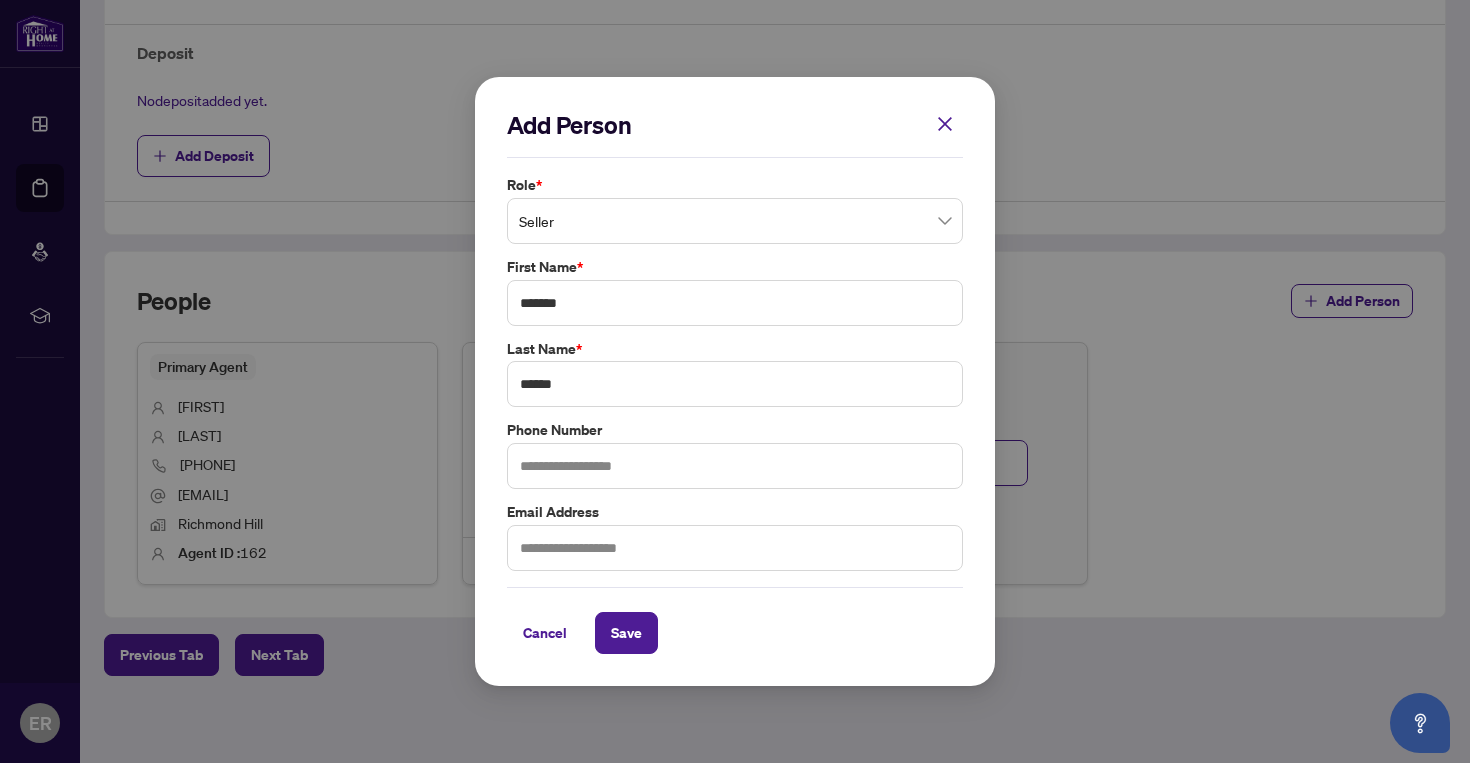 click on "Last Name *" at bounding box center (735, 349) 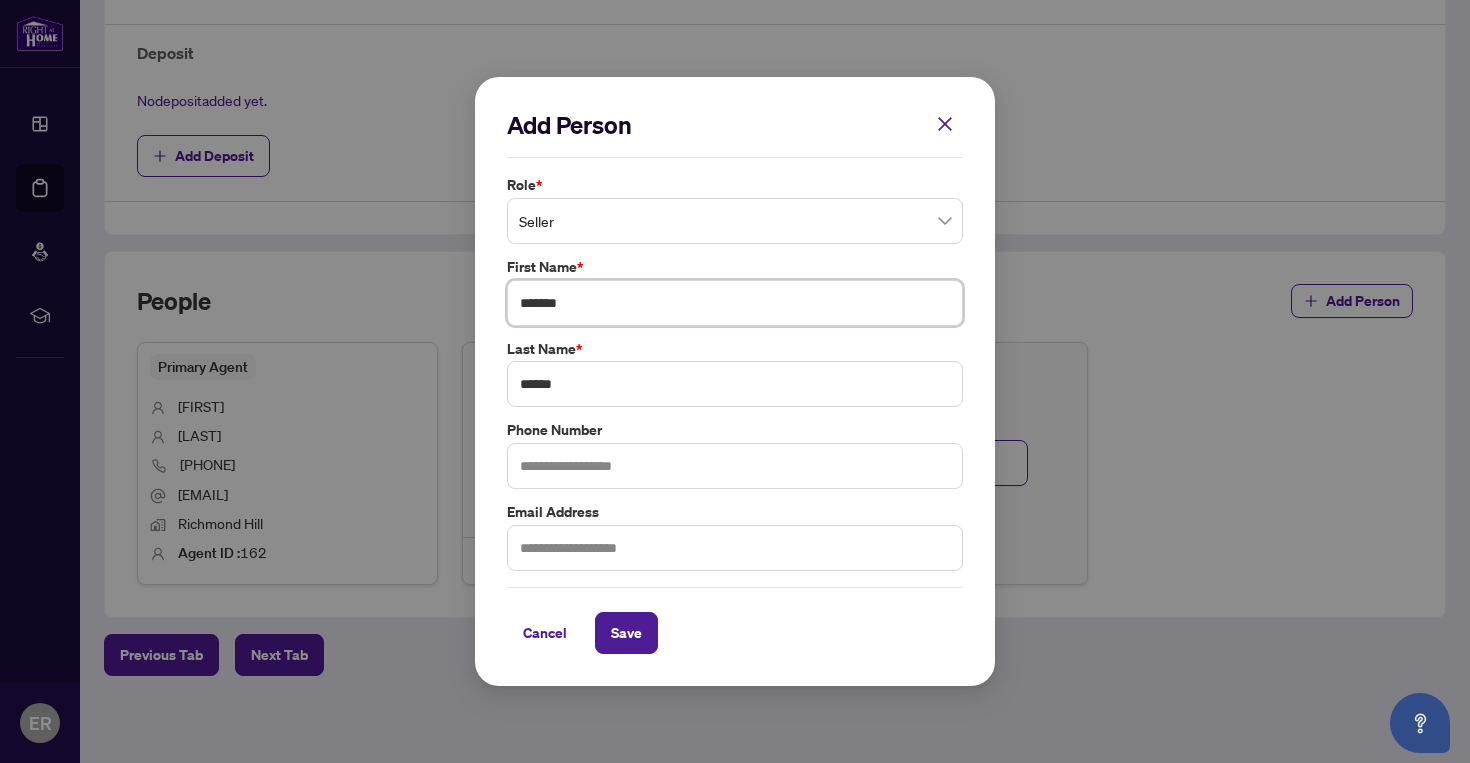 click on "*******" at bounding box center (735, 303) 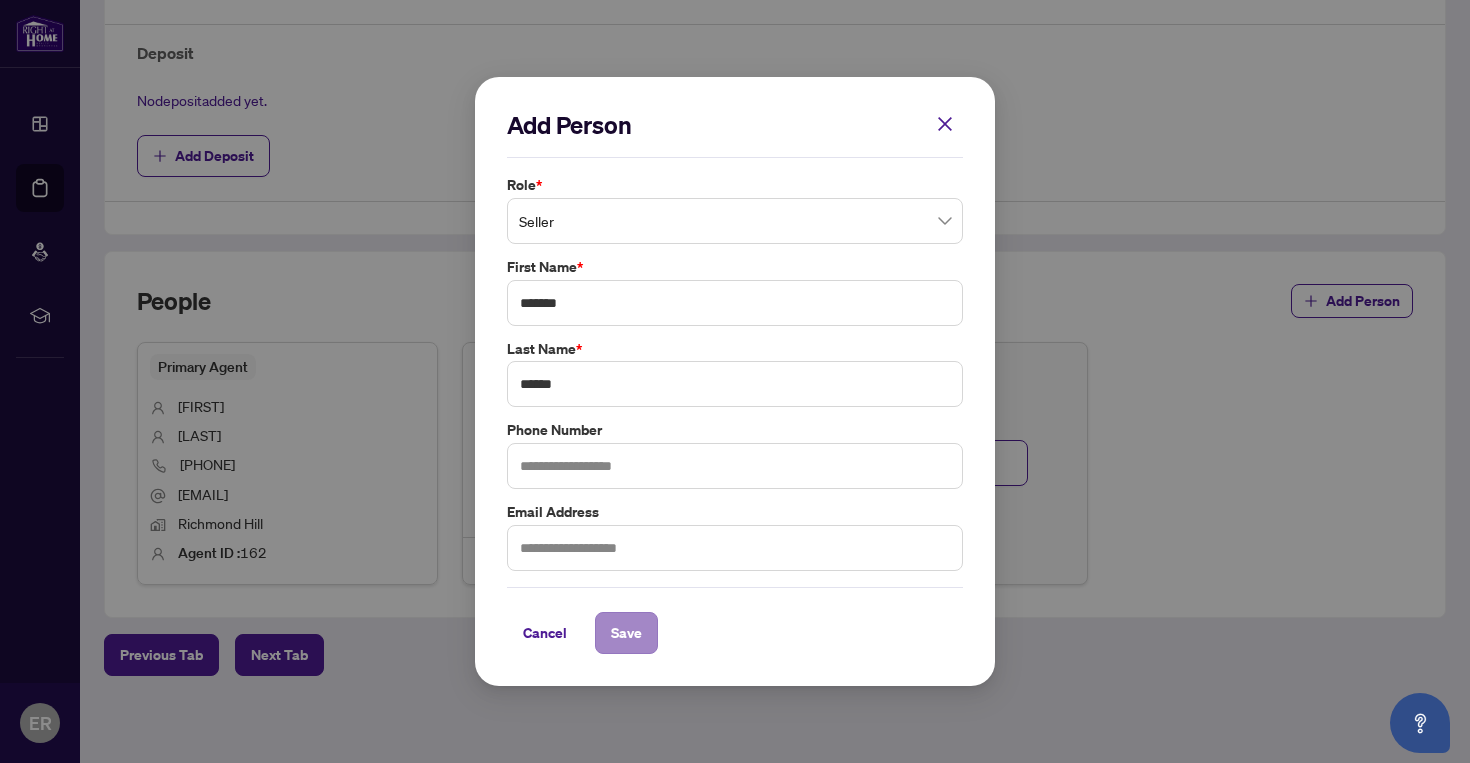 click on "Save" at bounding box center (626, 633) 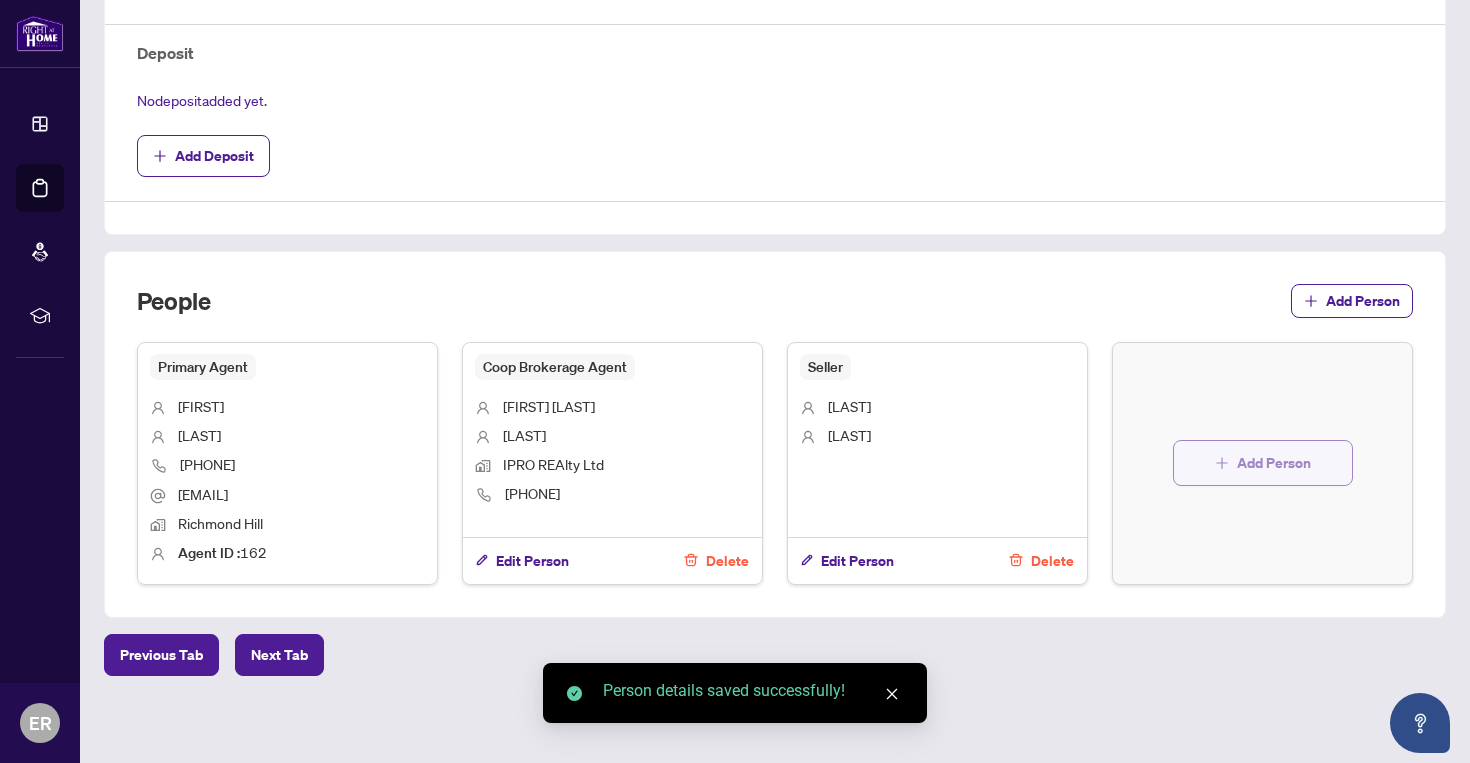 click on "Add Person" at bounding box center [1274, 463] 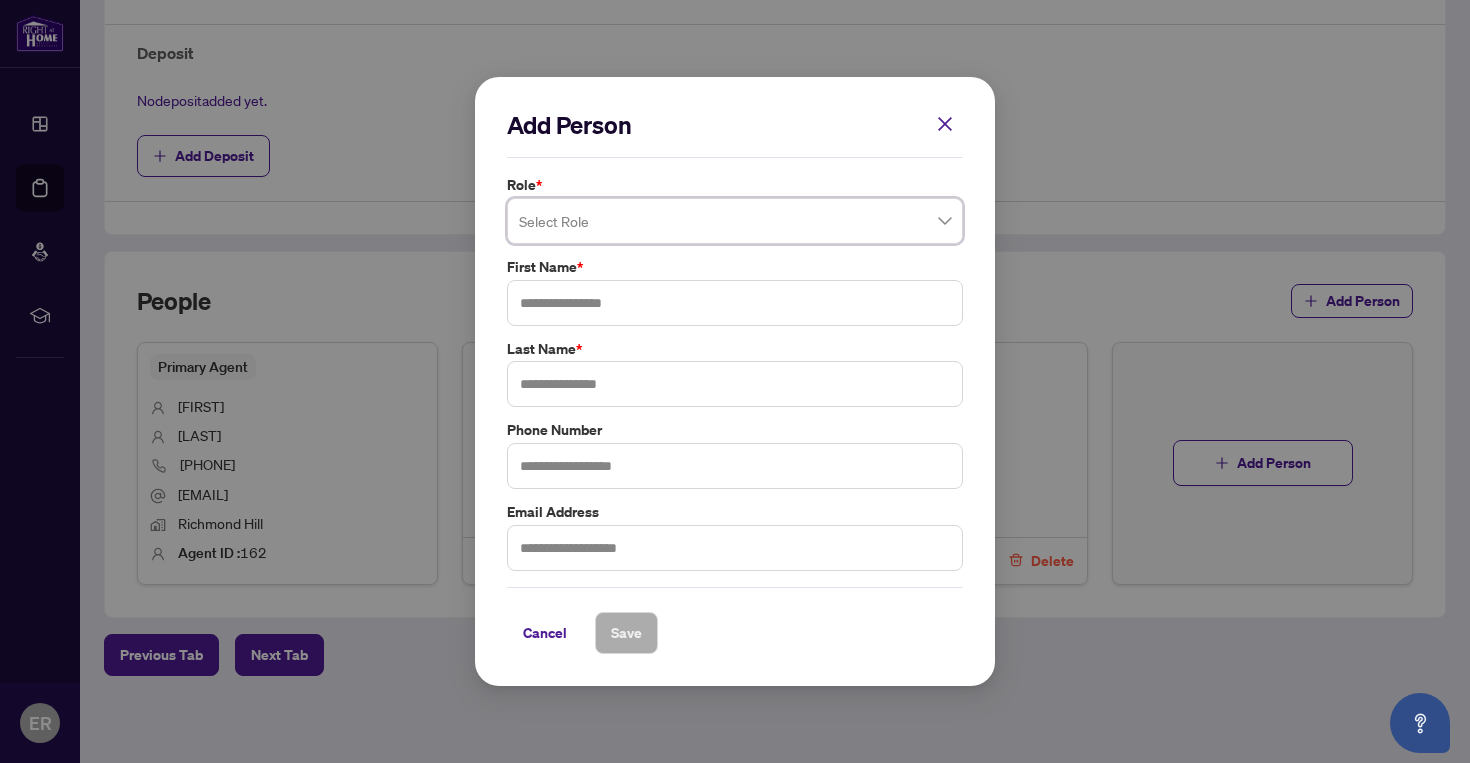 scroll, scrollTop: 0, scrollLeft: 0, axis: both 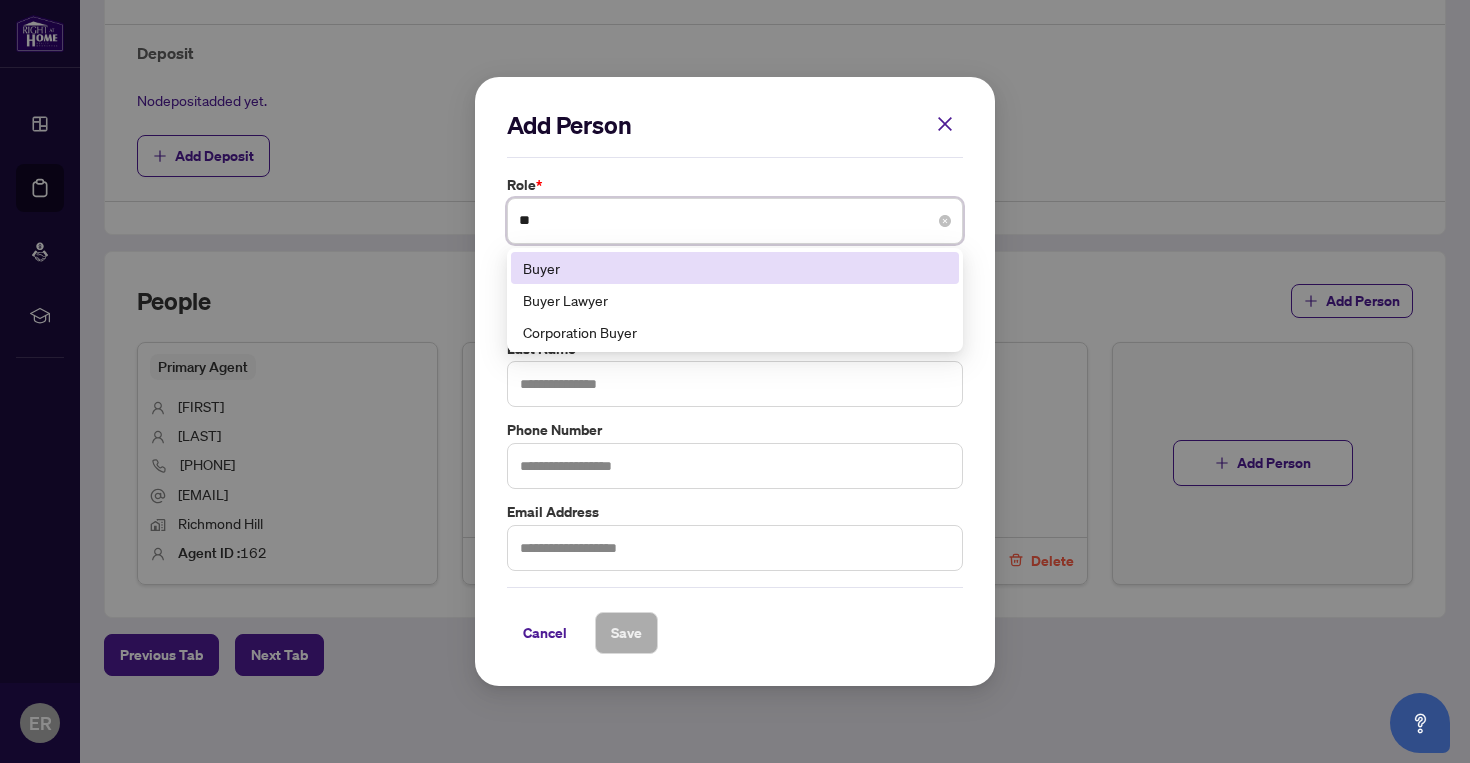 type on "***" 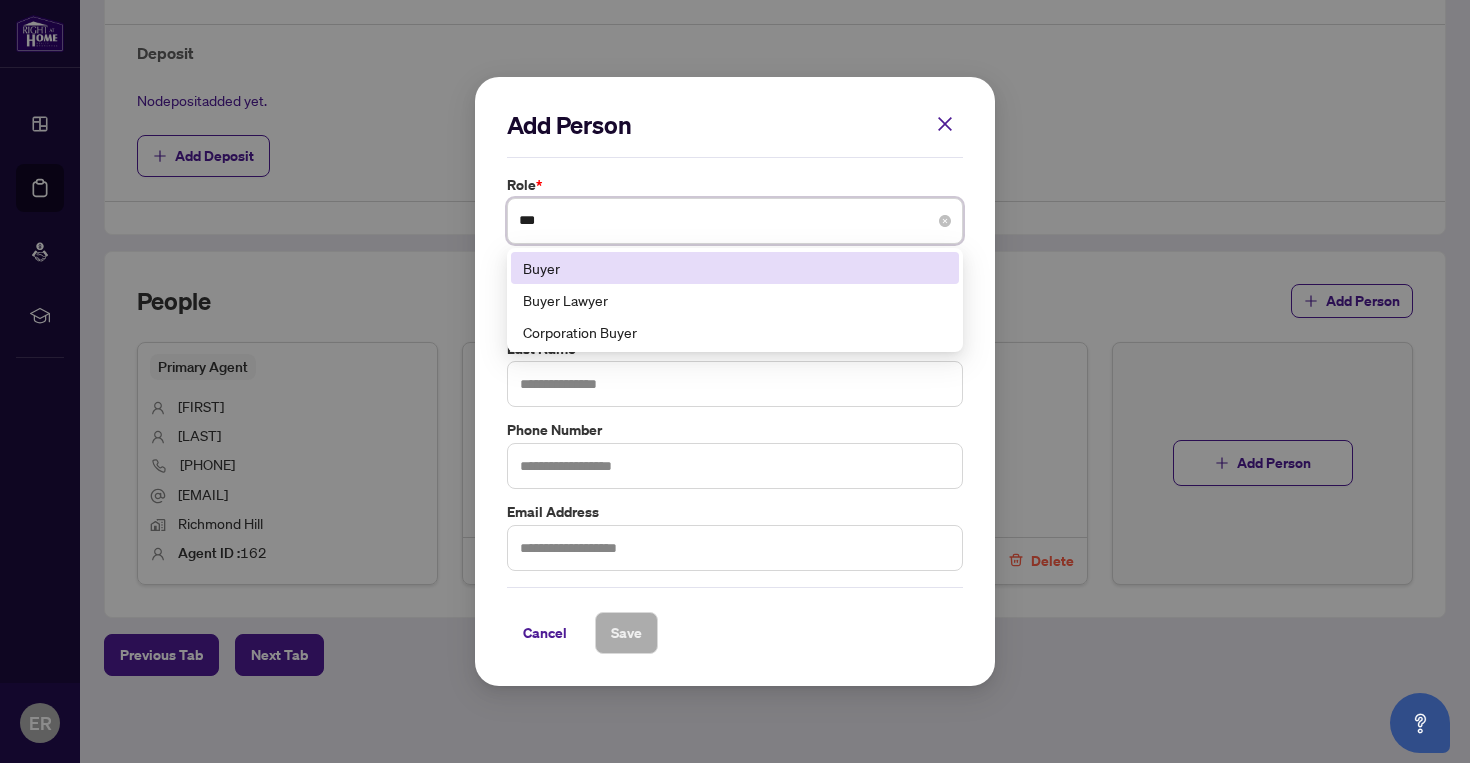 click on "Buyer" at bounding box center [735, 268] 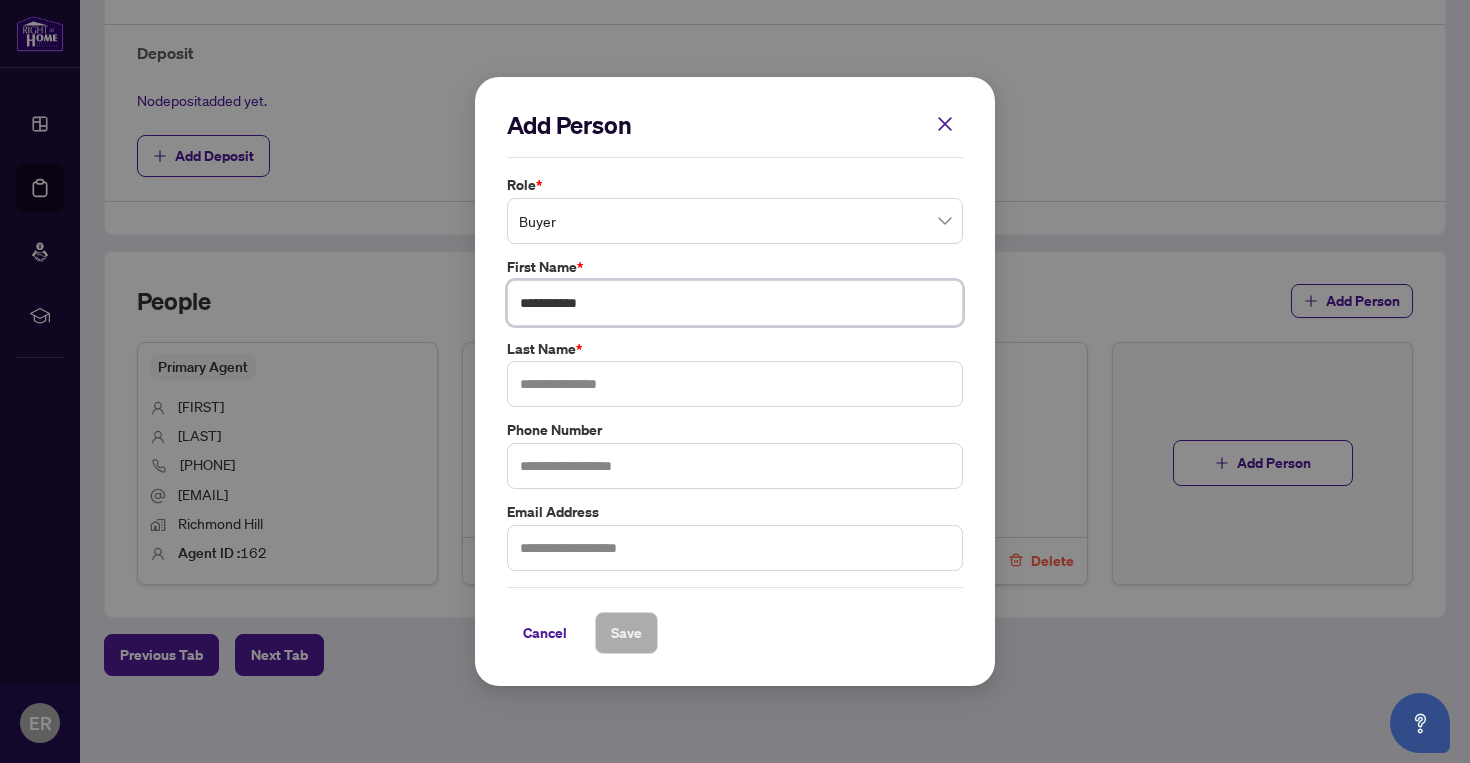 type on "**********" 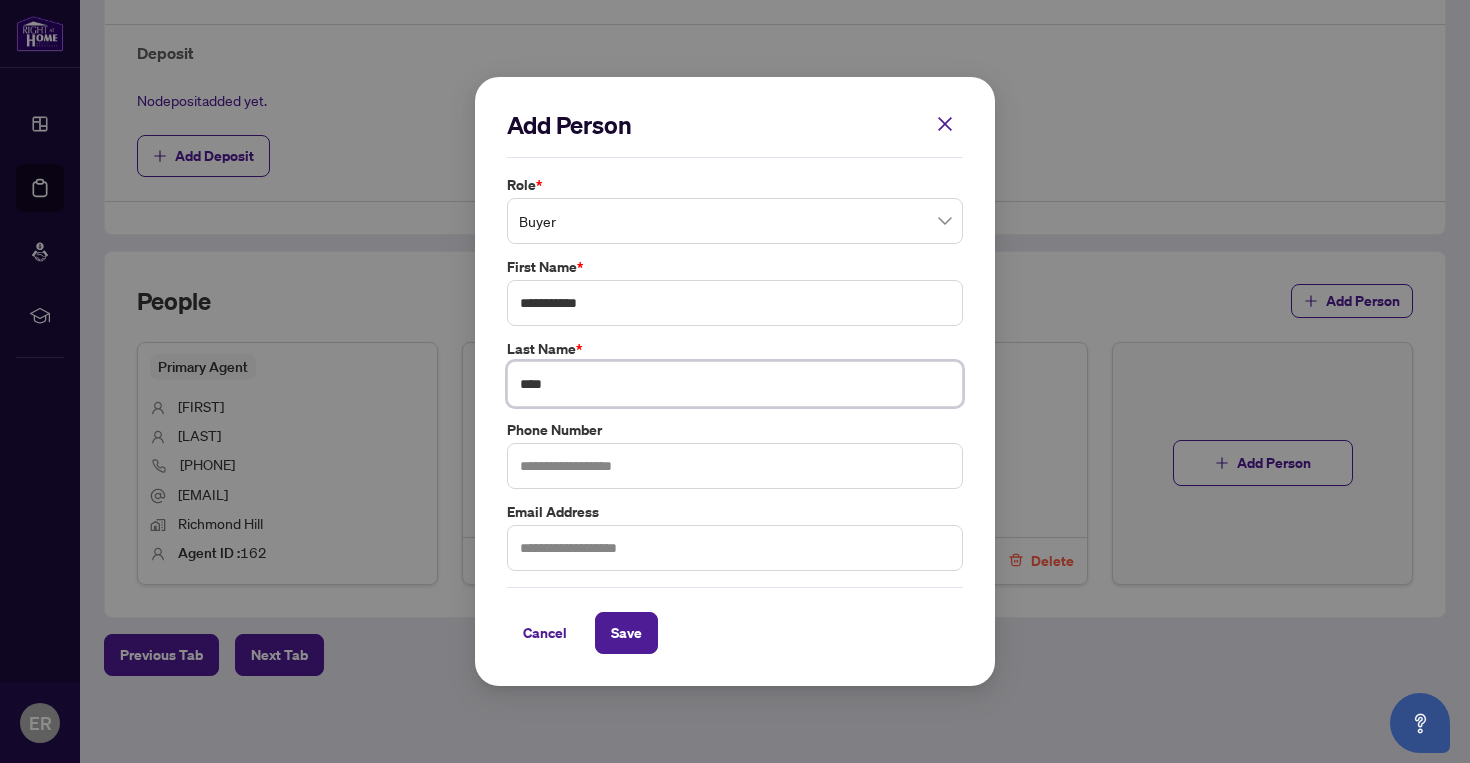 type on "****" 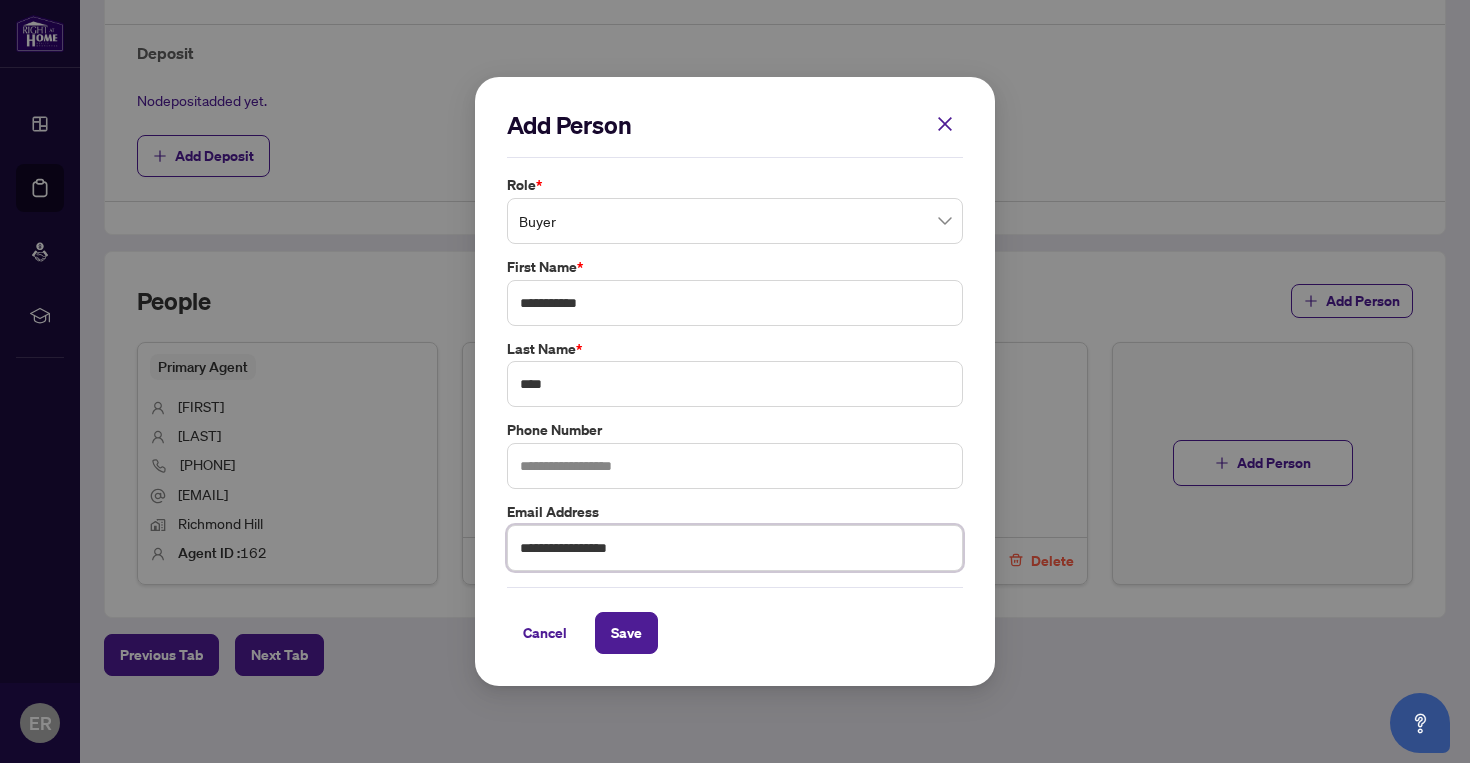 type on "**********" 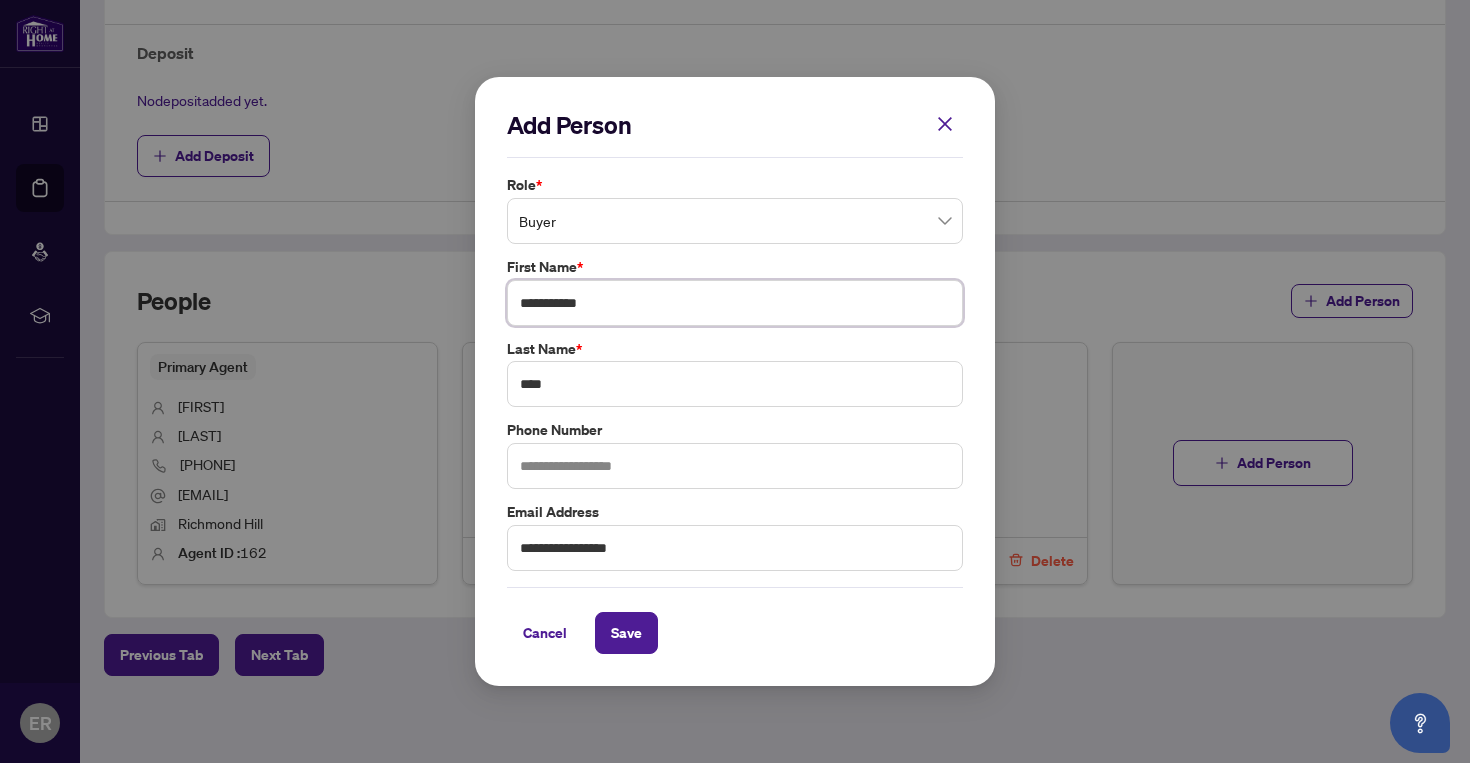 click on "**********" at bounding box center (735, 303) 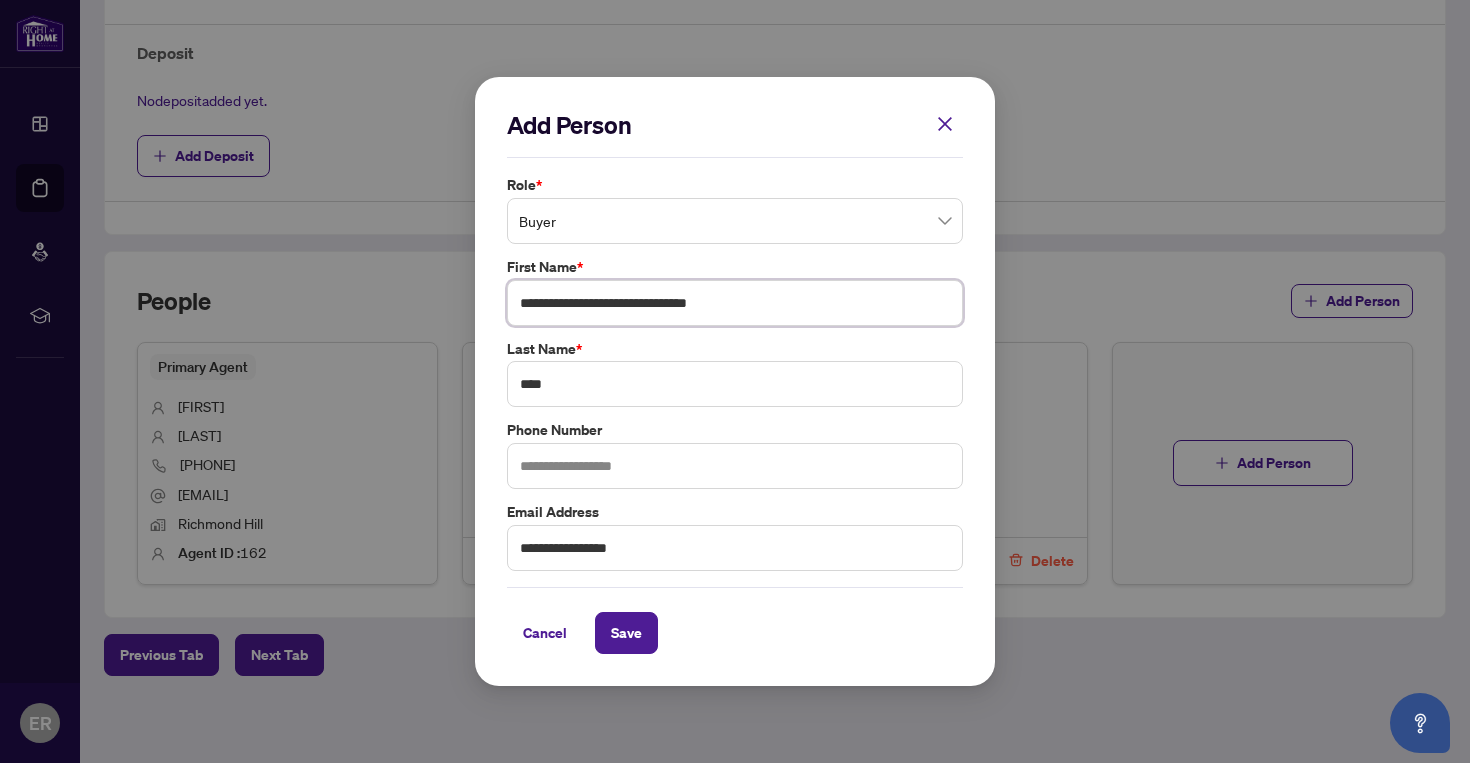 type on "**********" 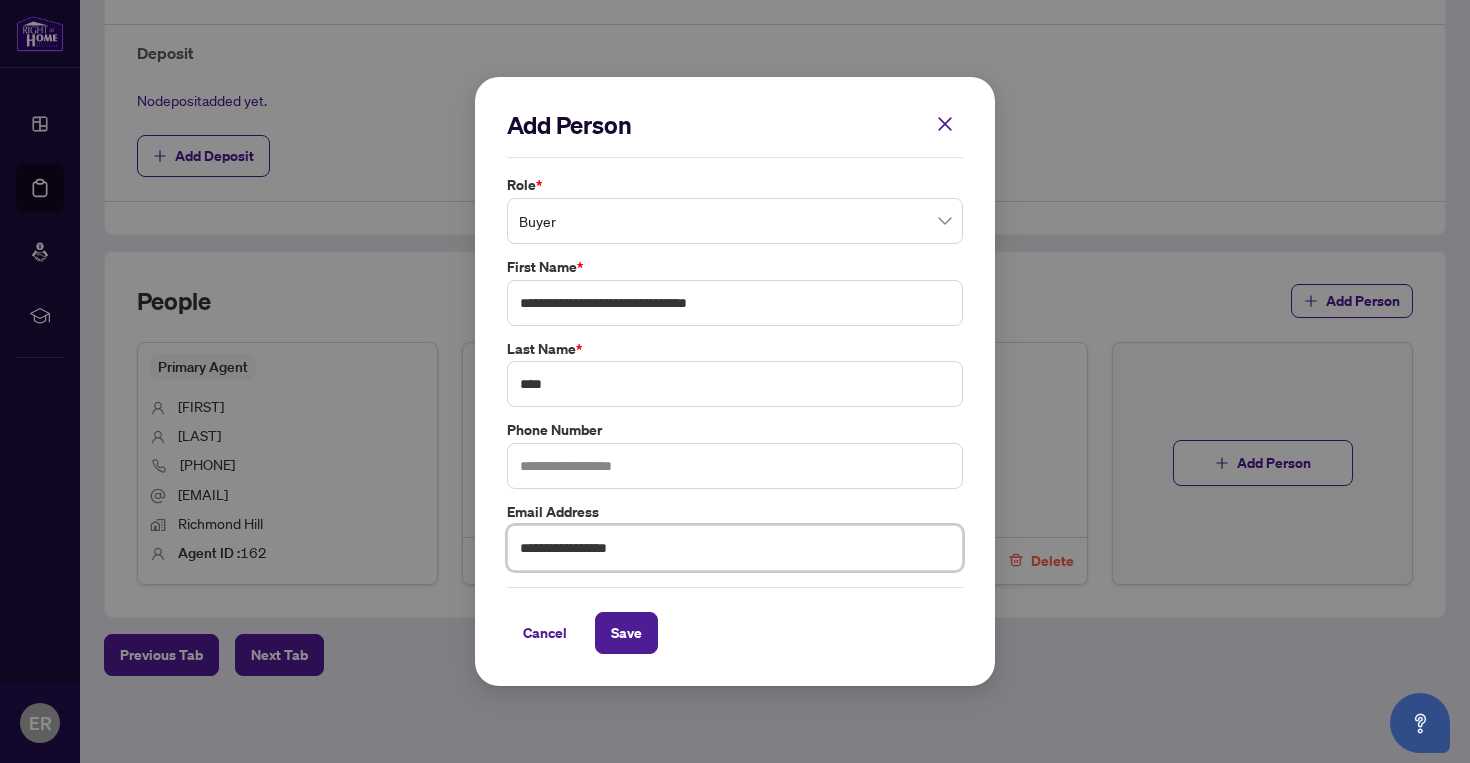 click on "**********" at bounding box center [735, 548] 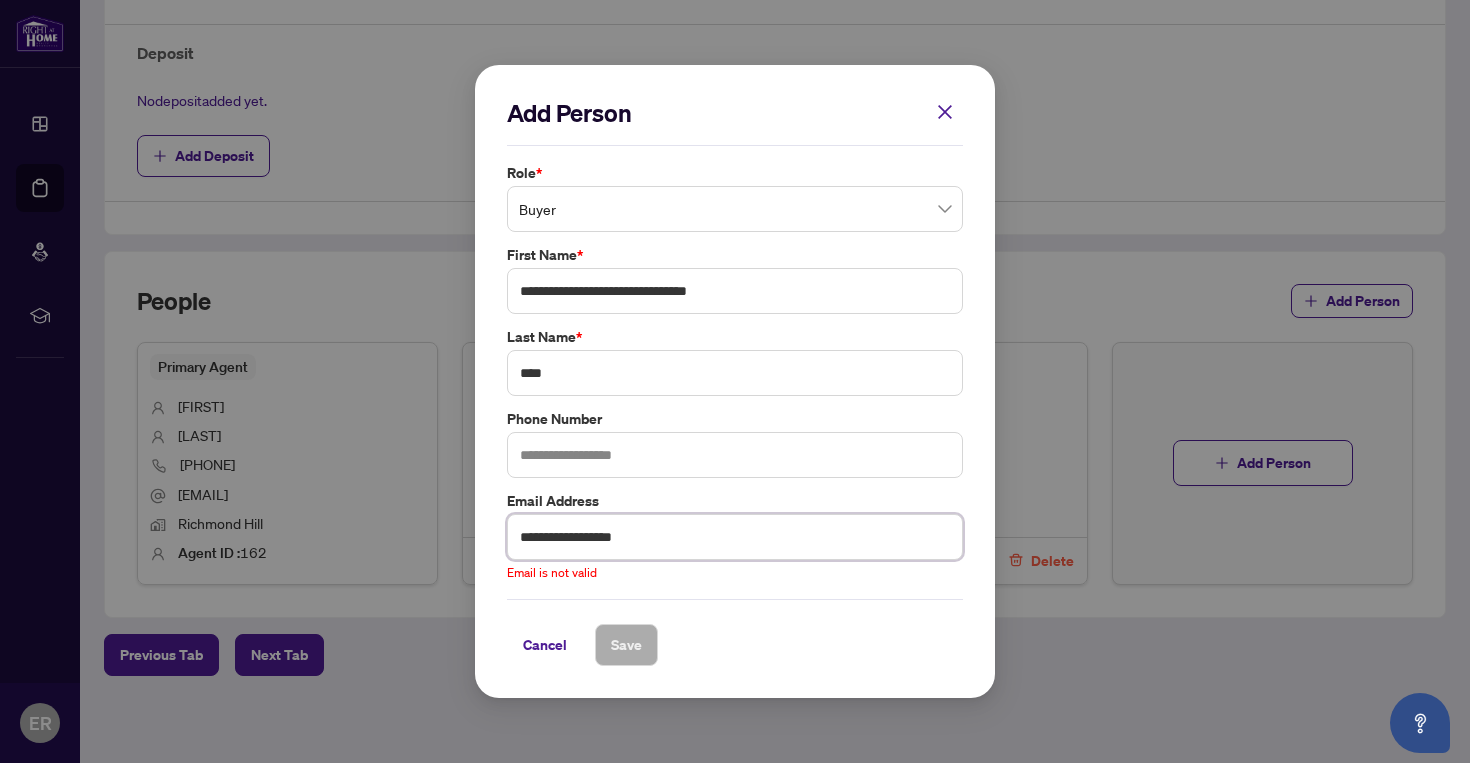 type on "**********" 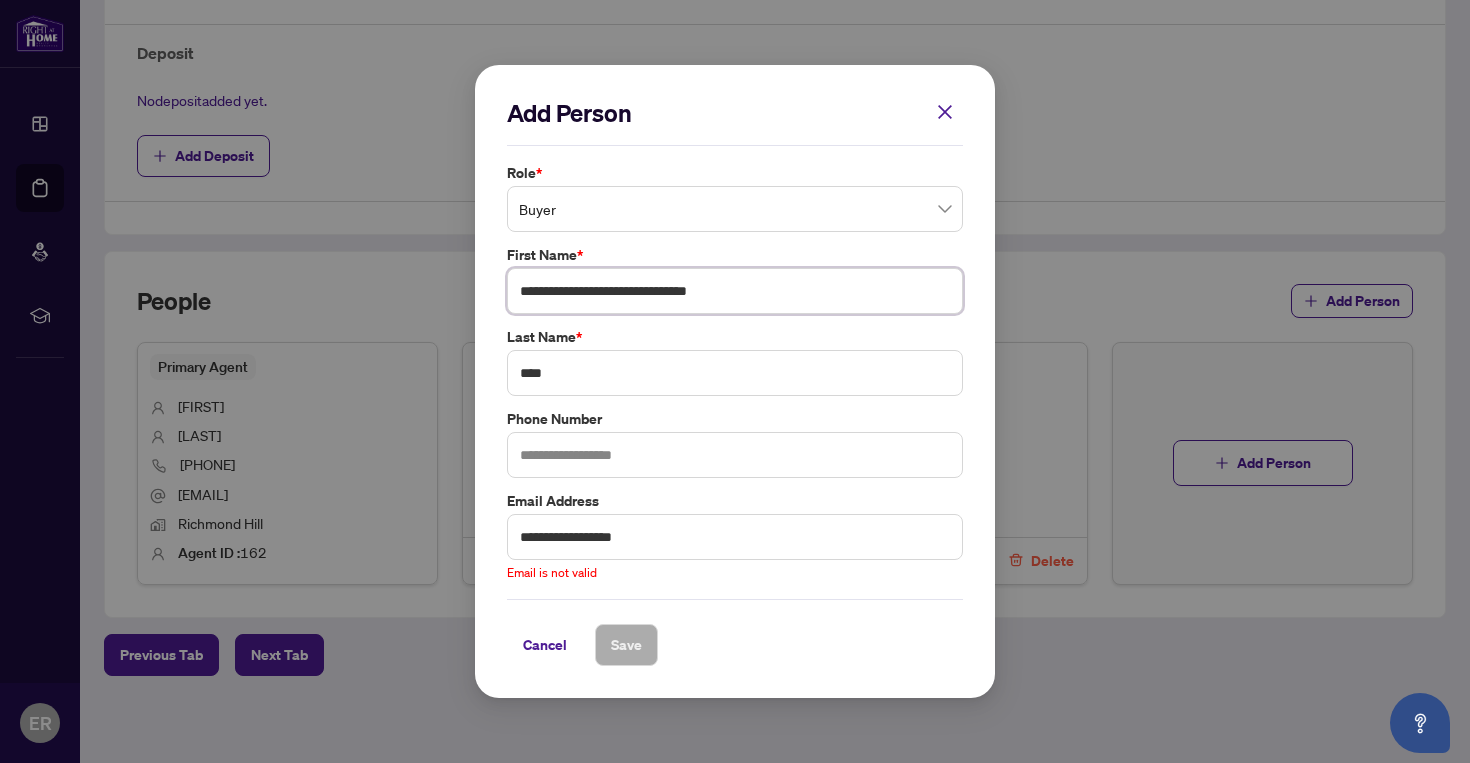 click on "**********" at bounding box center [735, 291] 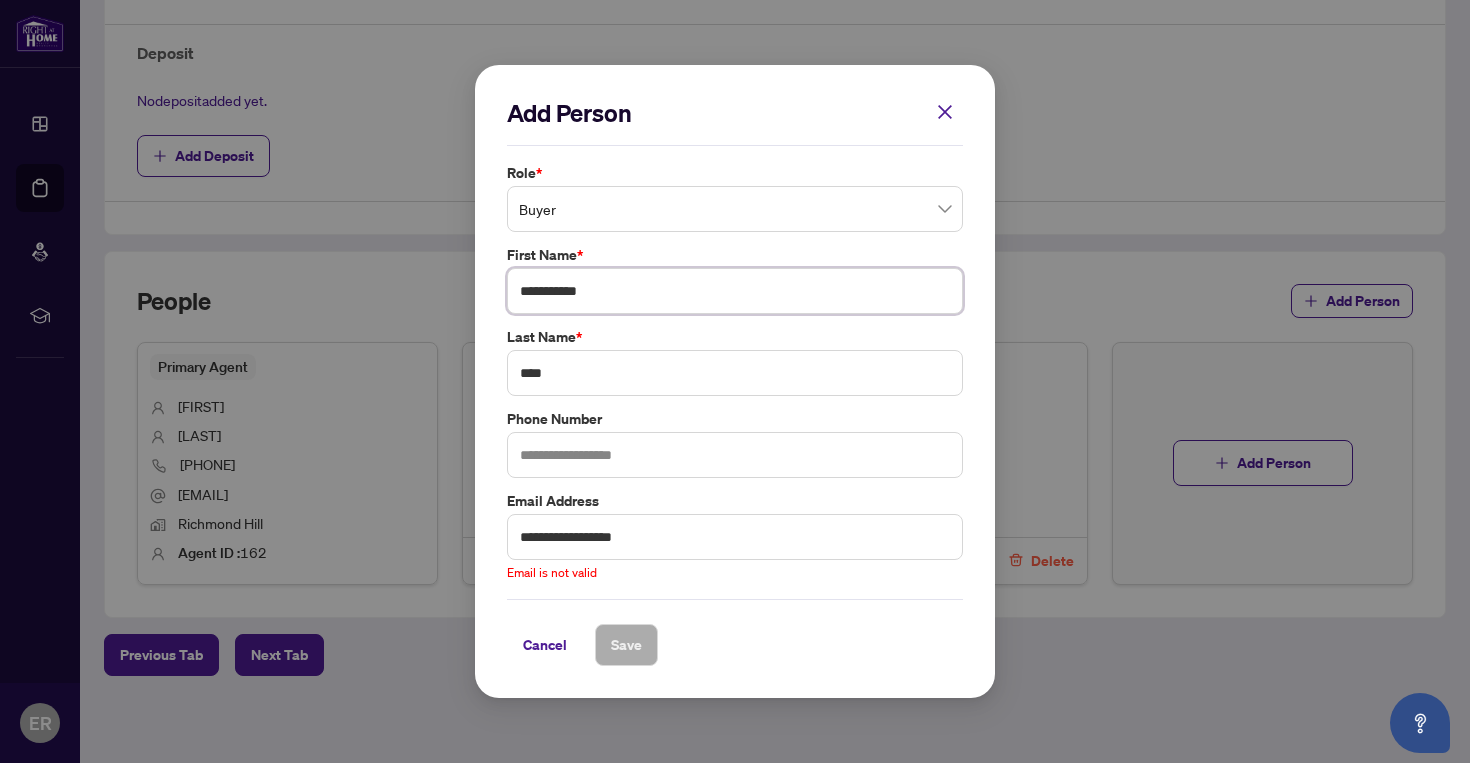scroll, scrollTop: 0, scrollLeft: 0, axis: both 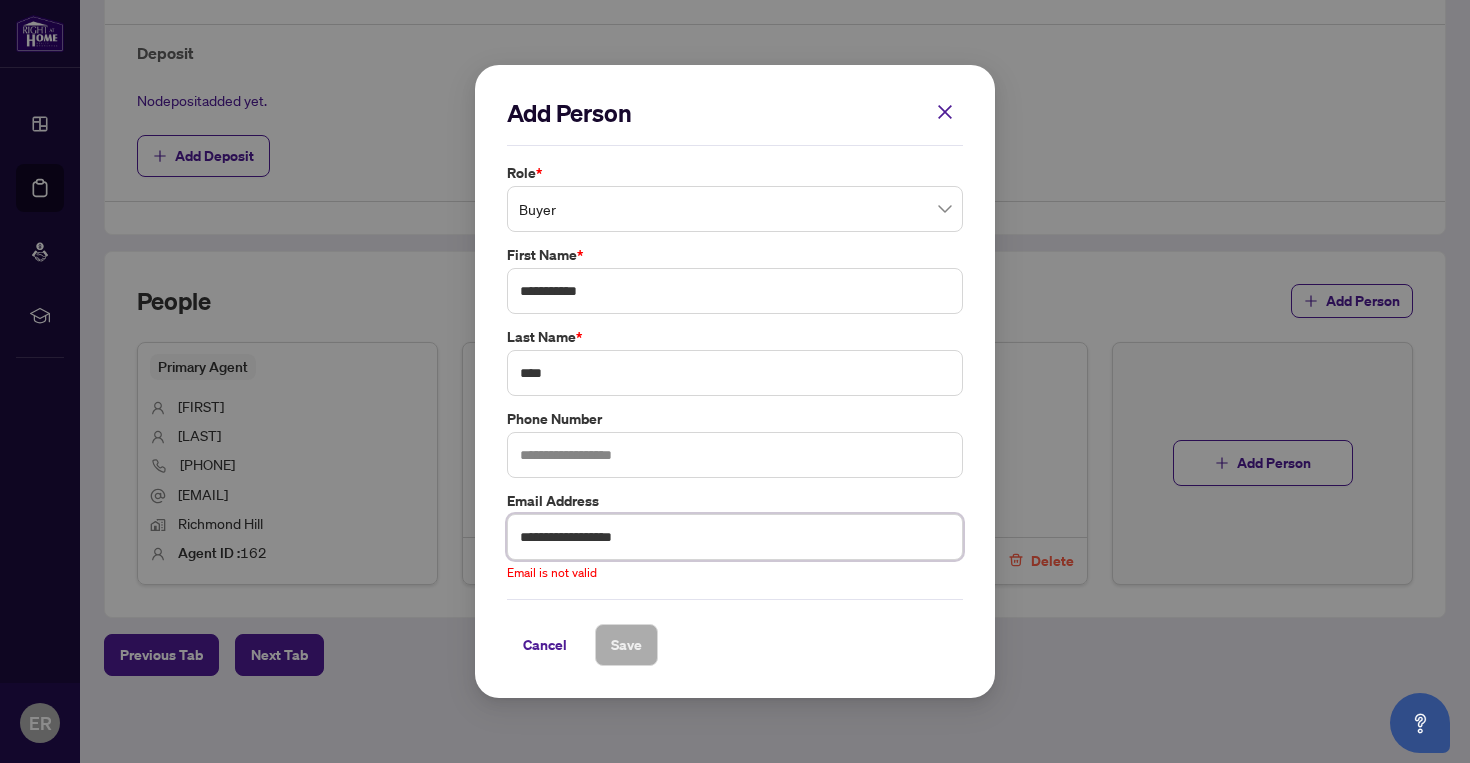 click on "**********" at bounding box center [735, 537] 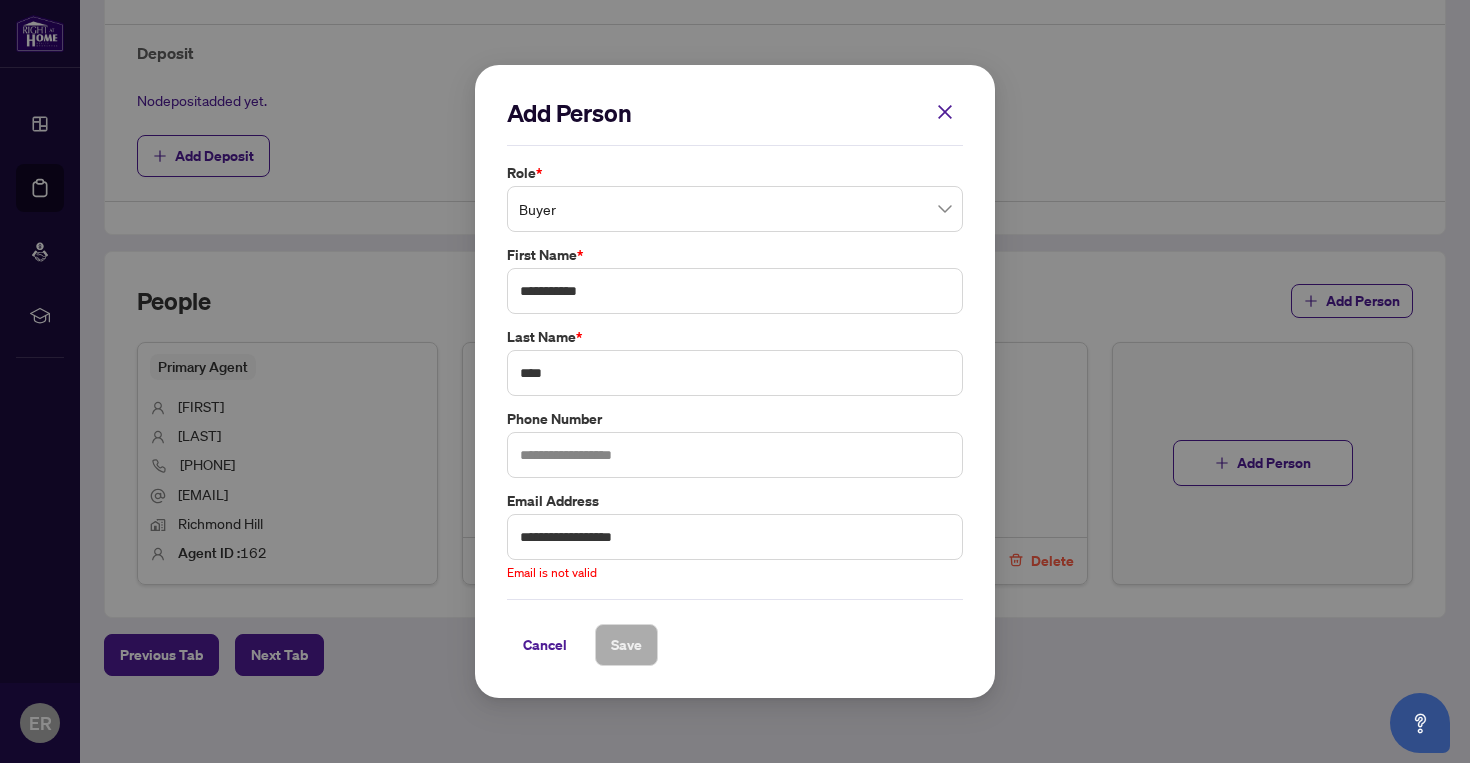 click on "Cancel Save" at bounding box center [735, 645] 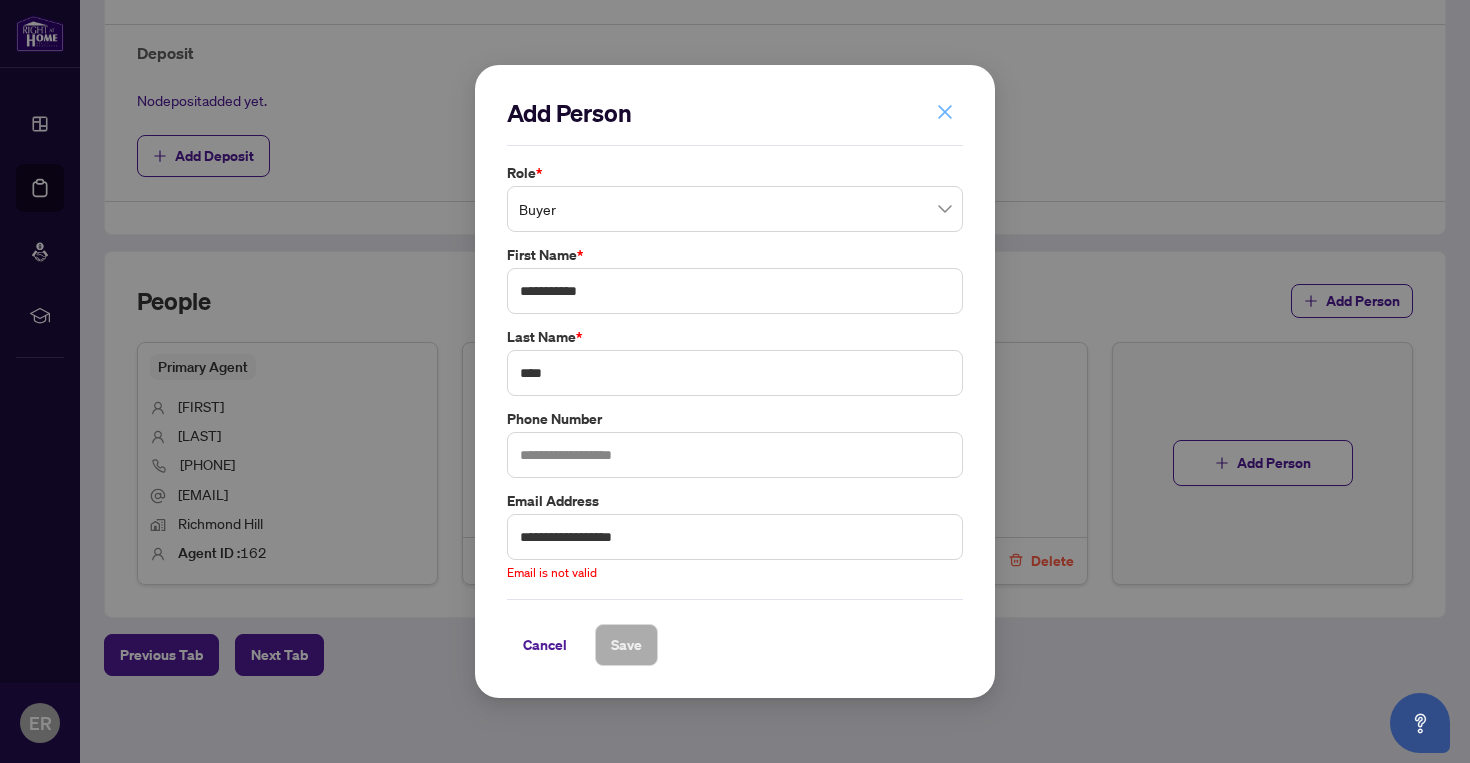 click 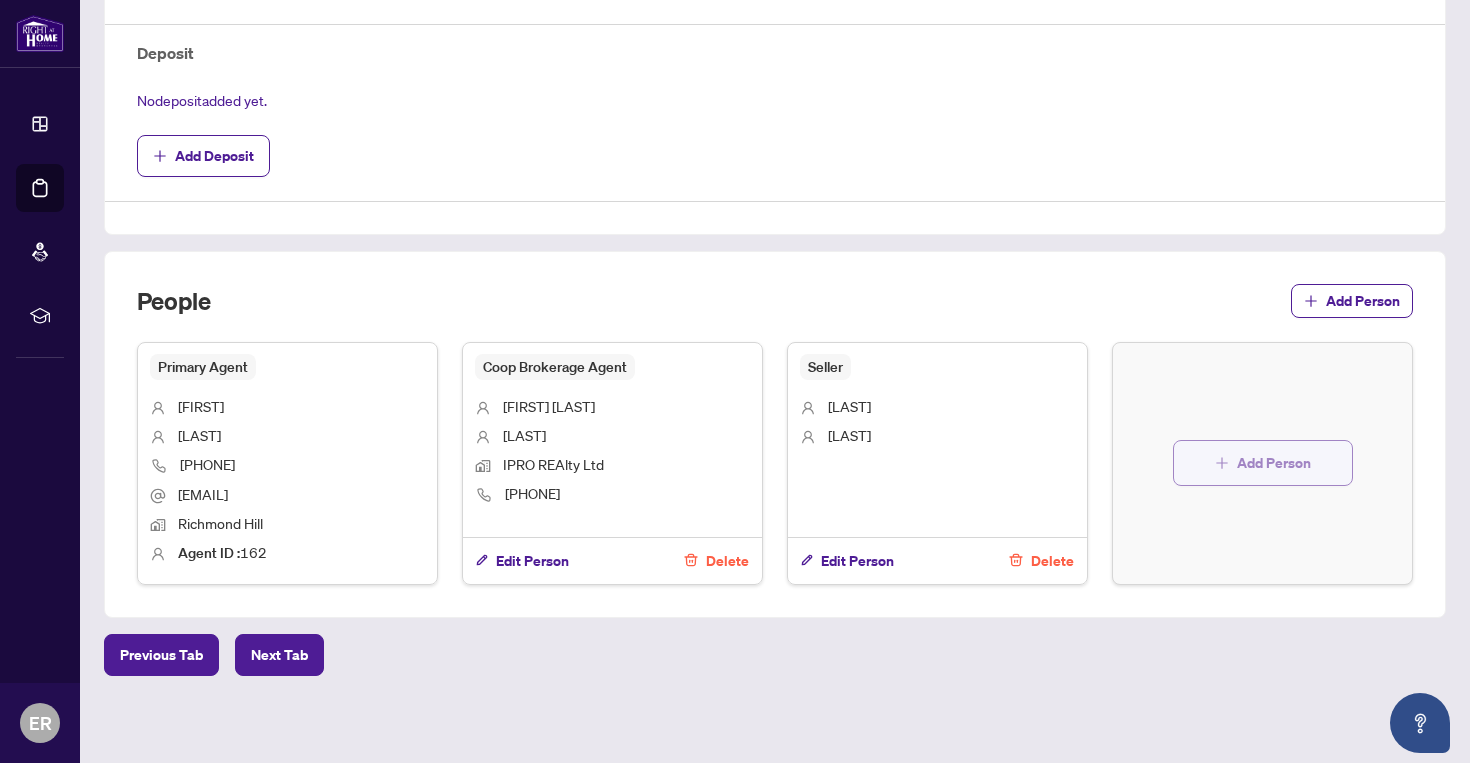 click 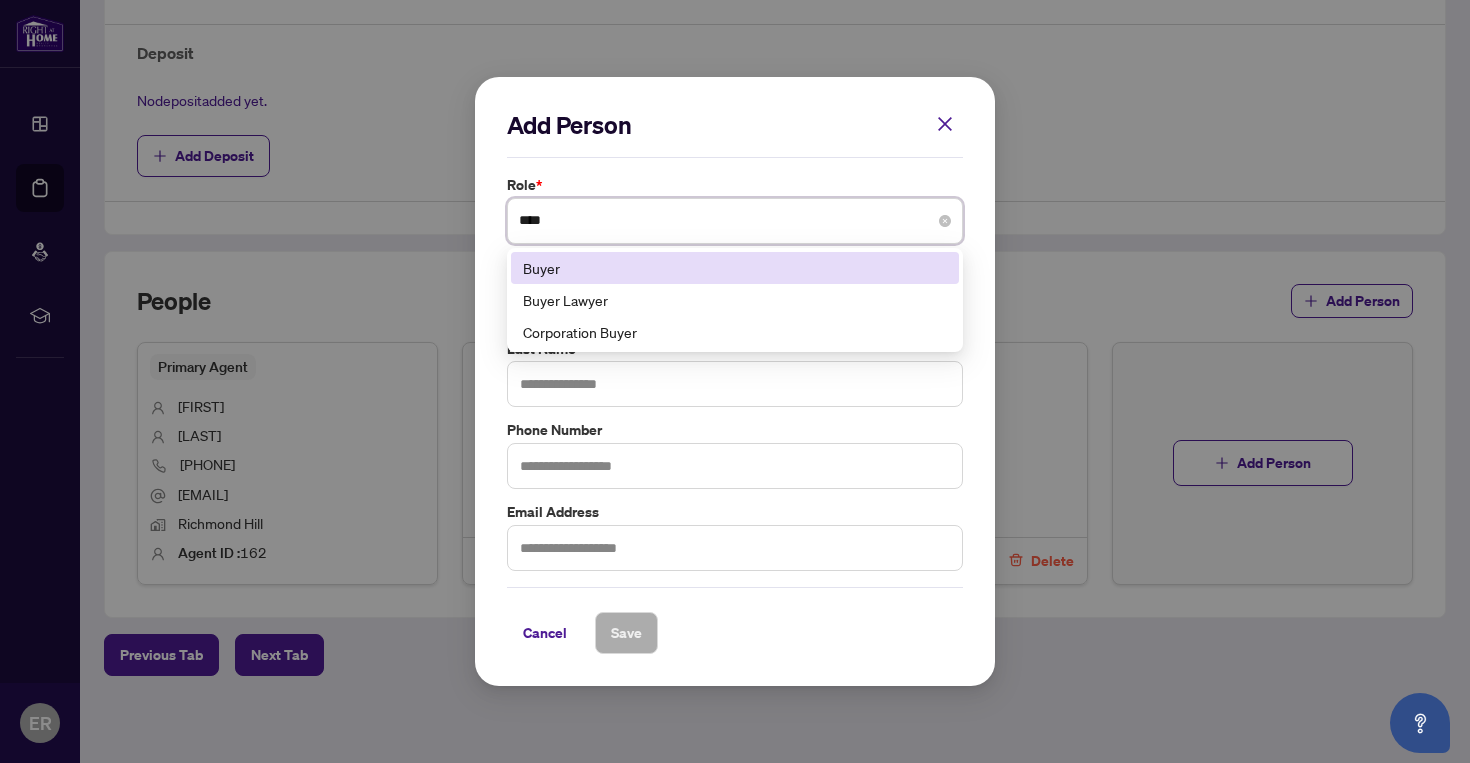 type on "*****" 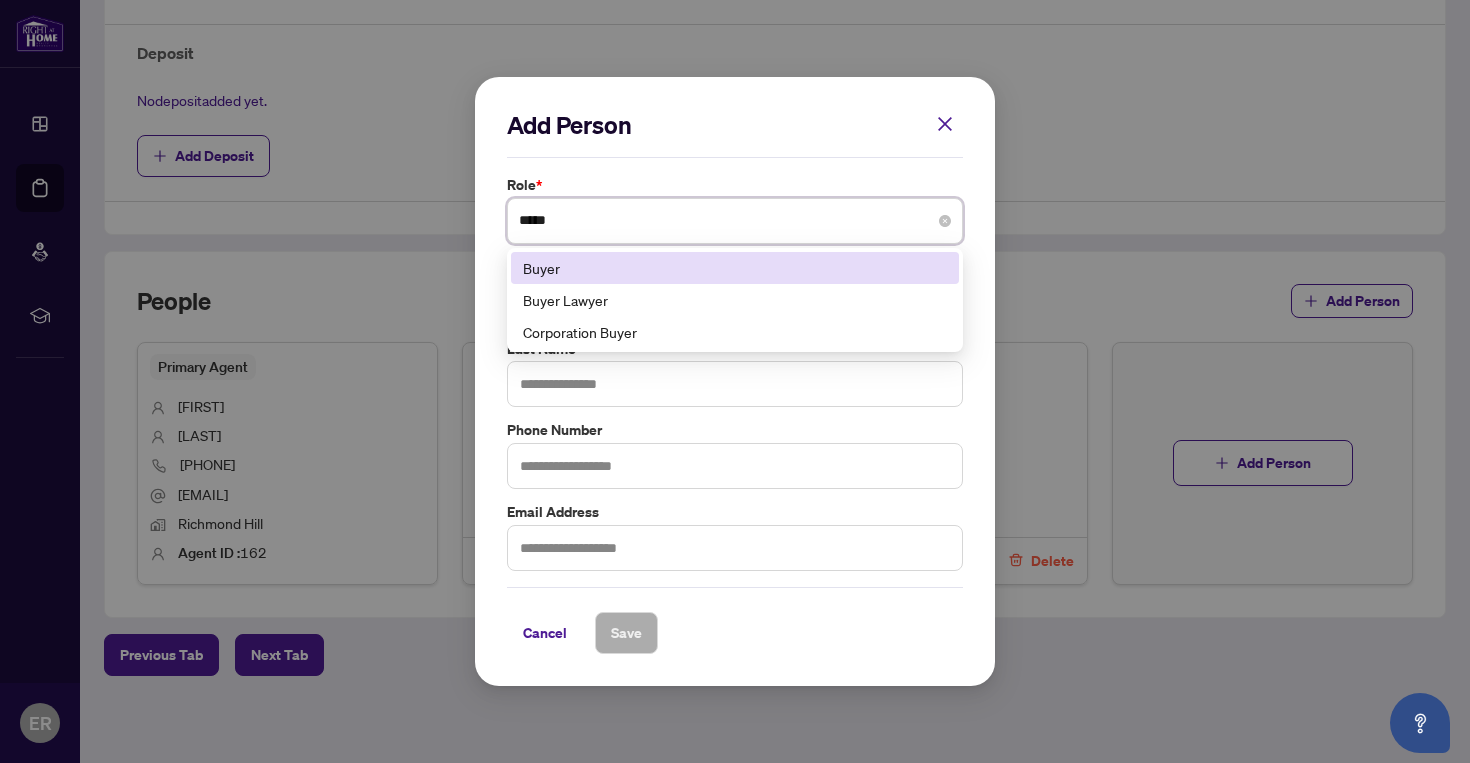 click on "Buyer" at bounding box center (735, 268) 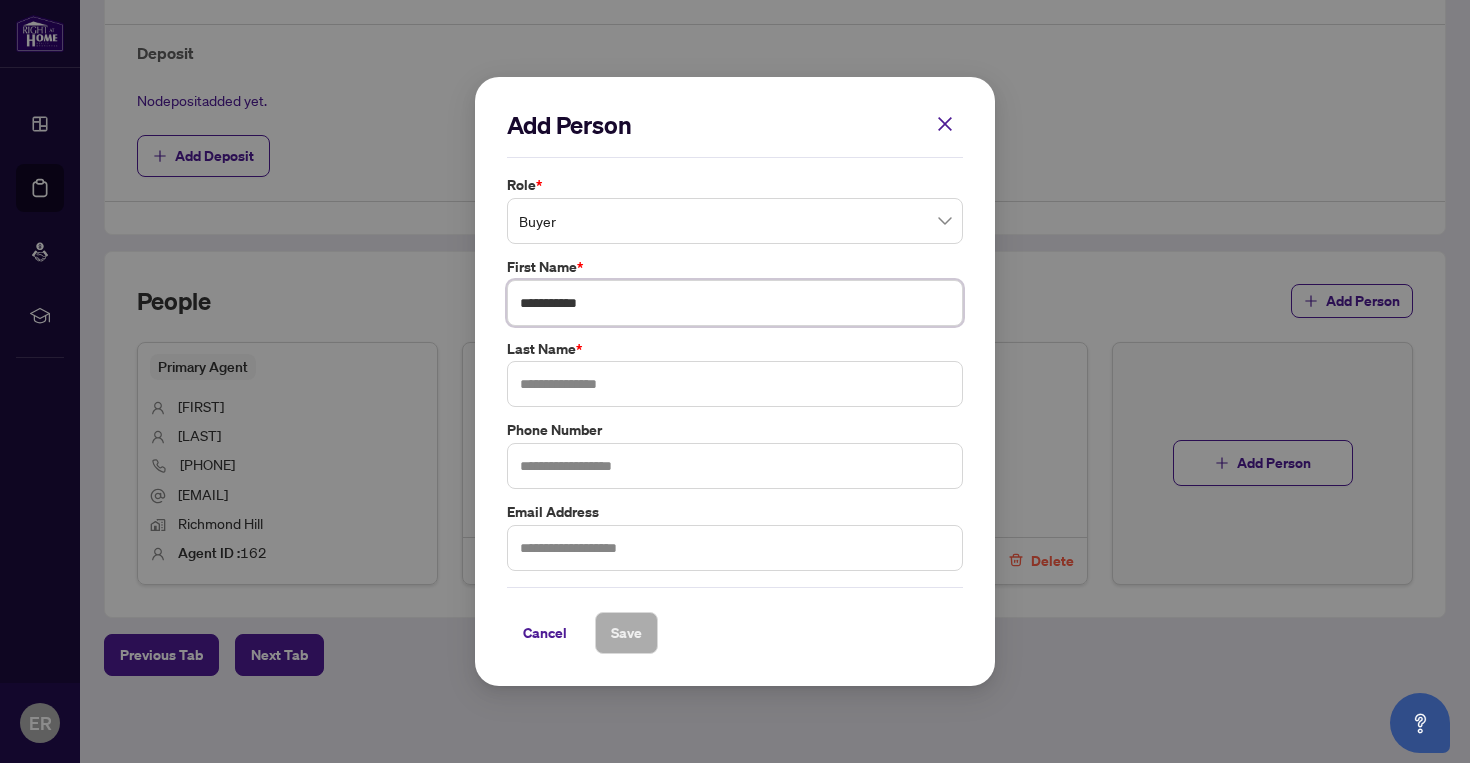 type on "**********" 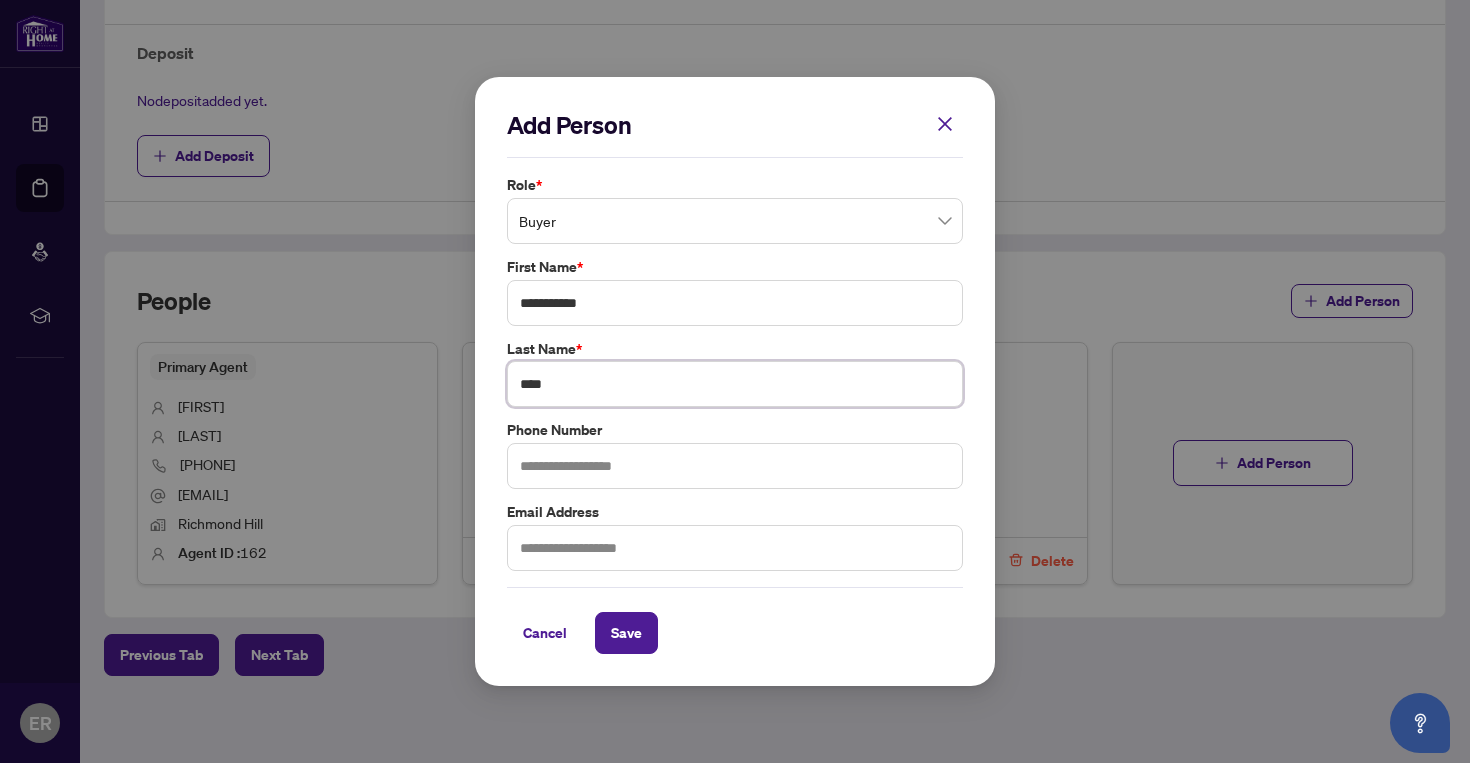 type on "****" 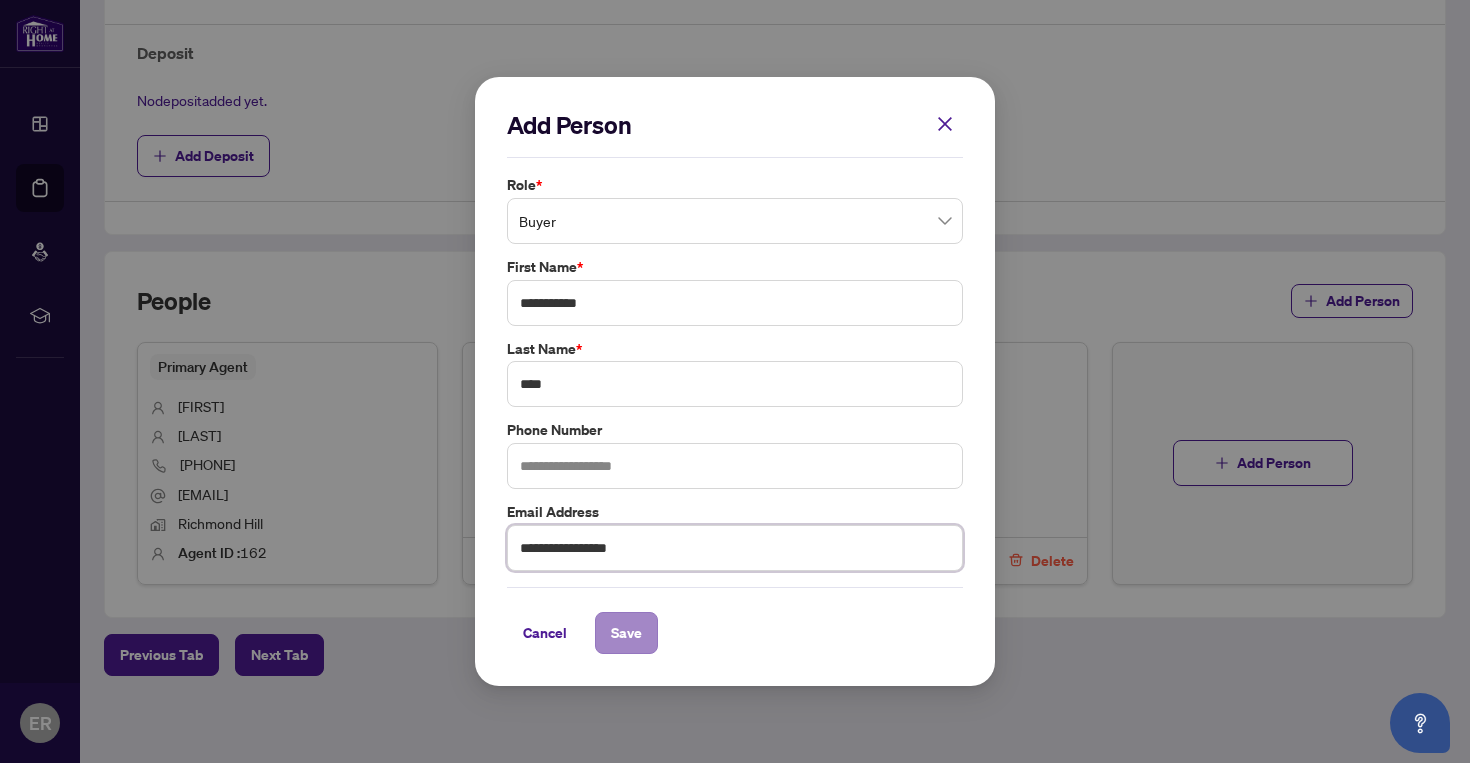 type on "**********" 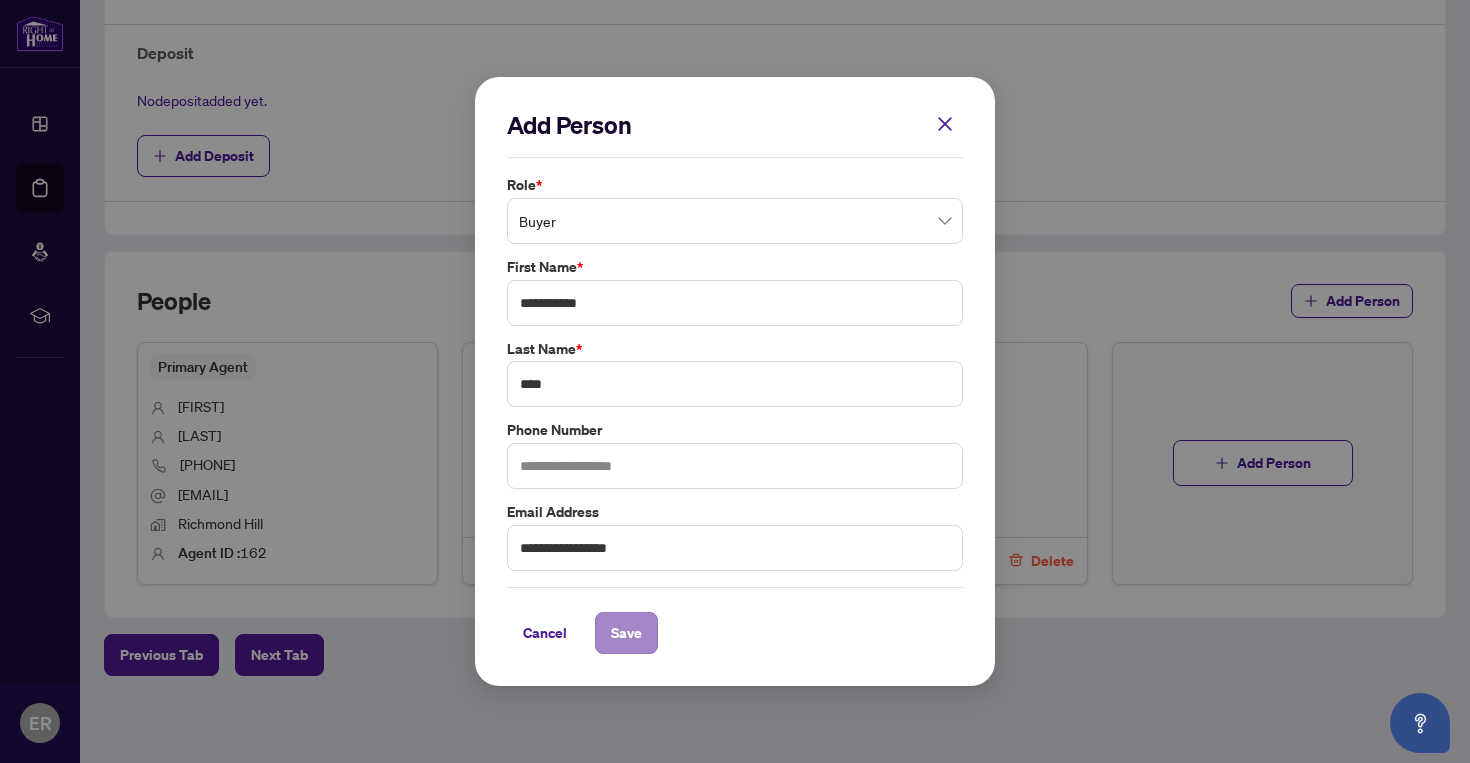 click on "Save" at bounding box center [626, 633] 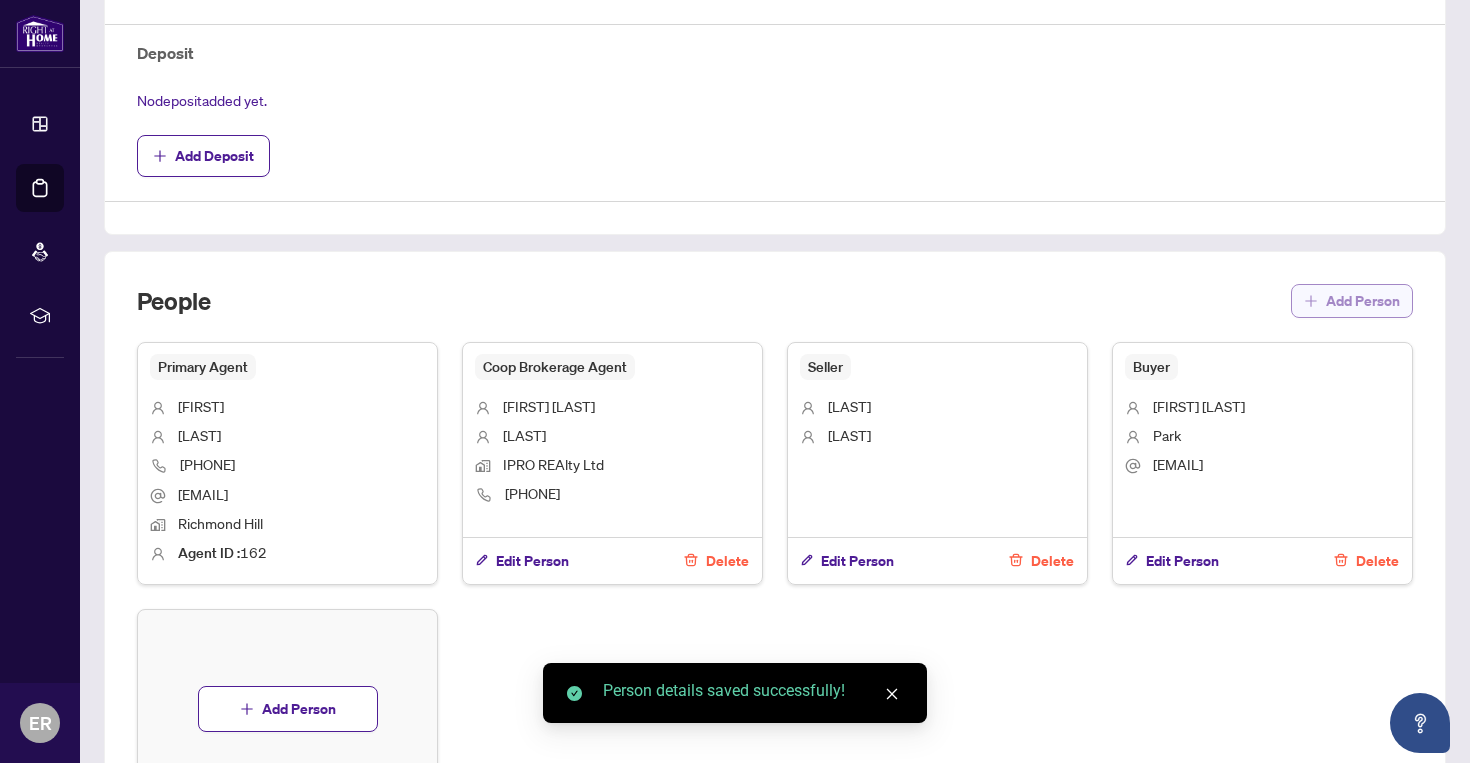click on "Add Person" at bounding box center [1363, 301] 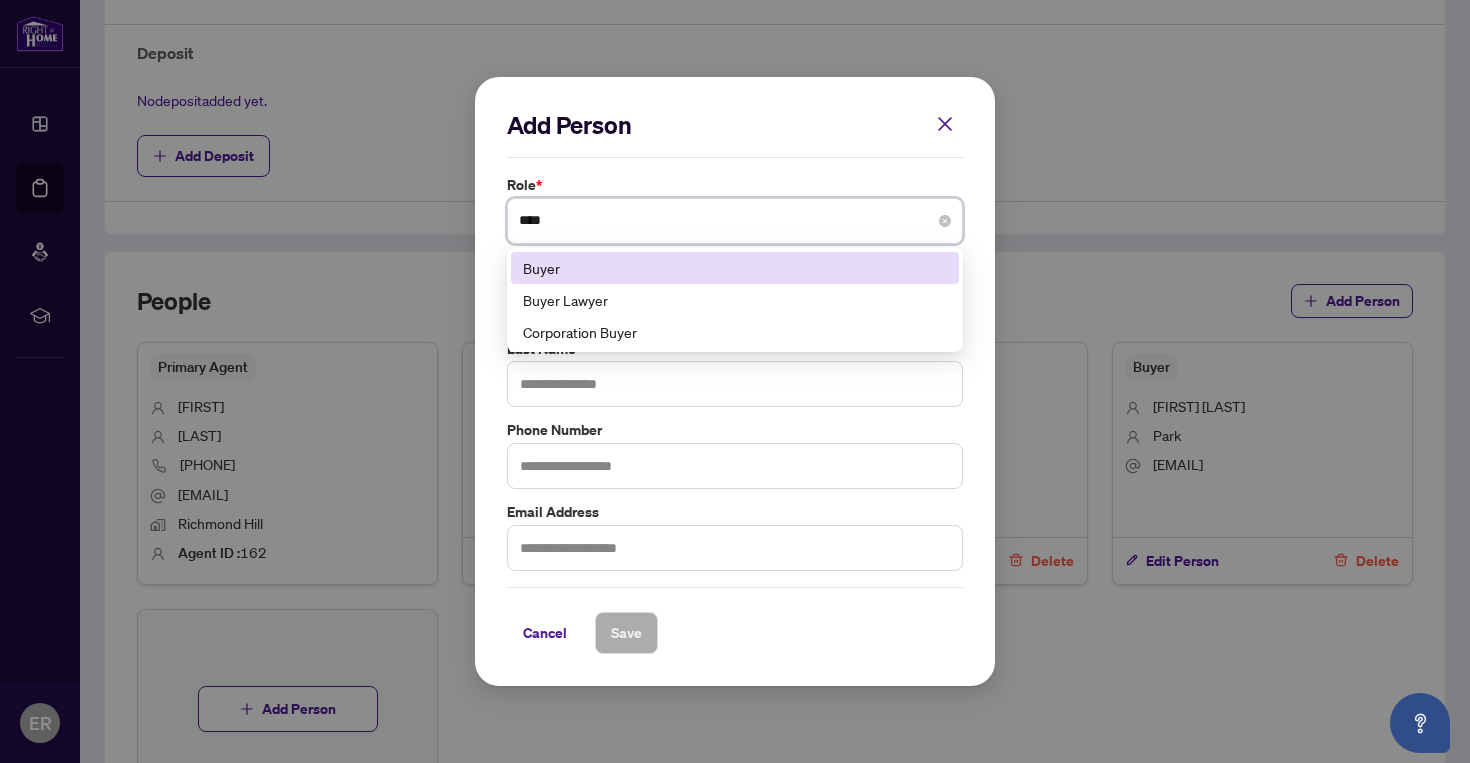 type on "*****" 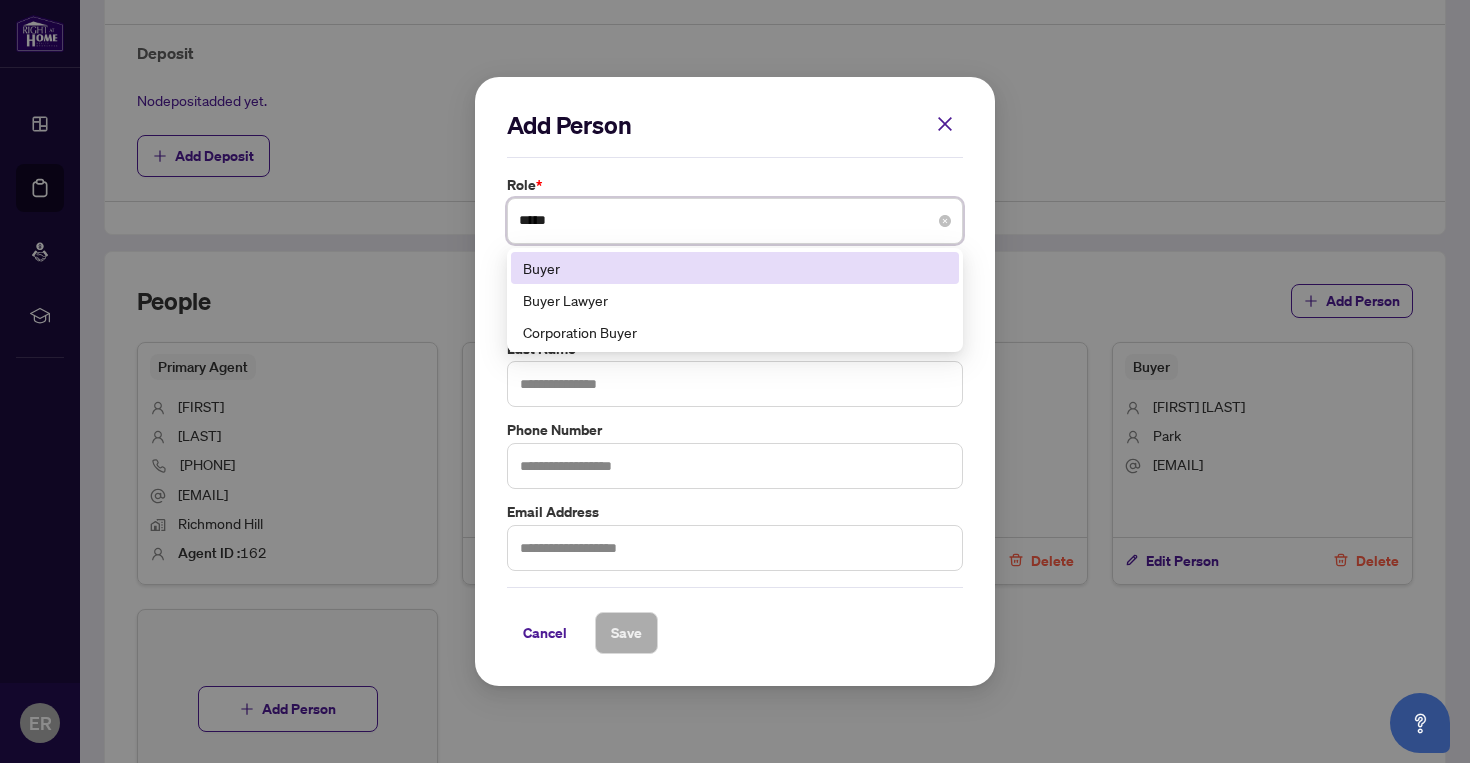 click on "Buyer" at bounding box center (735, 268) 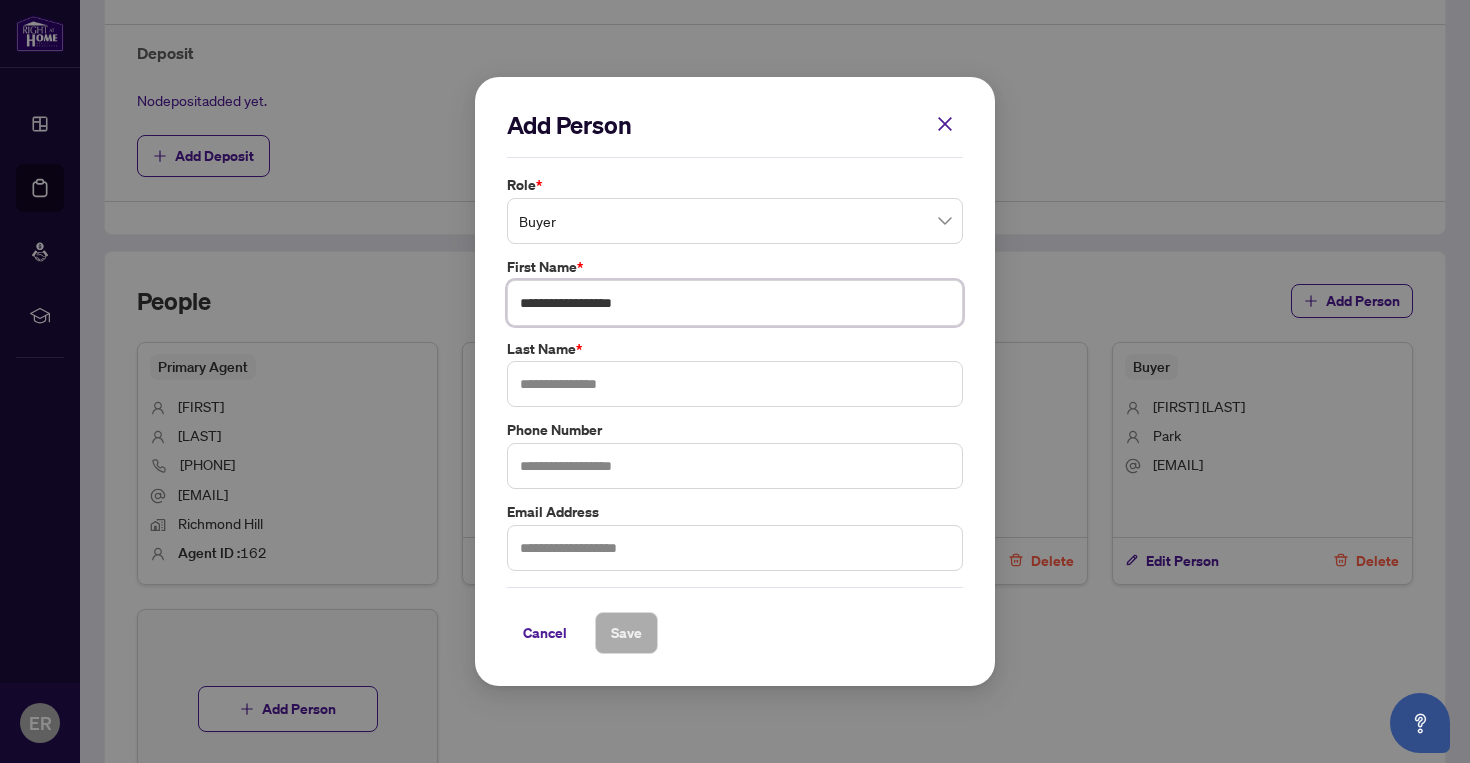 type on "**********" 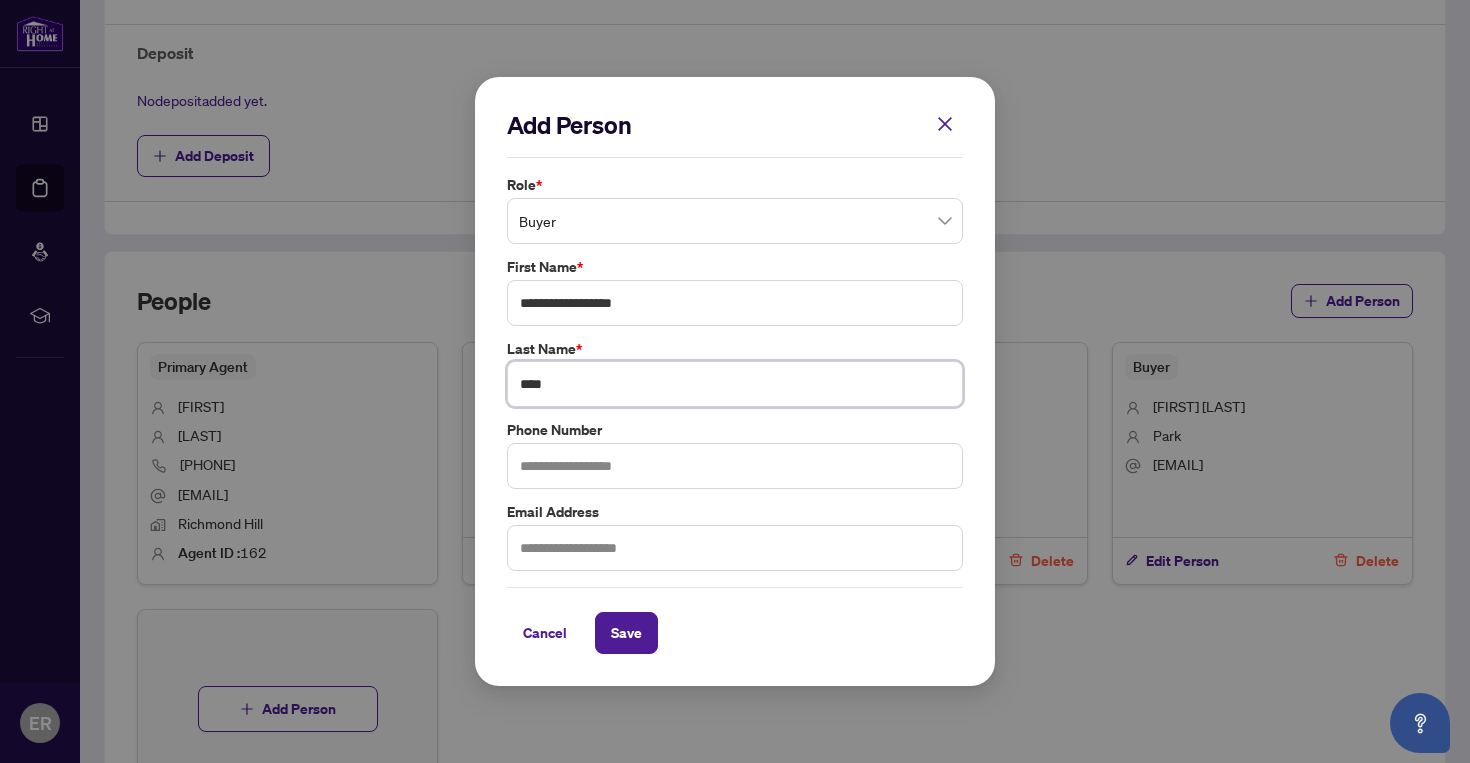 type on "****" 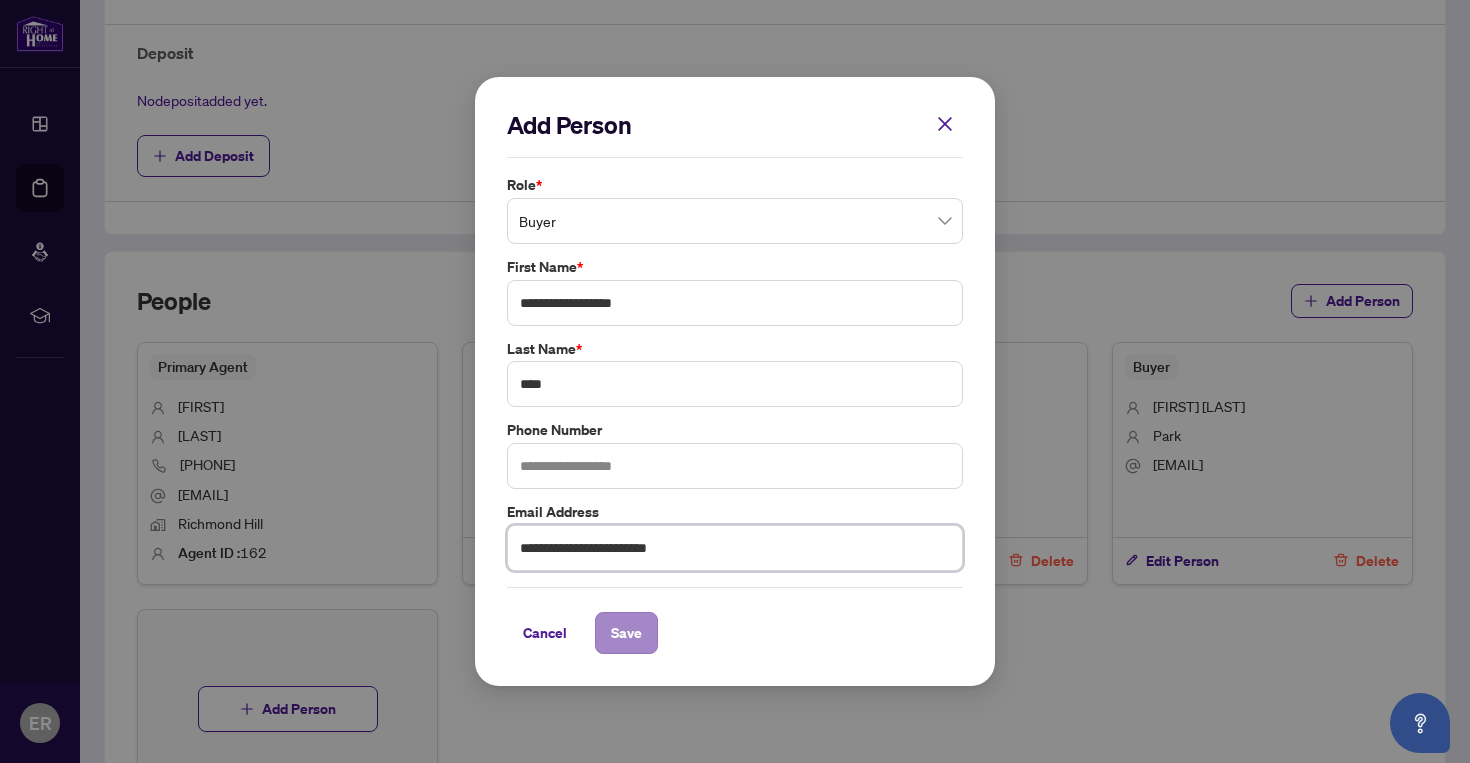 type on "**********" 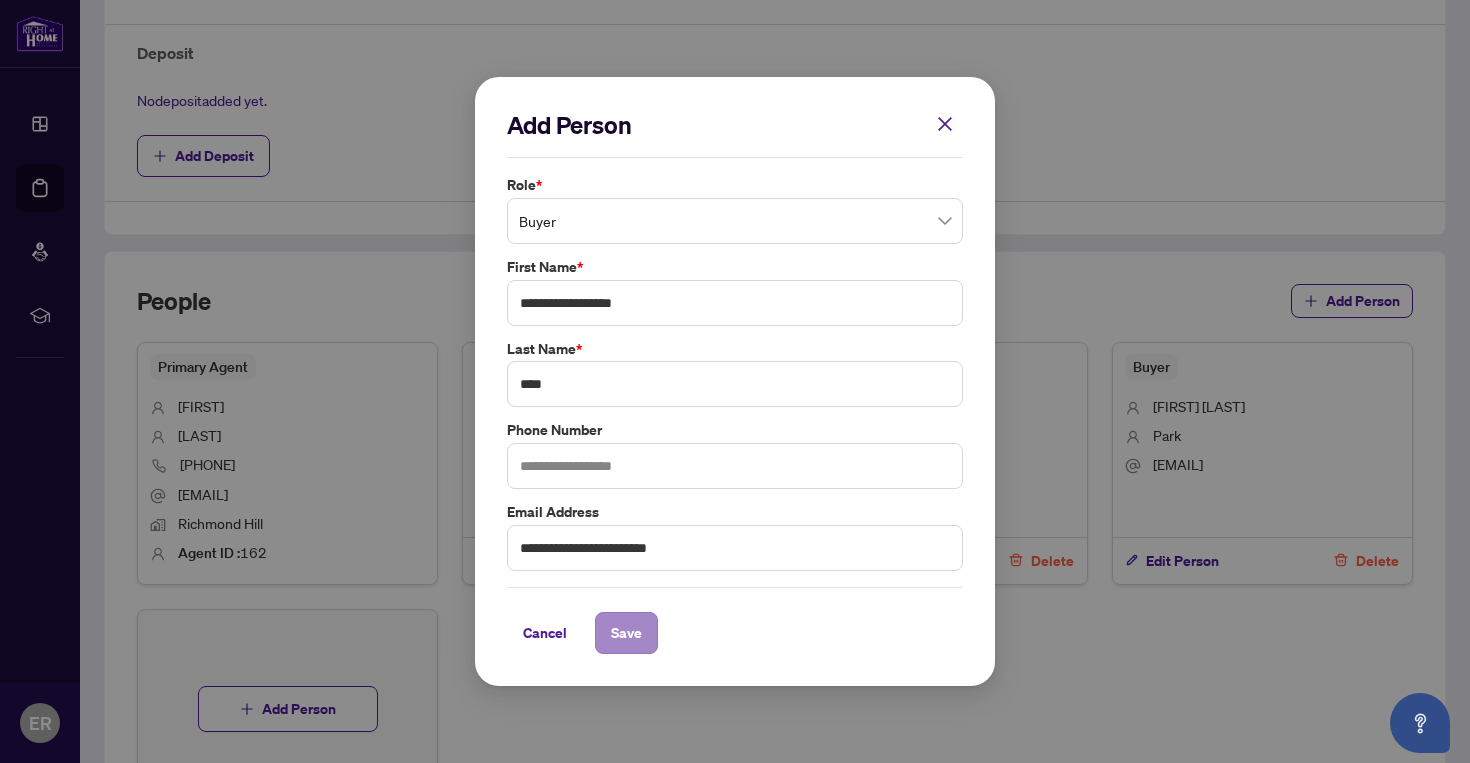 click on "Save" at bounding box center [626, 633] 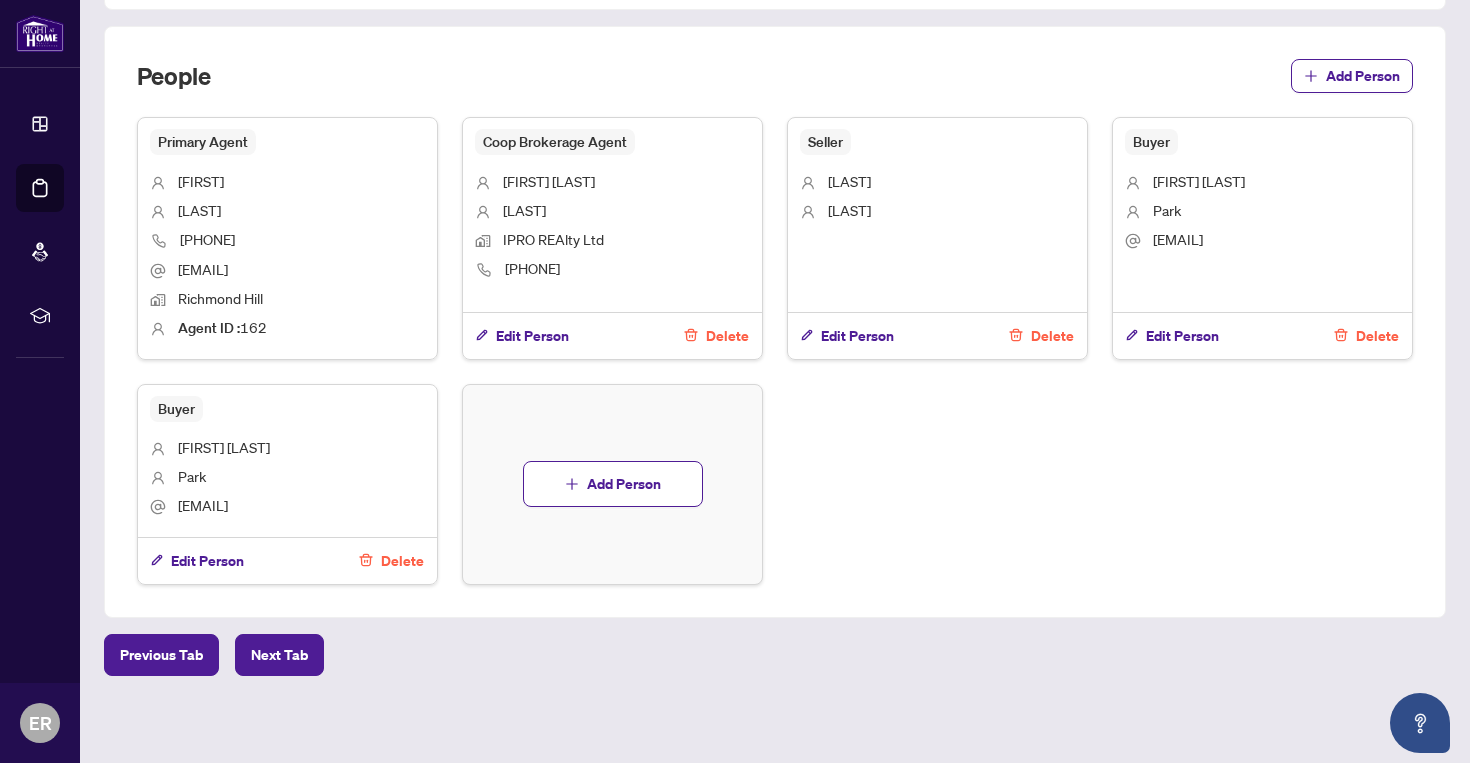 scroll, scrollTop: 939, scrollLeft: 0, axis: vertical 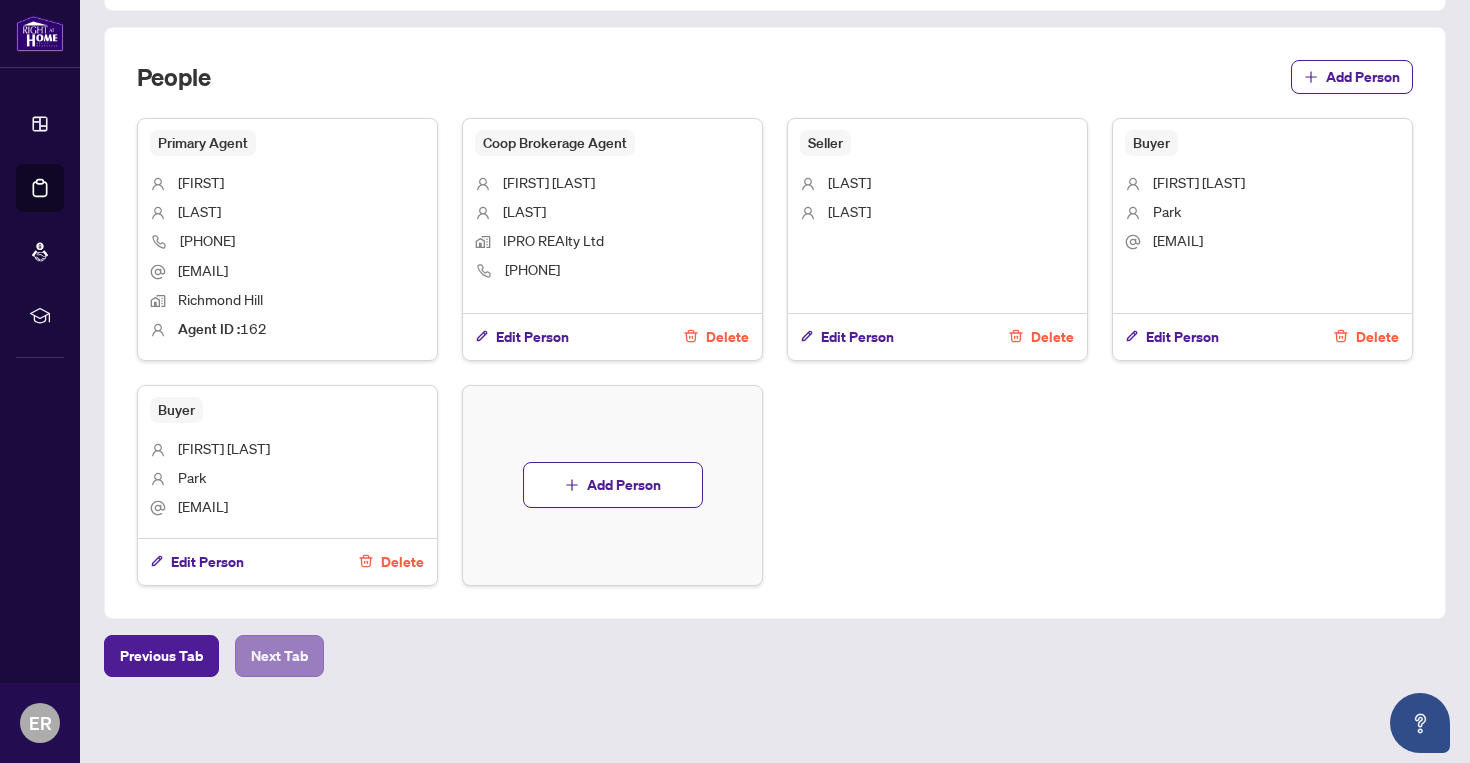 click on "Next Tab" at bounding box center (279, 656) 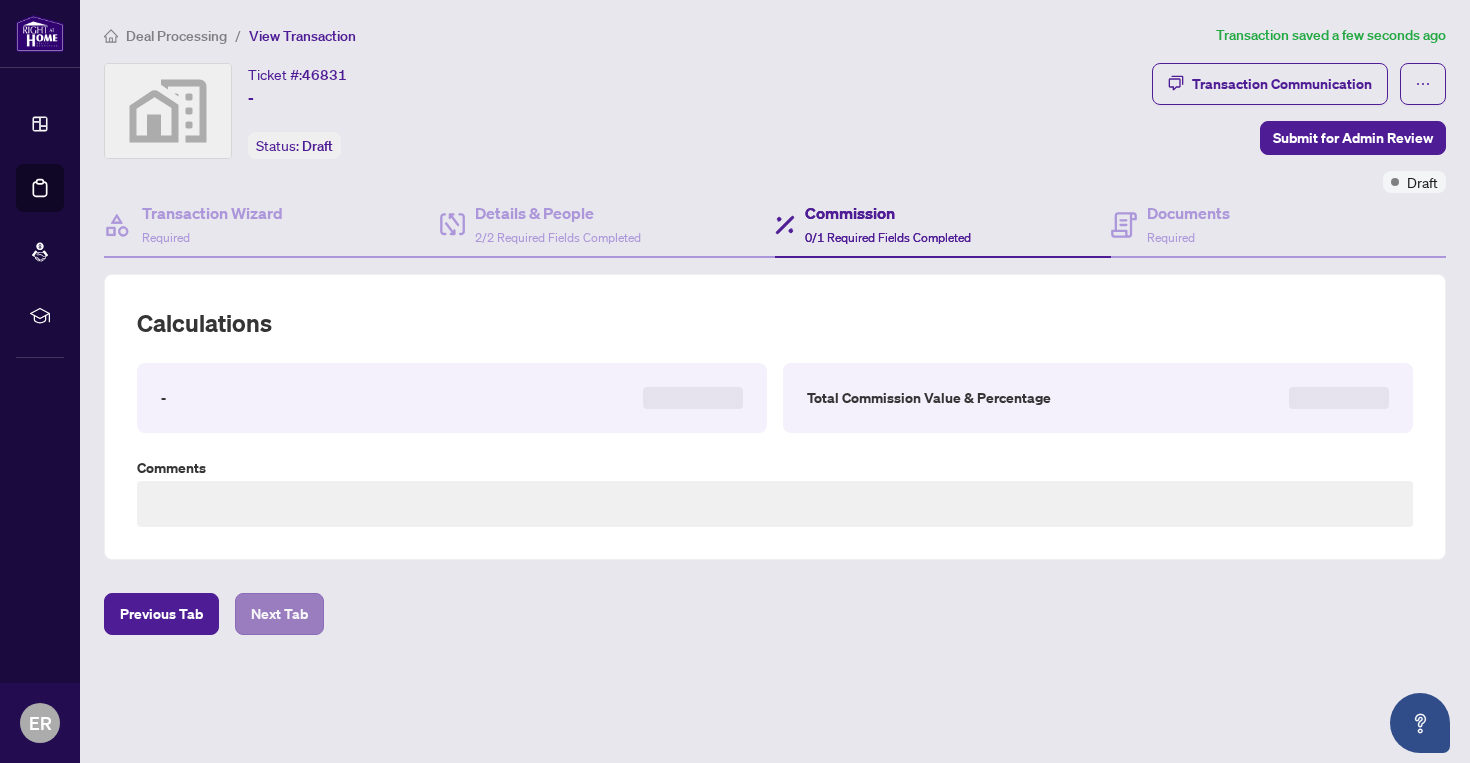 scroll, scrollTop: 0, scrollLeft: 0, axis: both 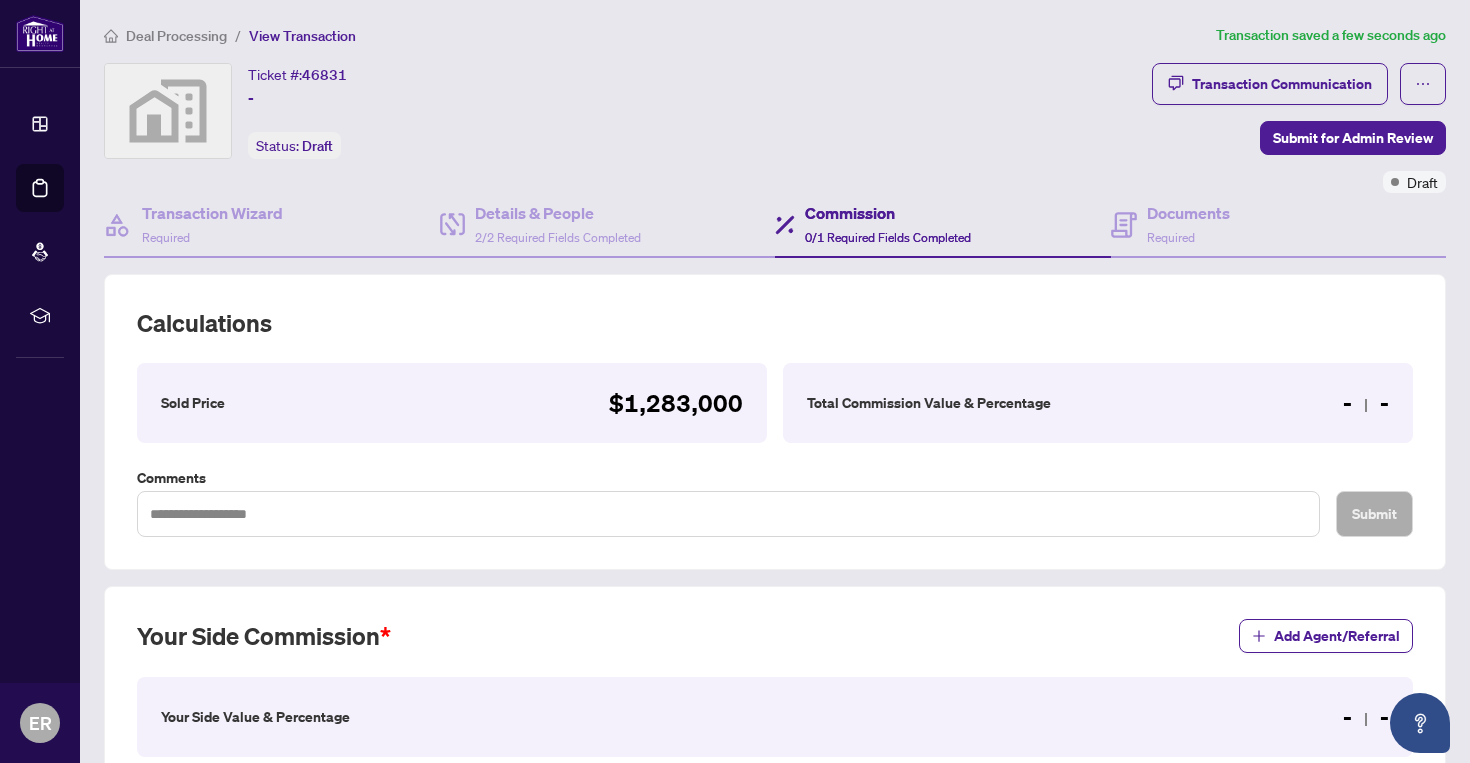 click on "-     -" at bounding box center [1366, 403] 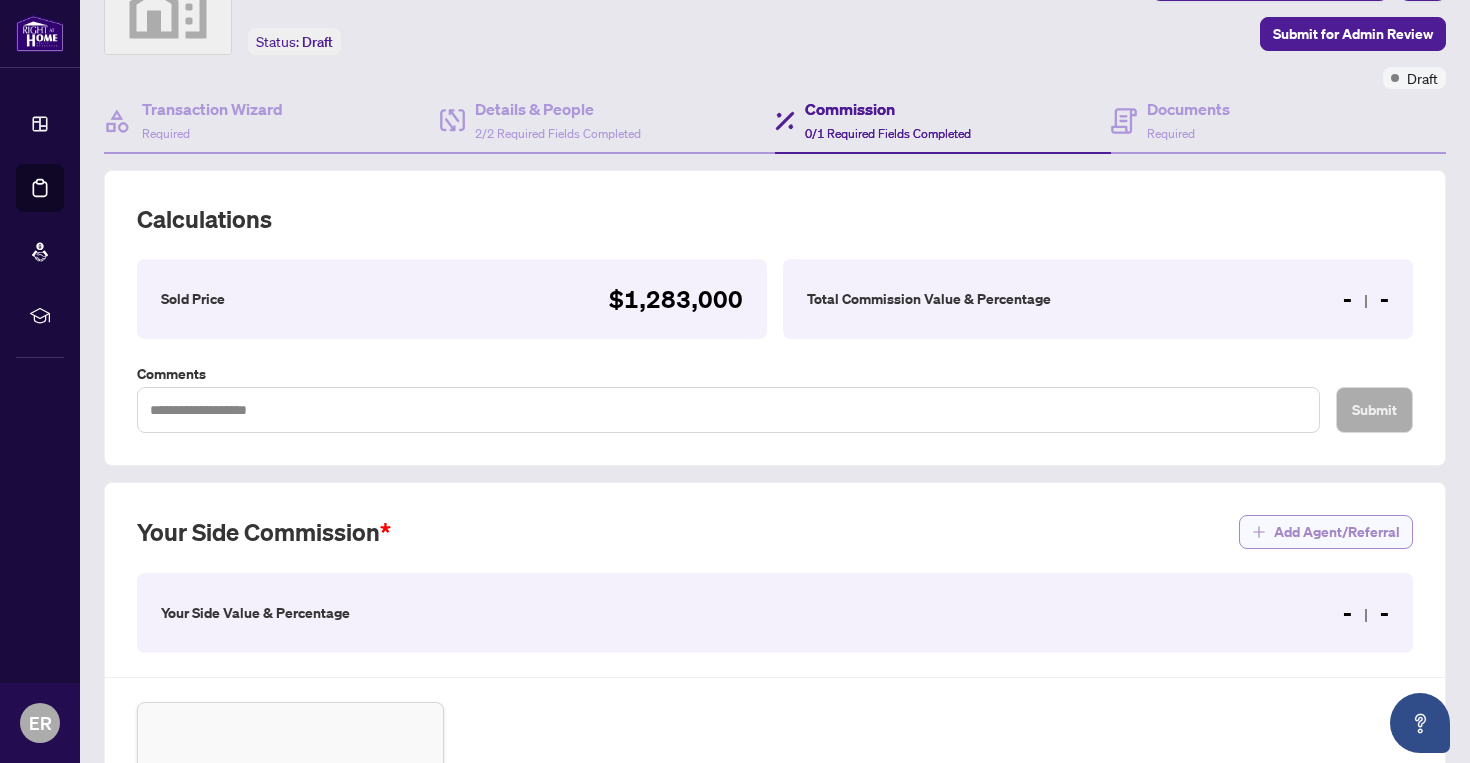 scroll, scrollTop: 40, scrollLeft: 0, axis: vertical 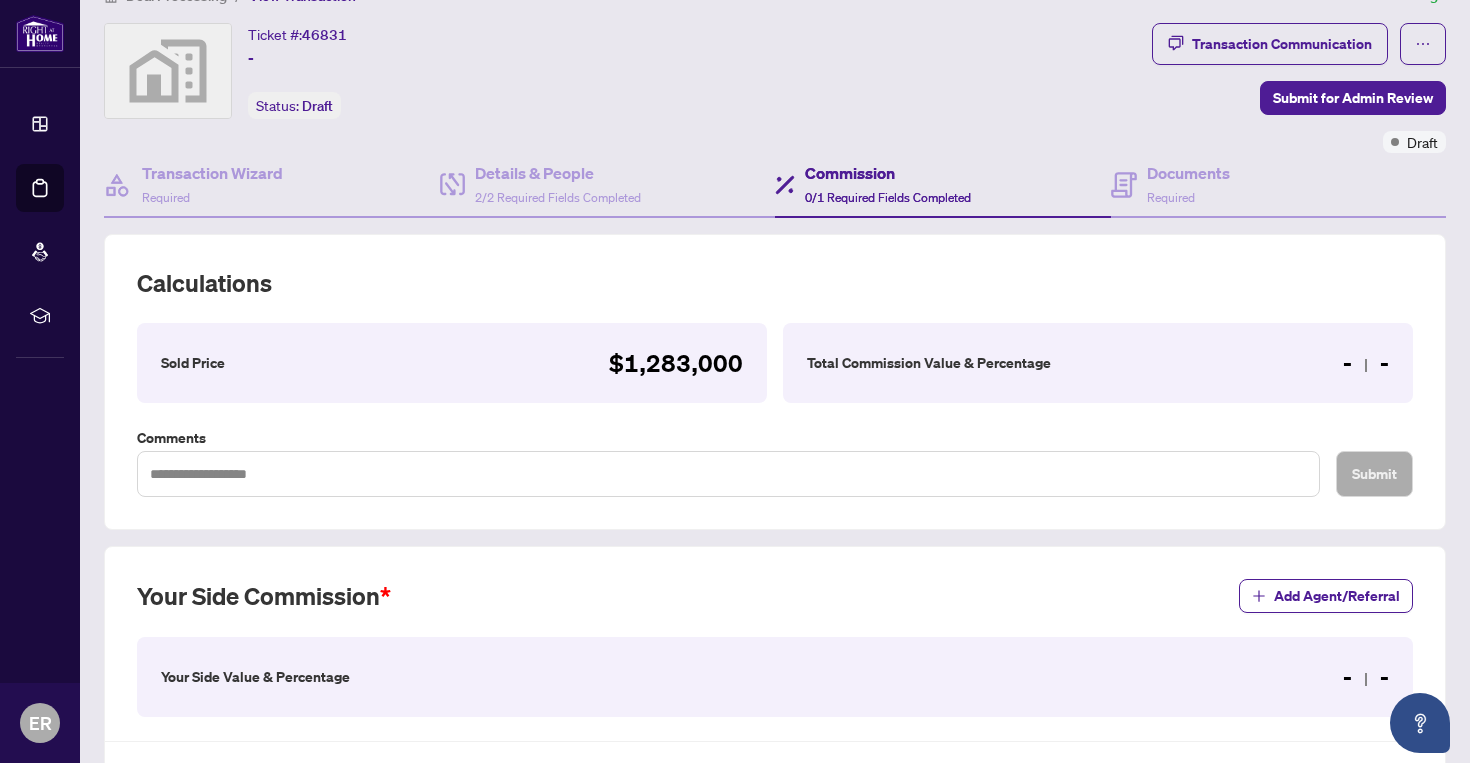 click on "Total Commission Value & Percentage" at bounding box center (929, 363) 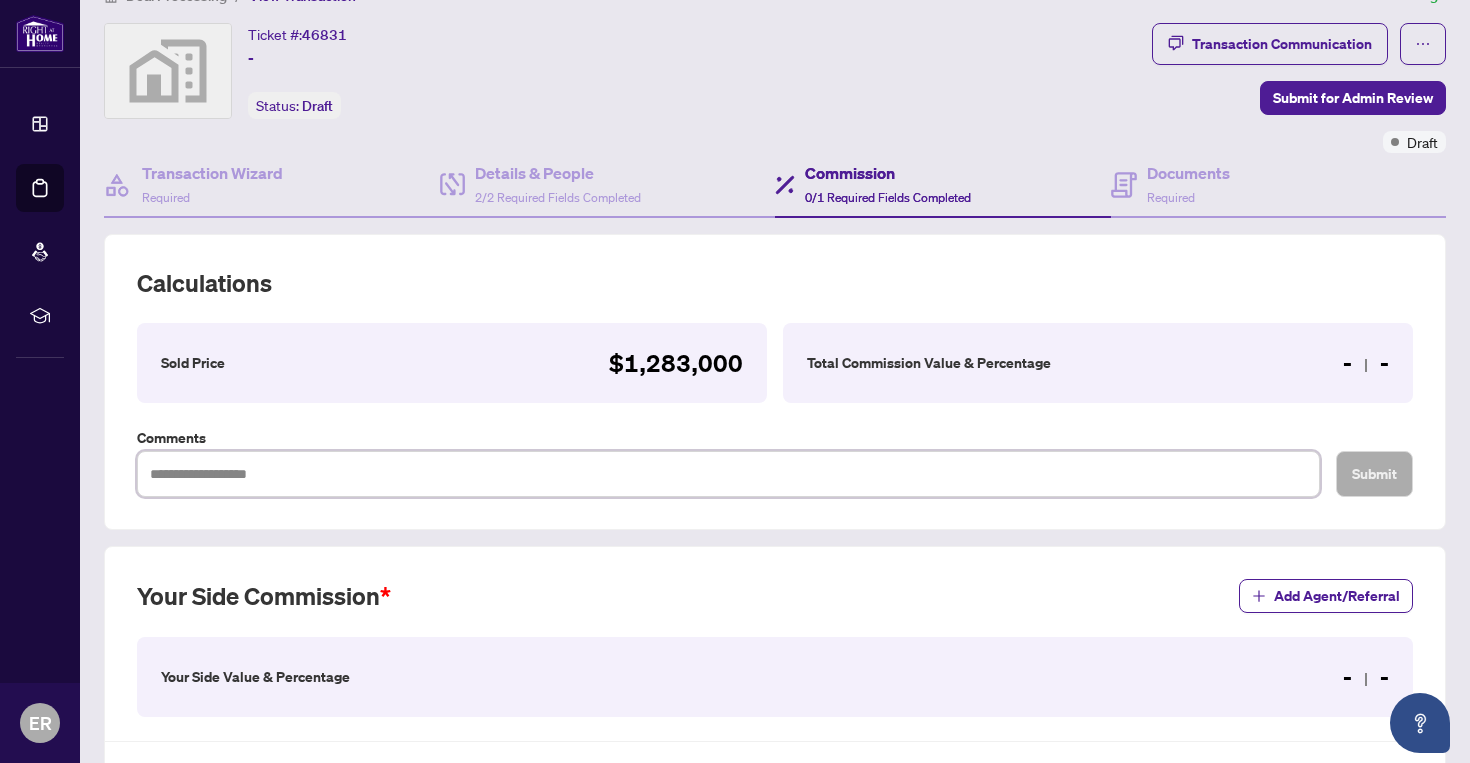 click at bounding box center [728, 474] 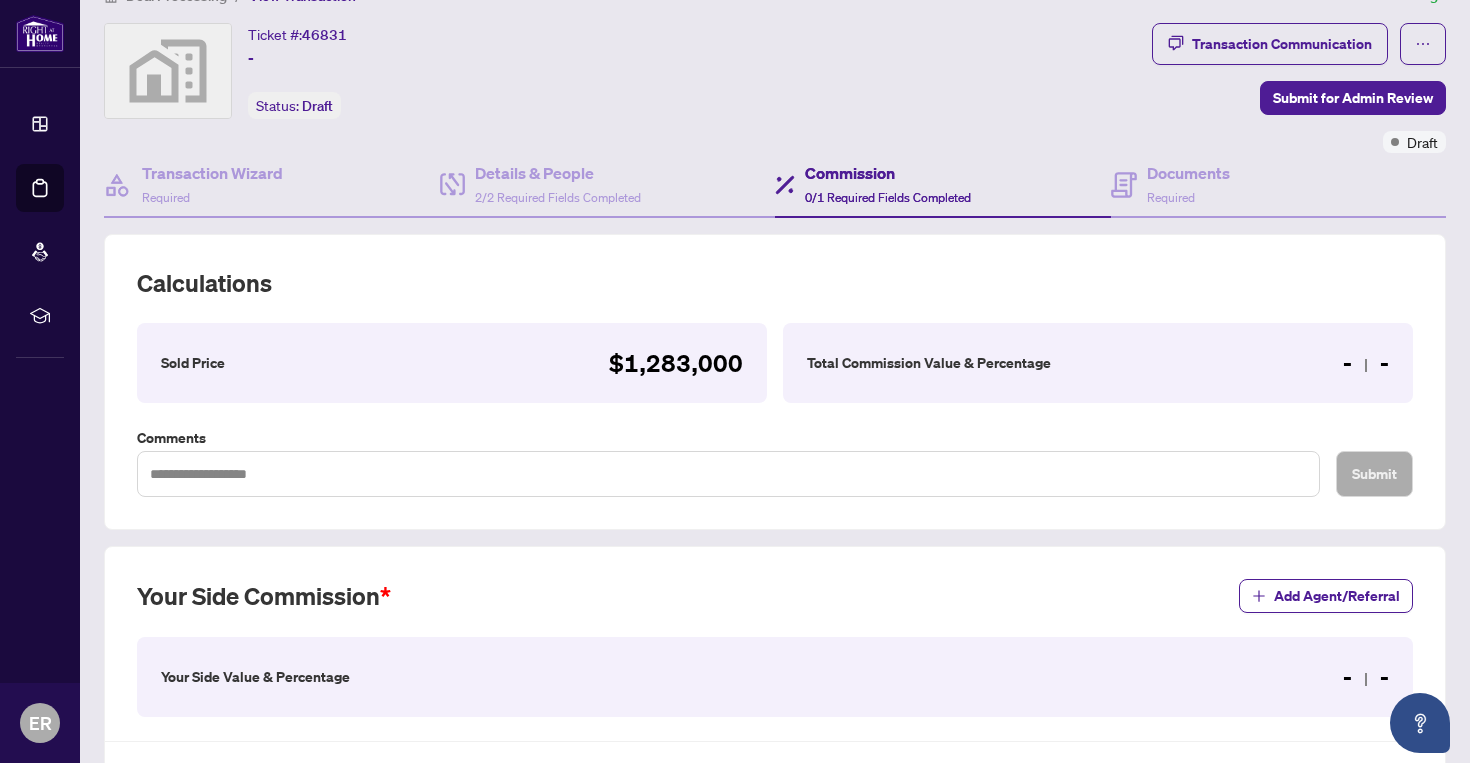 click on "-     -" at bounding box center (1366, 363) 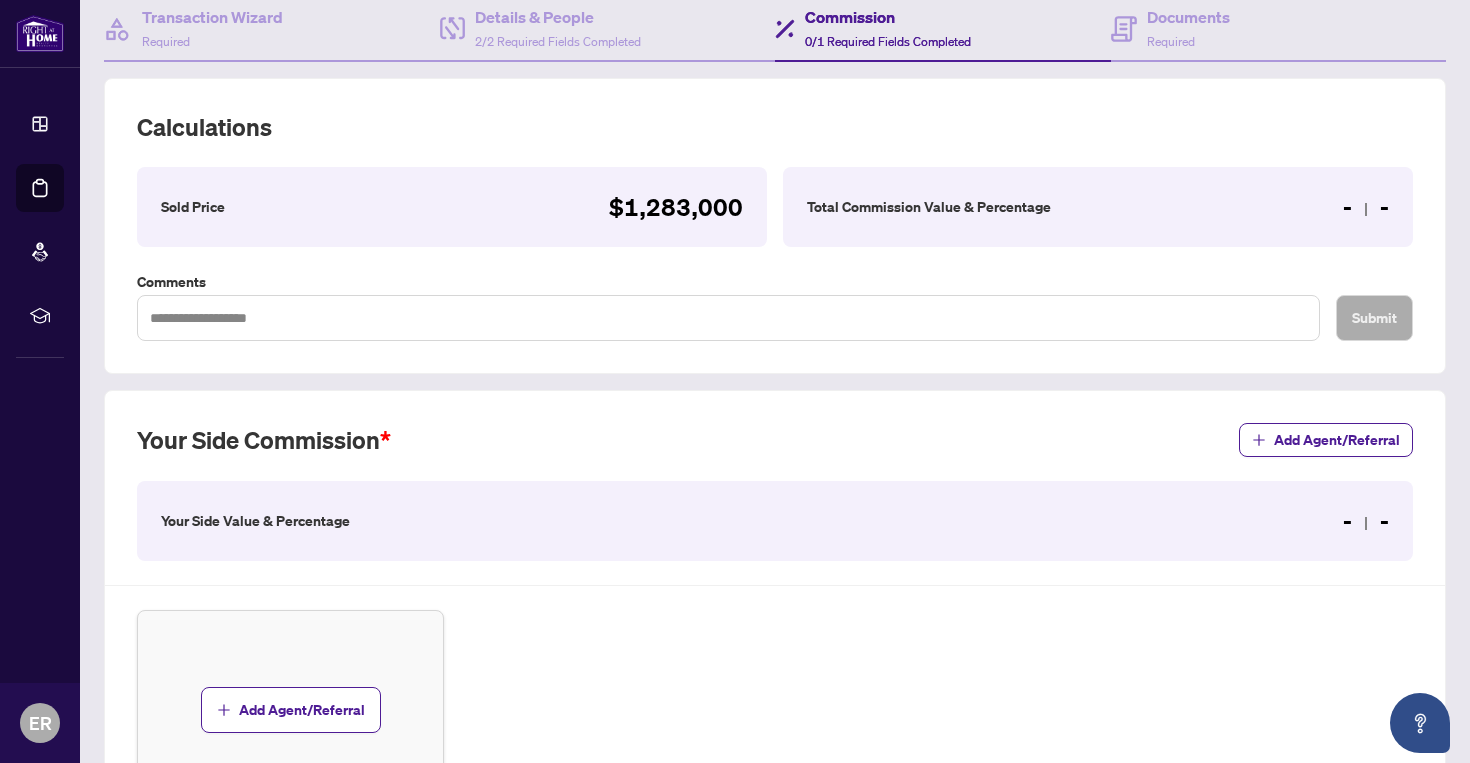 scroll, scrollTop: 197, scrollLeft: 0, axis: vertical 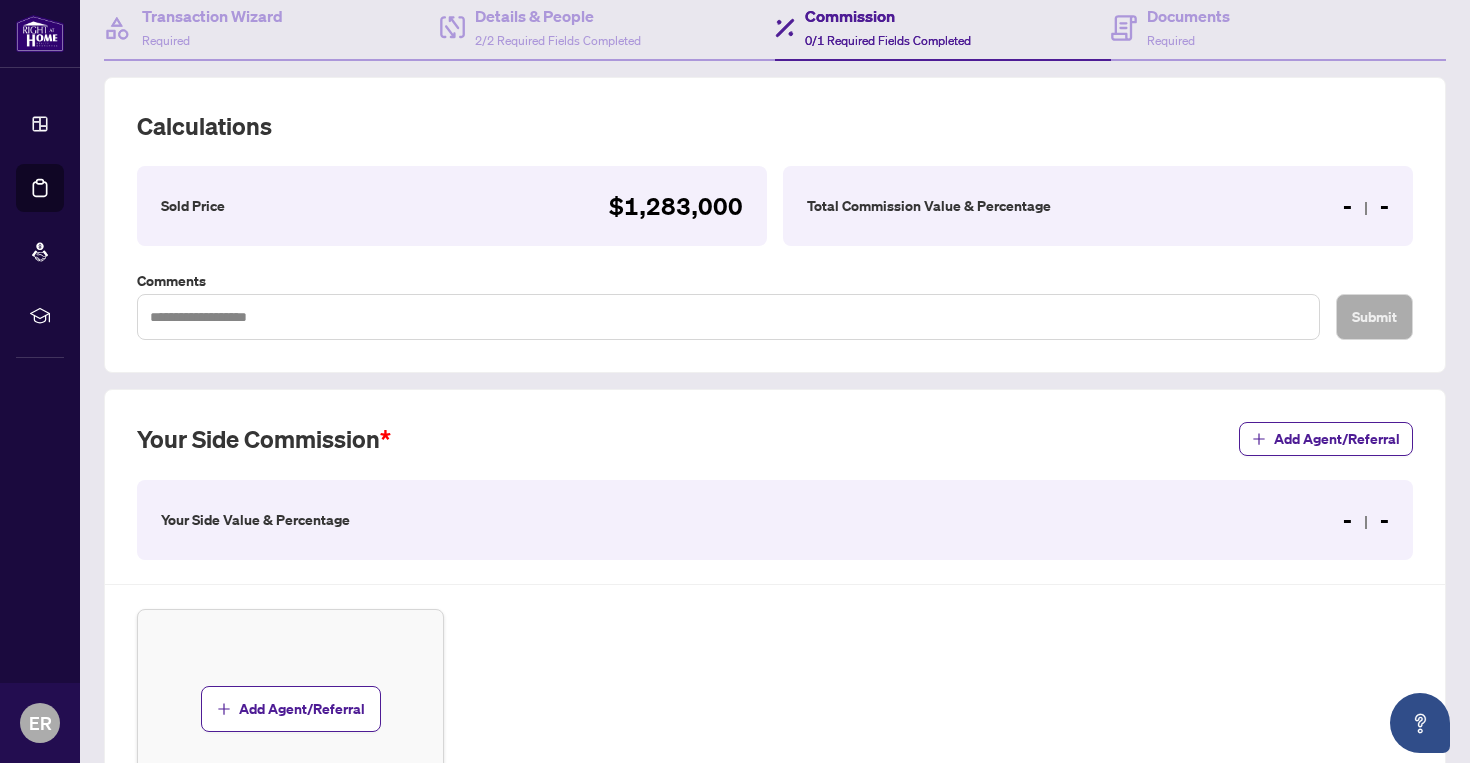 click on "Your Side Value & Percentage -     -" at bounding box center (775, 520) 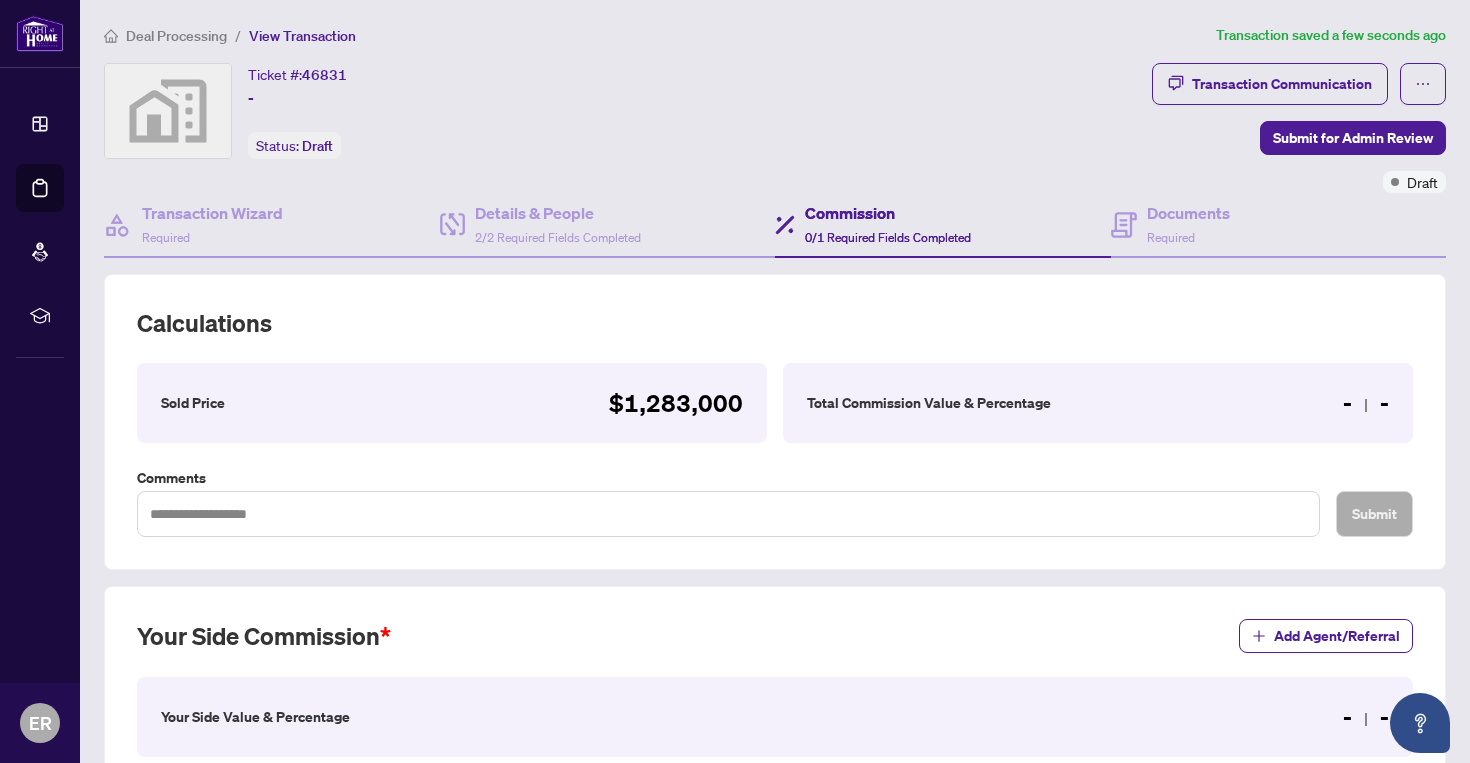 scroll, scrollTop: 4, scrollLeft: 0, axis: vertical 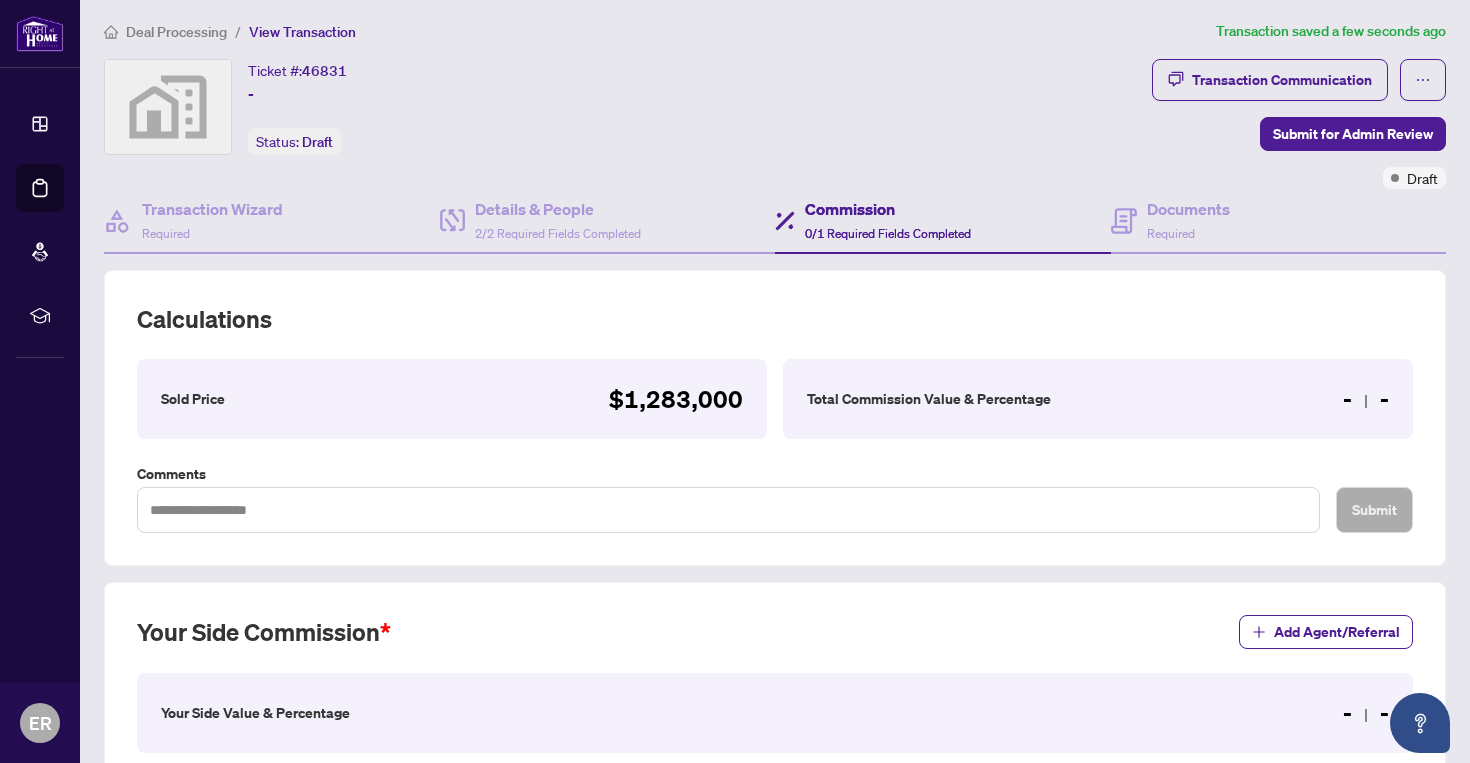 click on "Total Commission Value & Percentage" at bounding box center [929, 399] 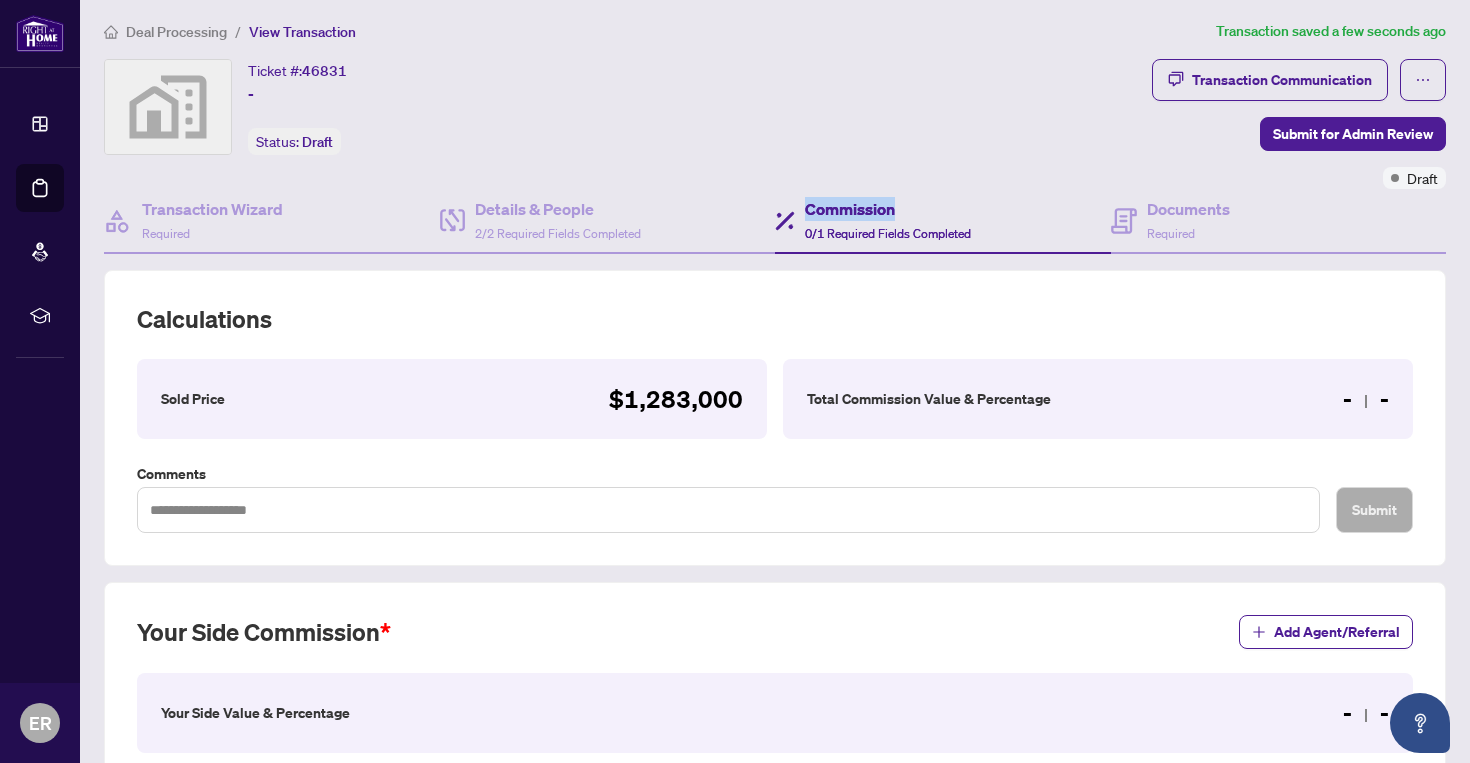 click on "Commission" at bounding box center [888, 209] 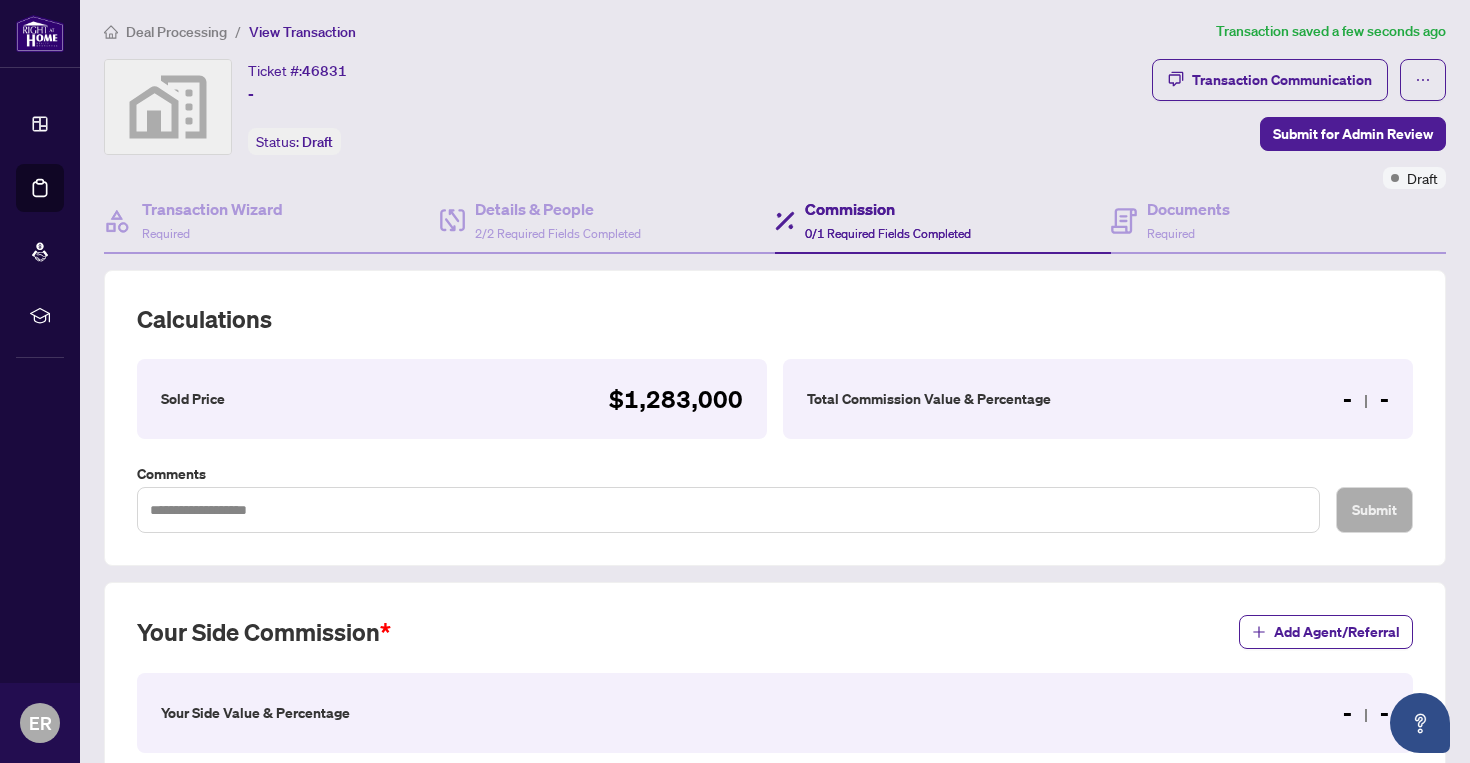 click on "Total Commission Value & Percentage" at bounding box center (929, 399) 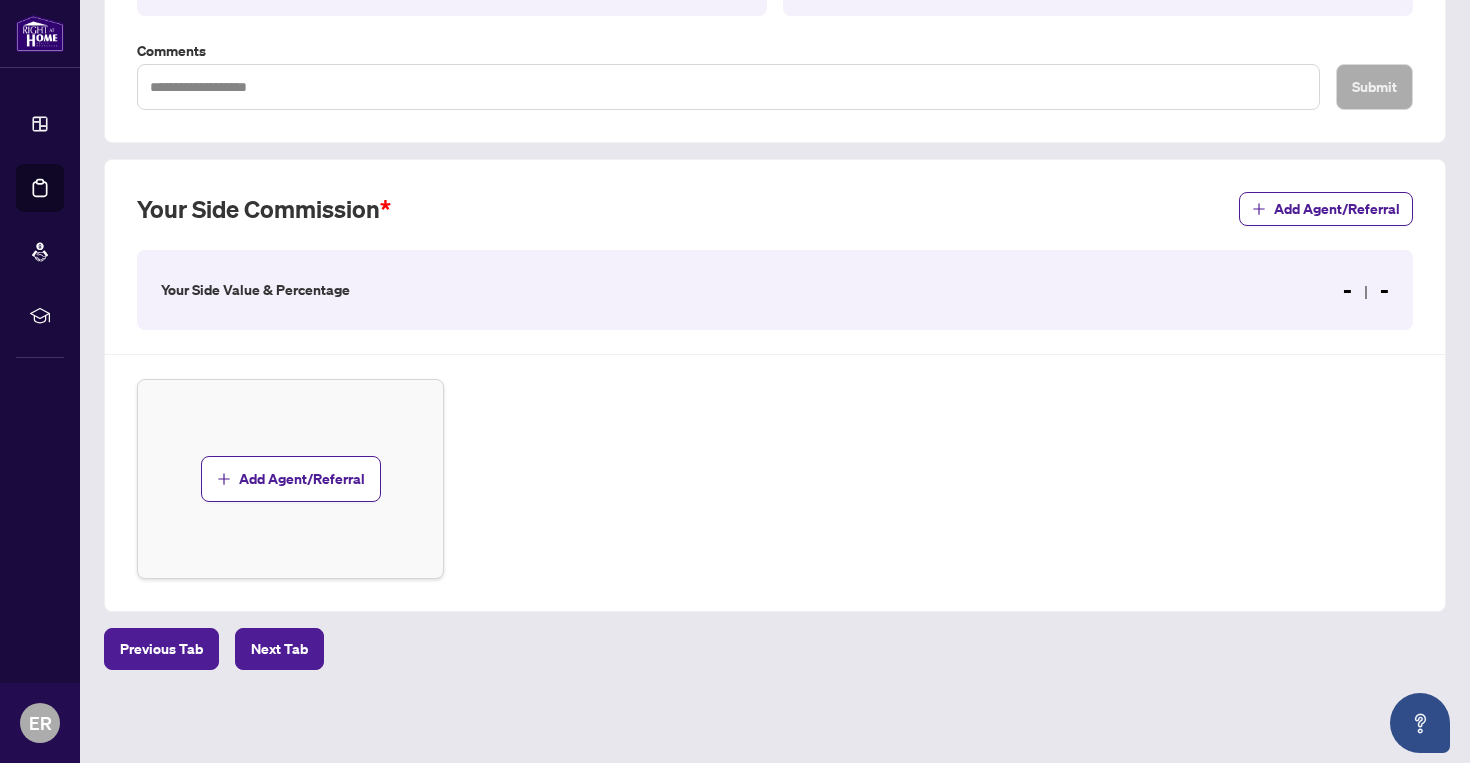 scroll, scrollTop: 426, scrollLeft: 0, axis: vertical 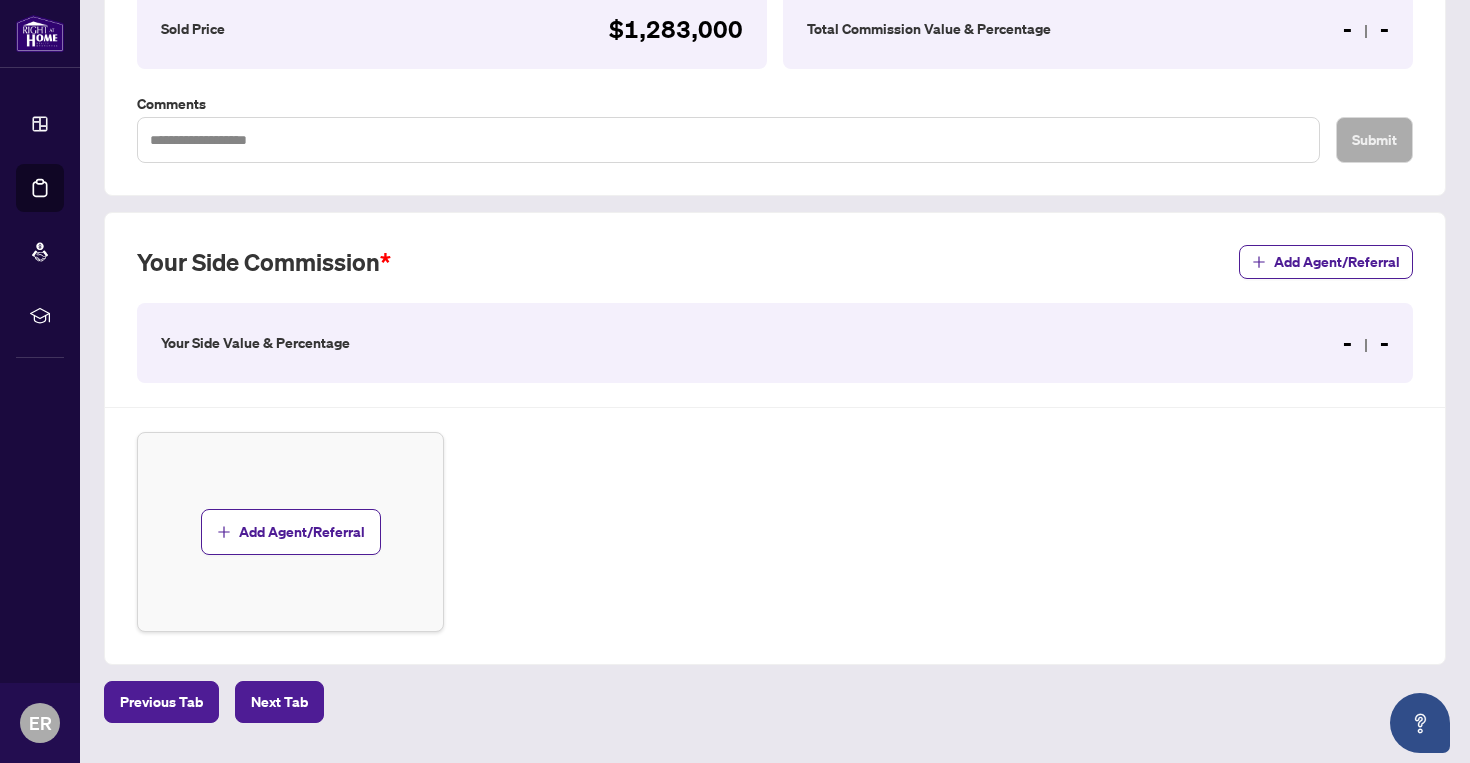 click on "Your Side Value & Percentage -     -" at bounding box center [775, 343] 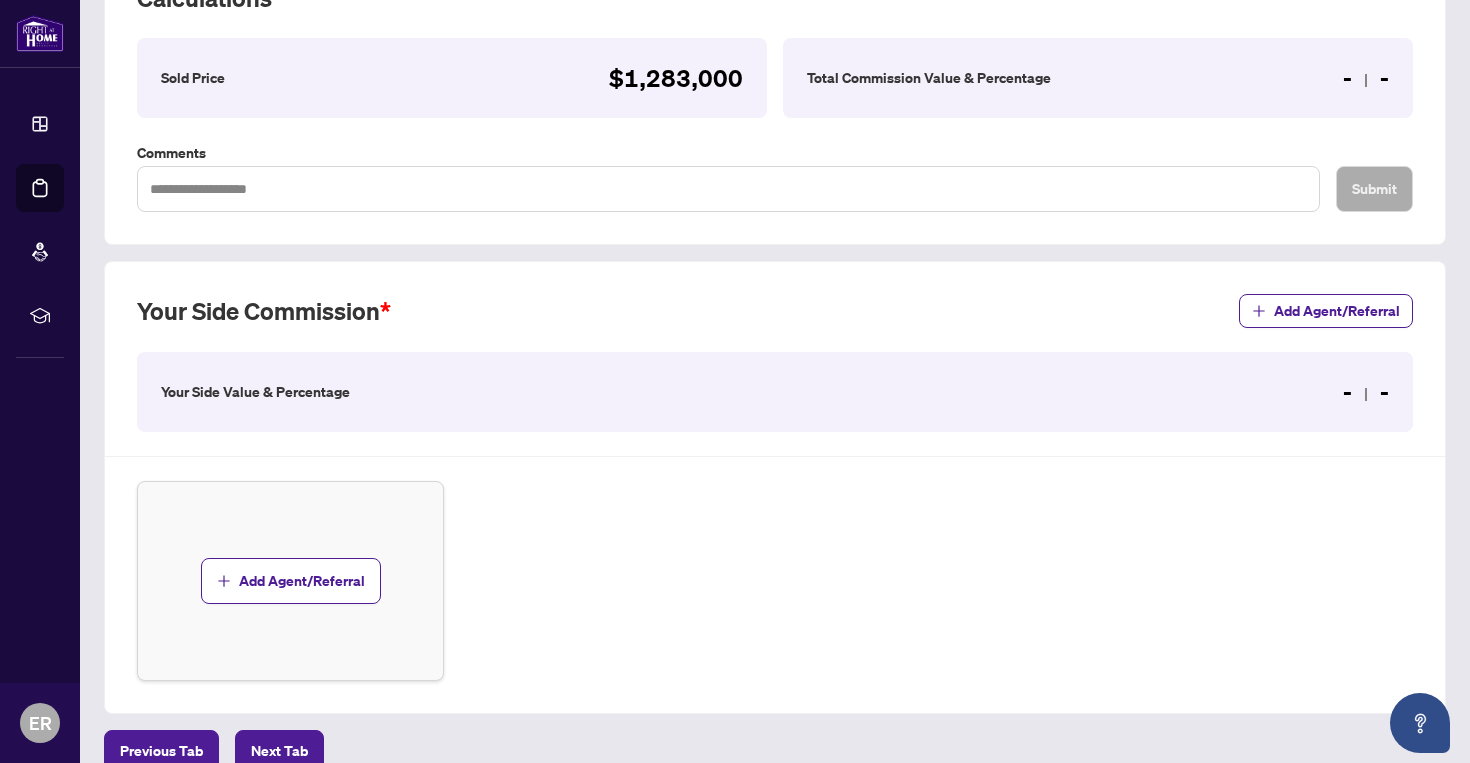 scroll, scrollTop: 307, scrollLeft: 0, axis: vertical 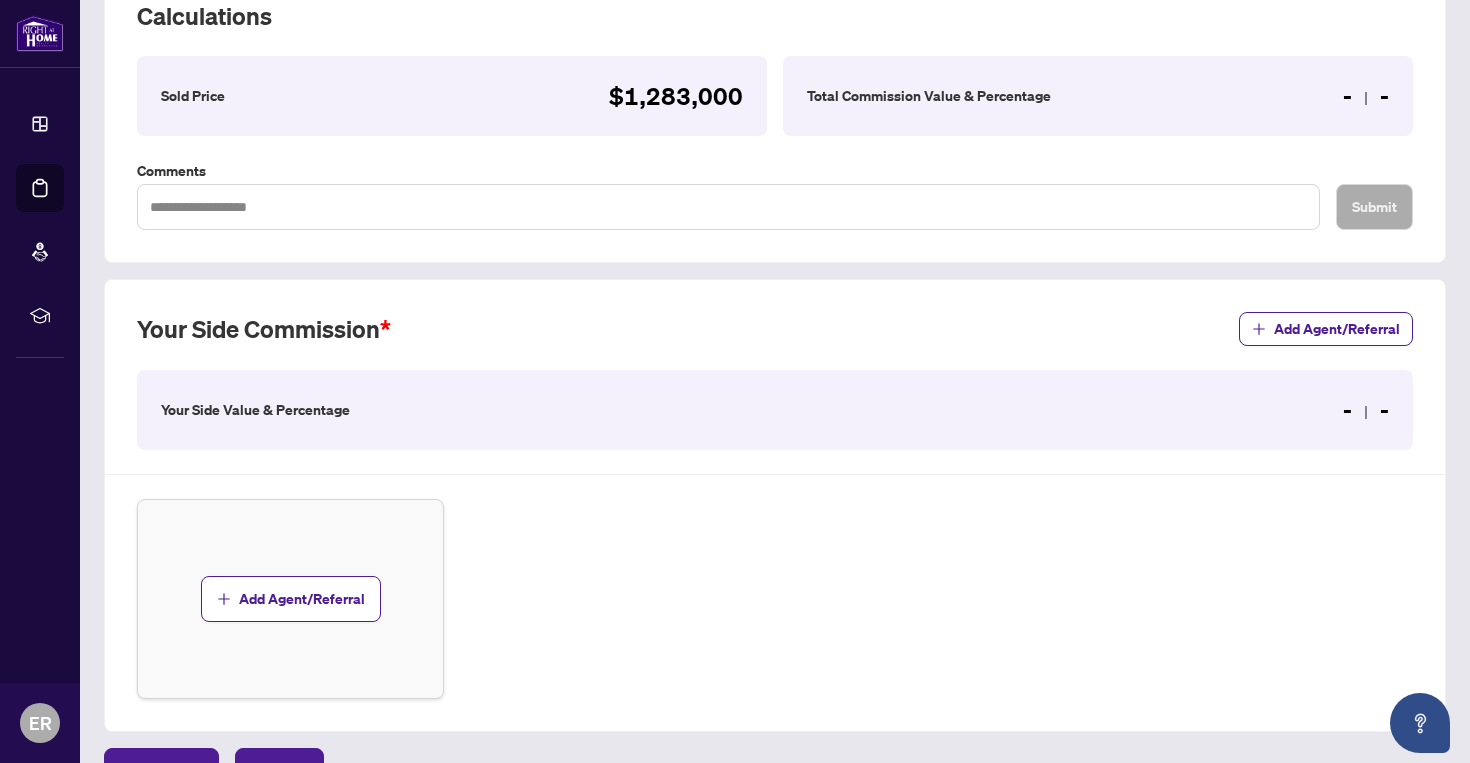 click on "Your Side Value & Percentage" at bounding box center (255, 410) 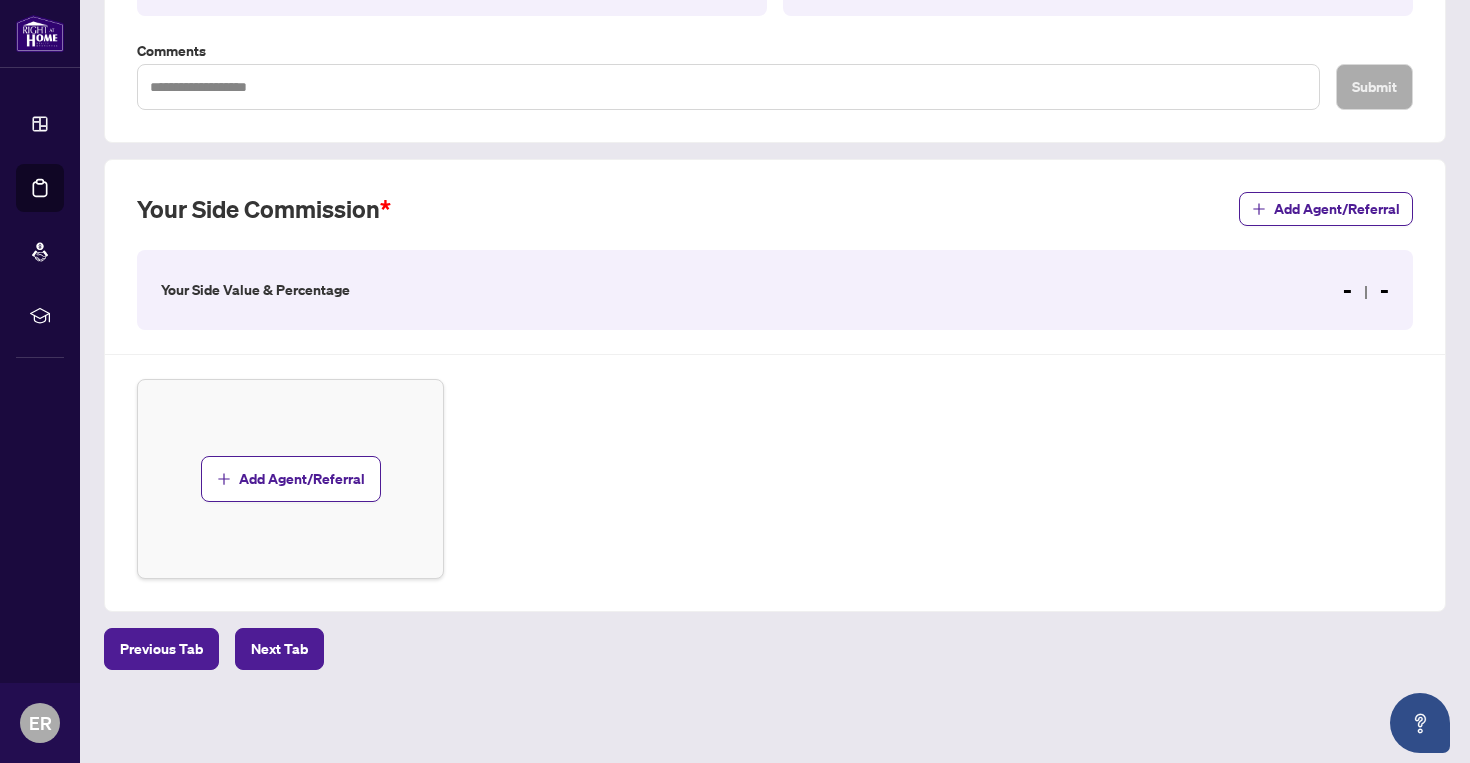 scroll, scrollTop: 426, scrollLeft: 0, axis: vertical 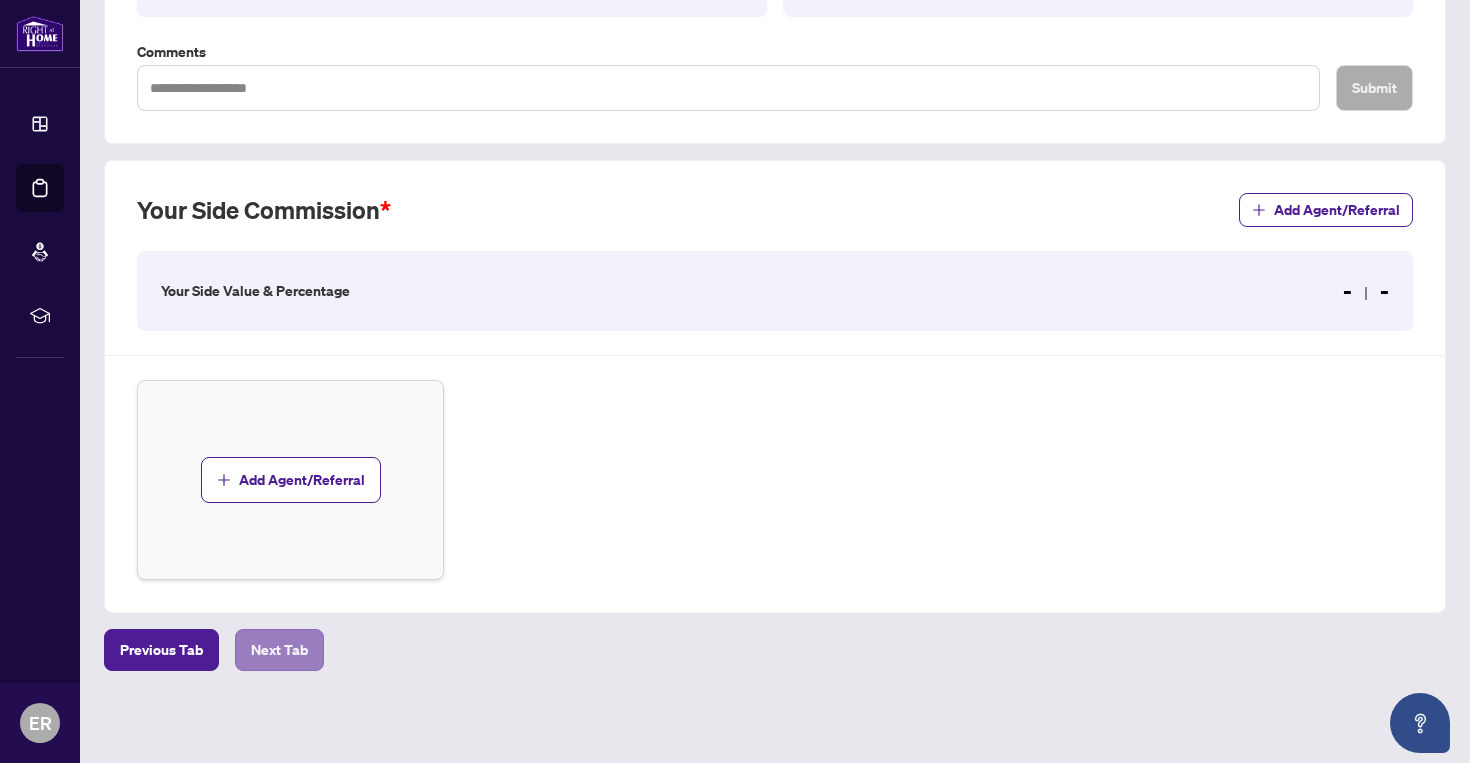 click on "Next Tab" at bounding box center [279, 650] 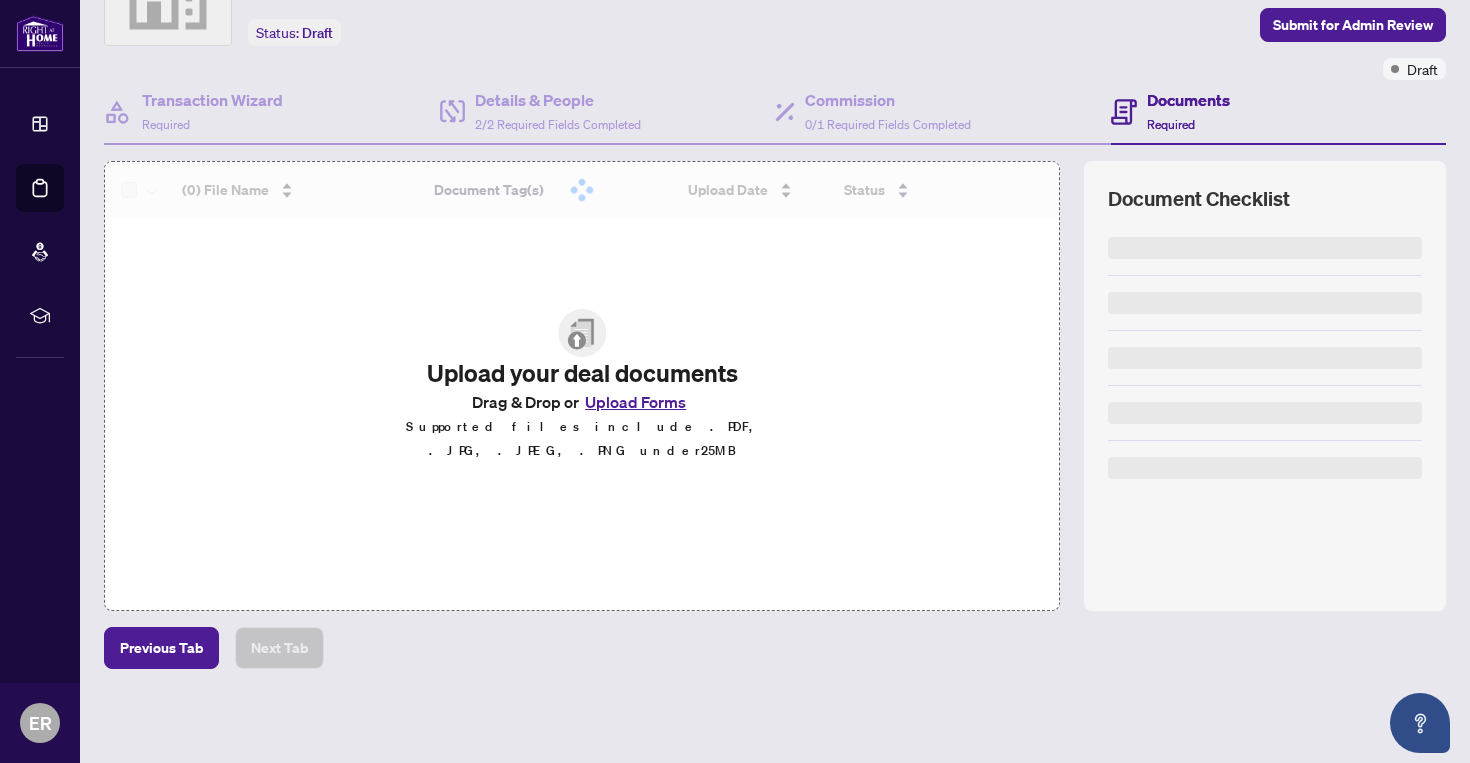 scroll, scrollTop: 112, scrollLeft: 0, axis: vertical 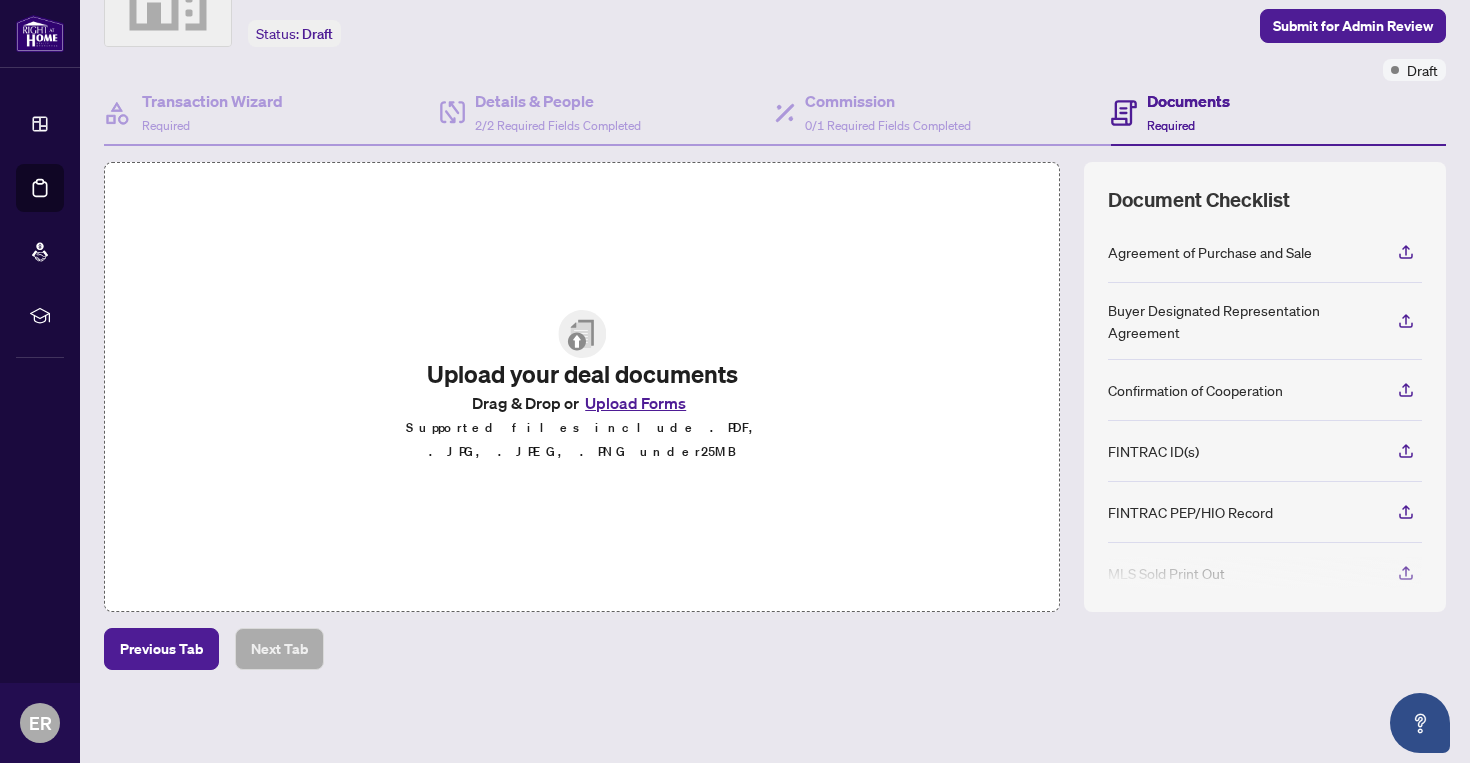 click on "Upload Forms" at bounding box center [635, 403] 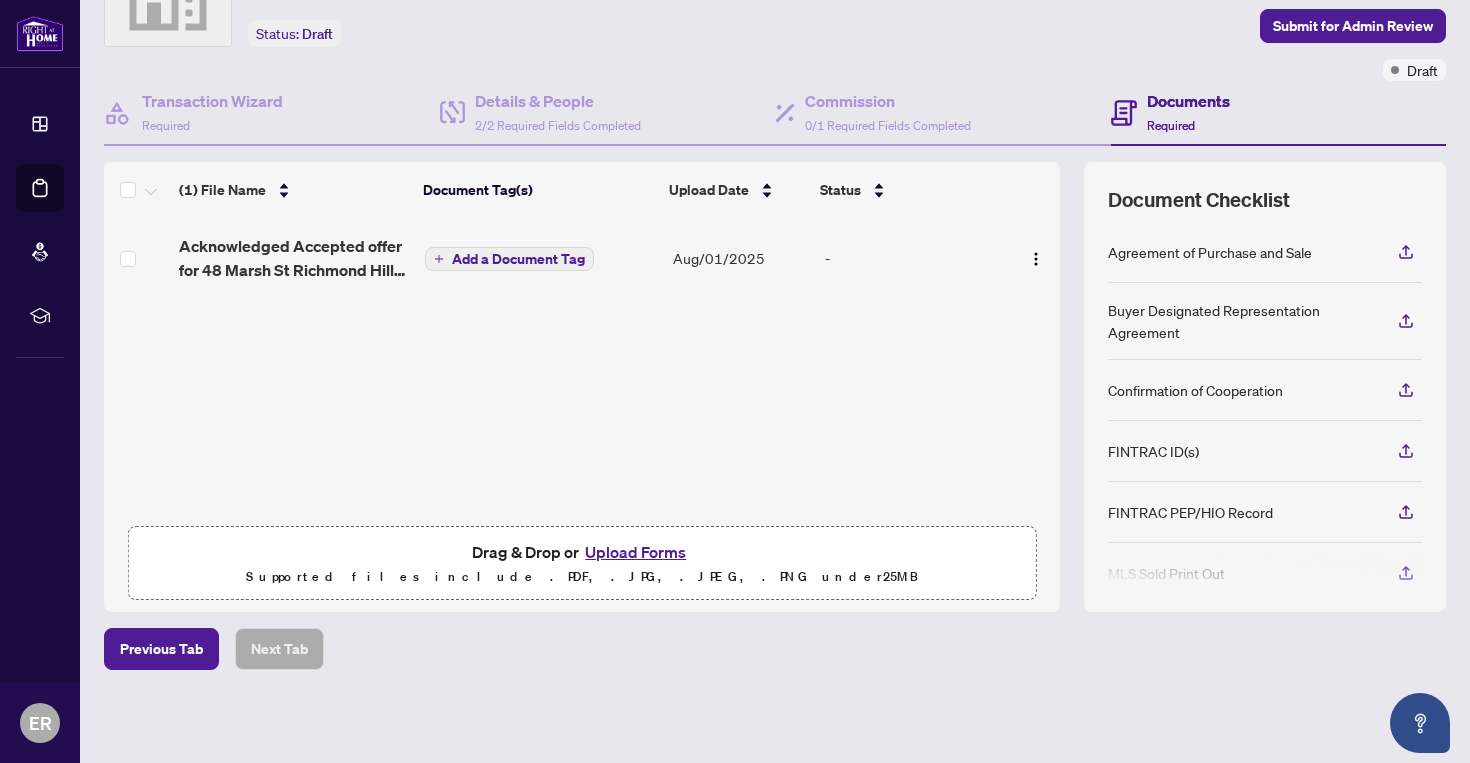 click on "Upload Forms" at bounding box center (635, 552) 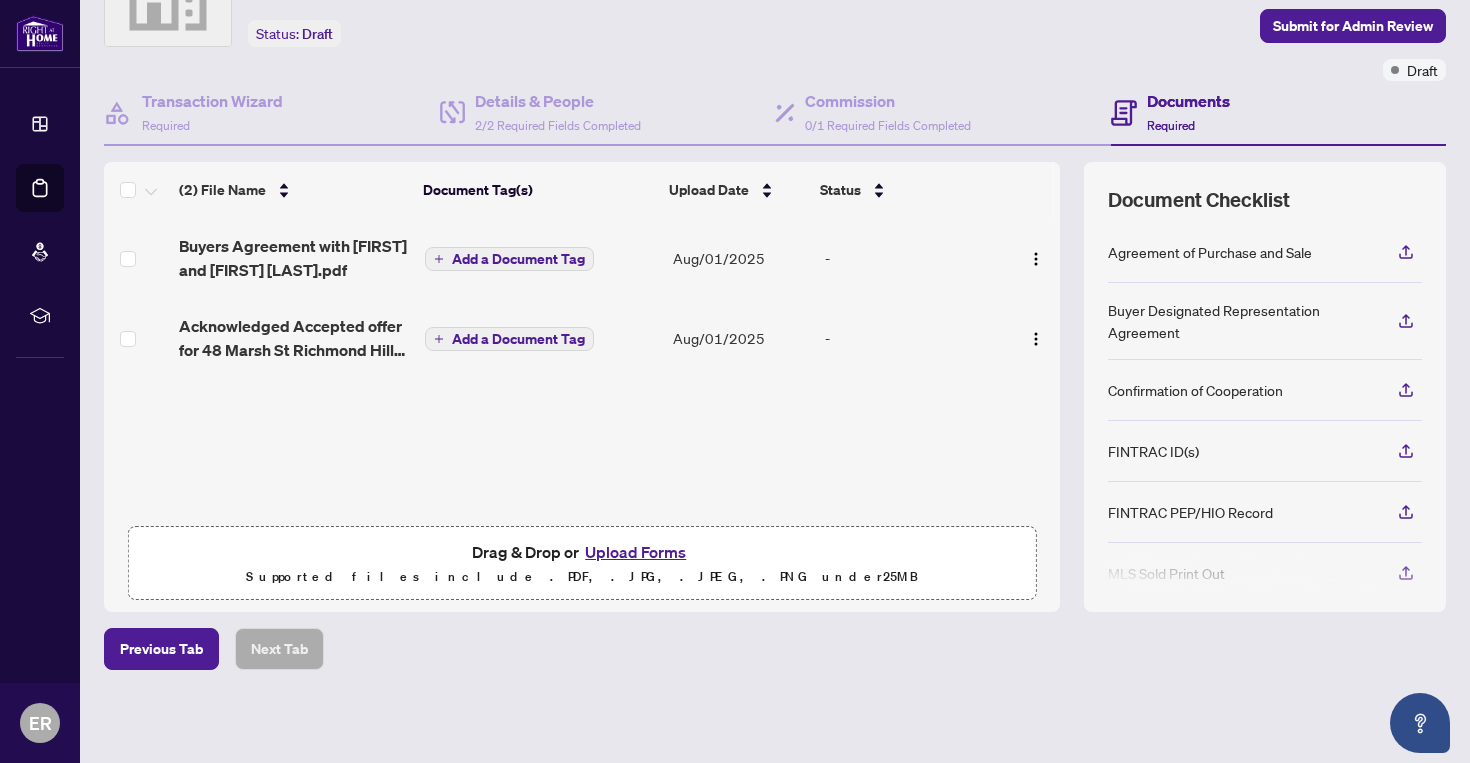 scroll, scrollTop: 0, scrollLeft: 0, axis: both 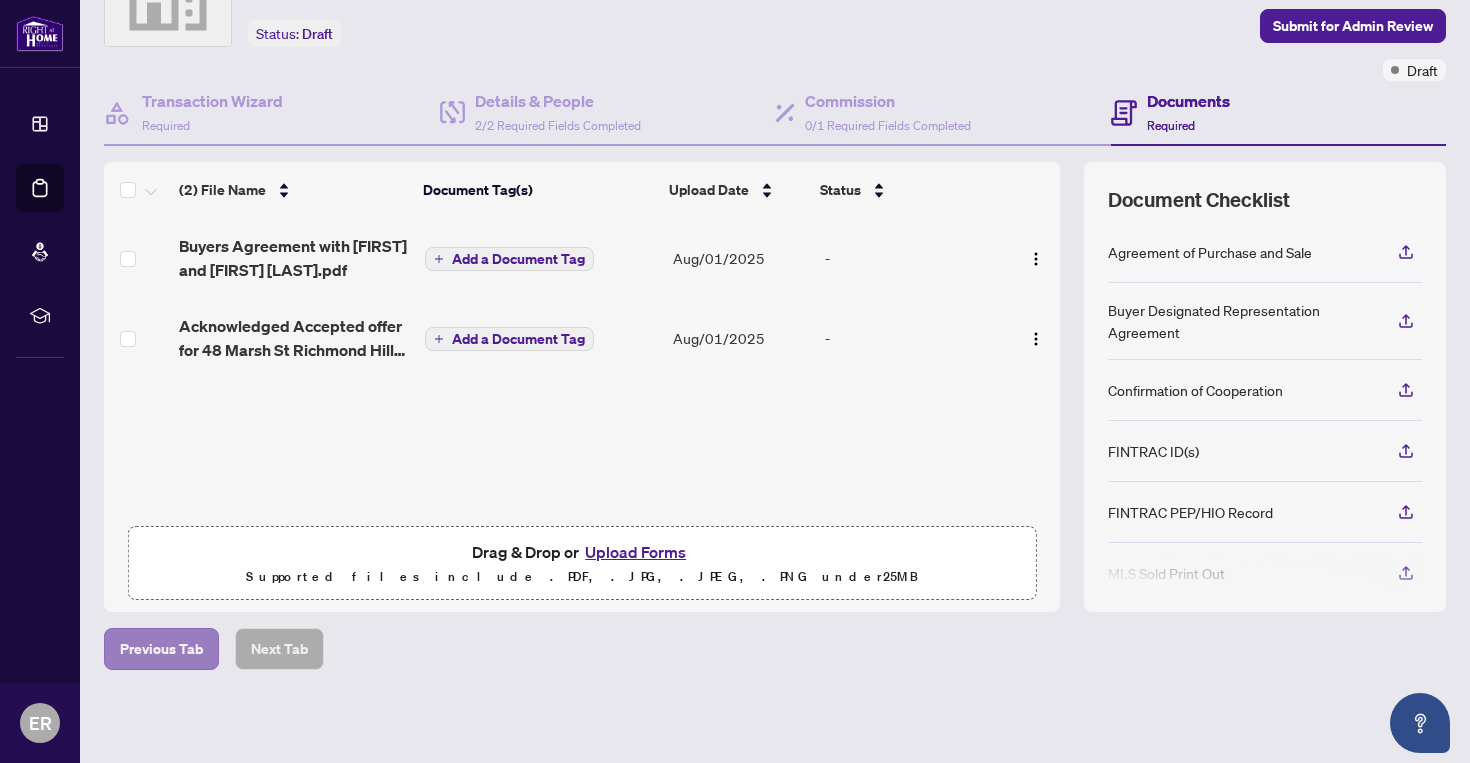 click on "Previous Tab" at bounding box center (161, 649) 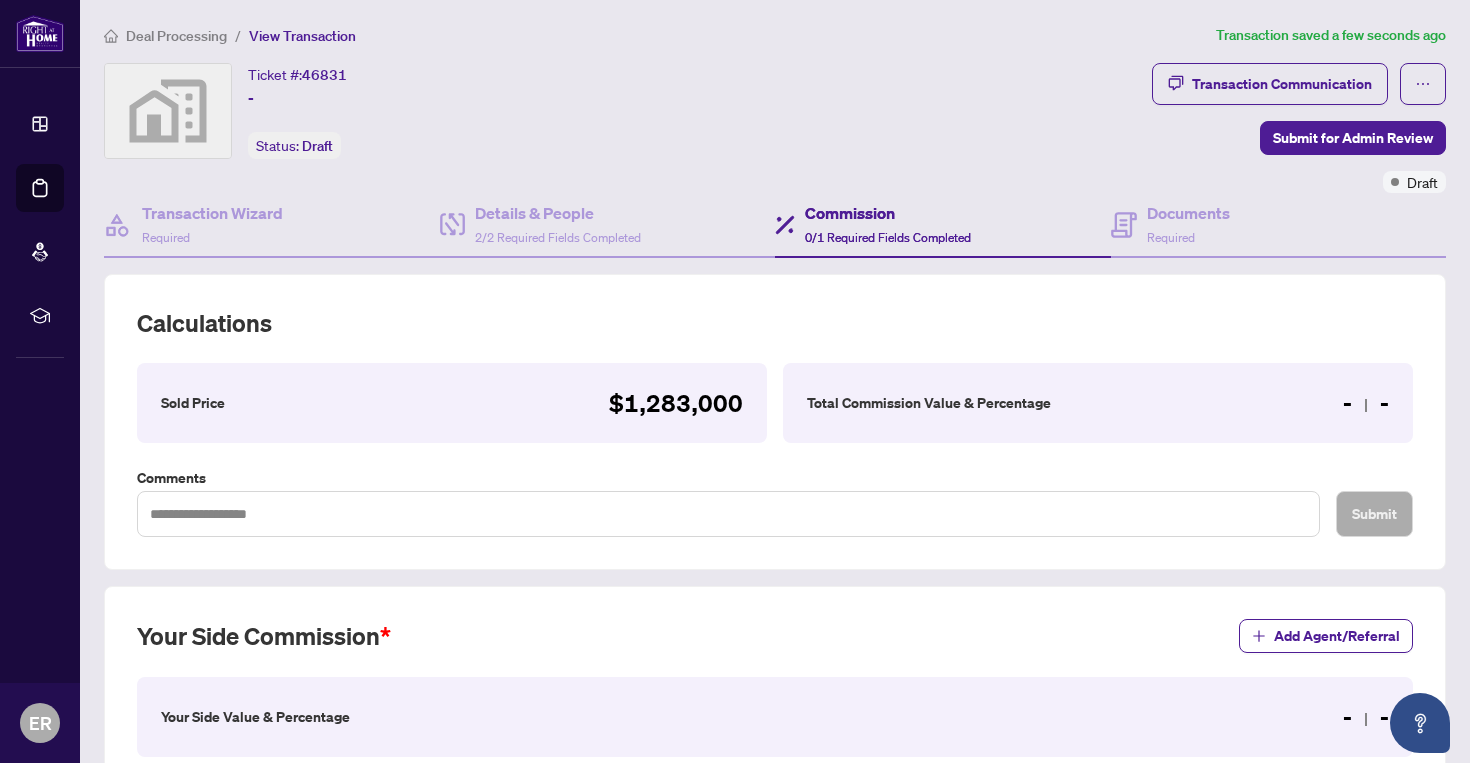click on "Total Commission Value & Percentage" at bounding box center (929, 403) 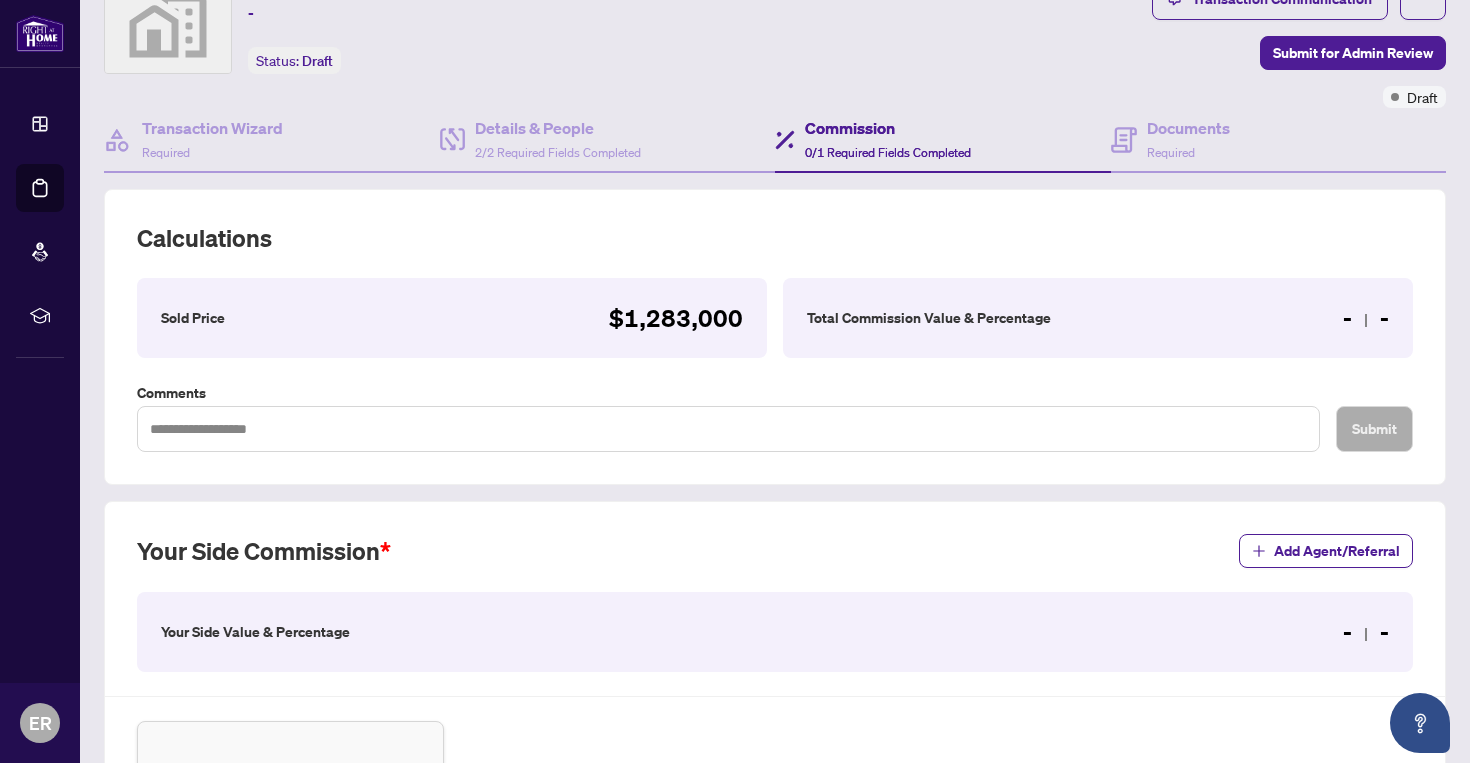 scroll, scrollTop: 78, scrollLeft: 0, axis: vertical 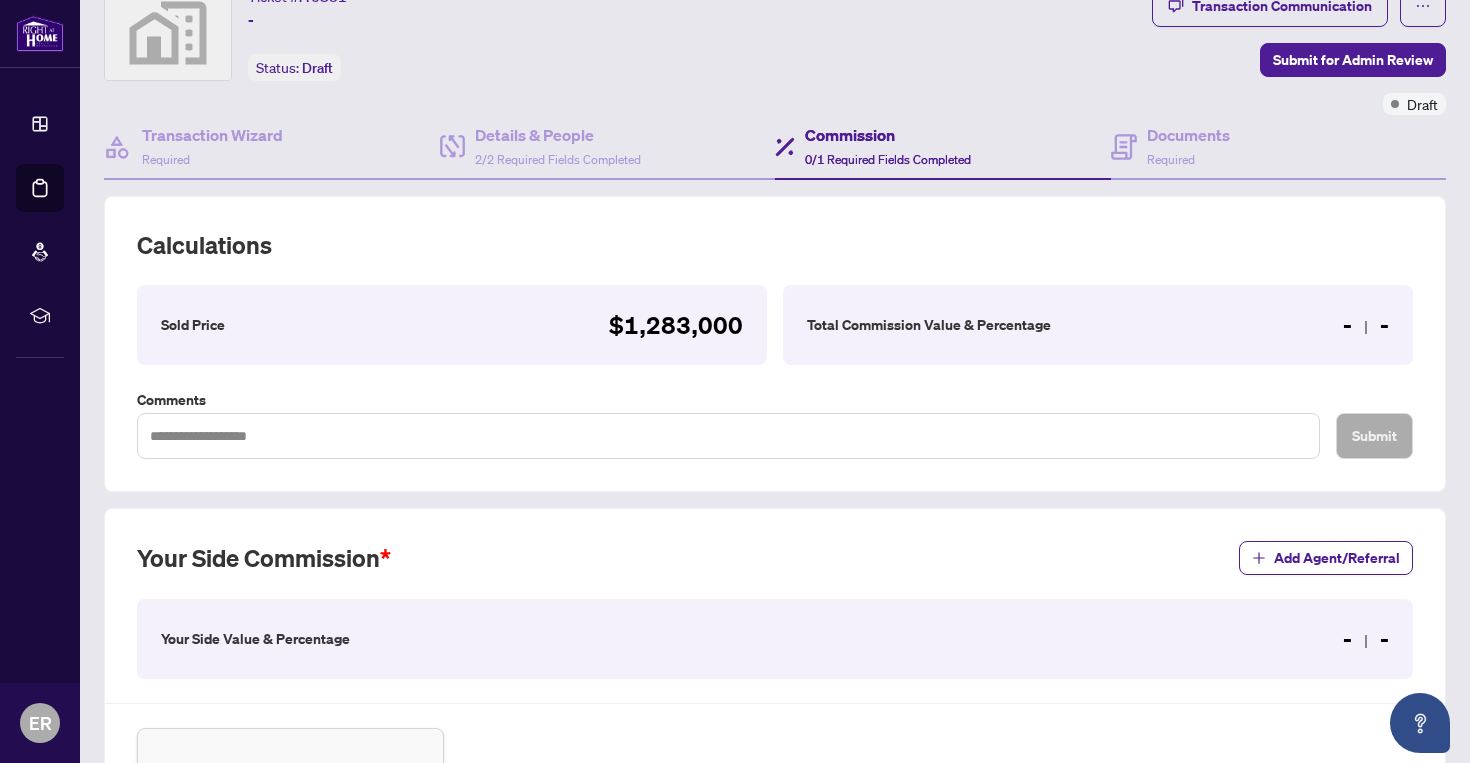 click on "Total Commission Value & Percentage" at bounding box center (929, 325) 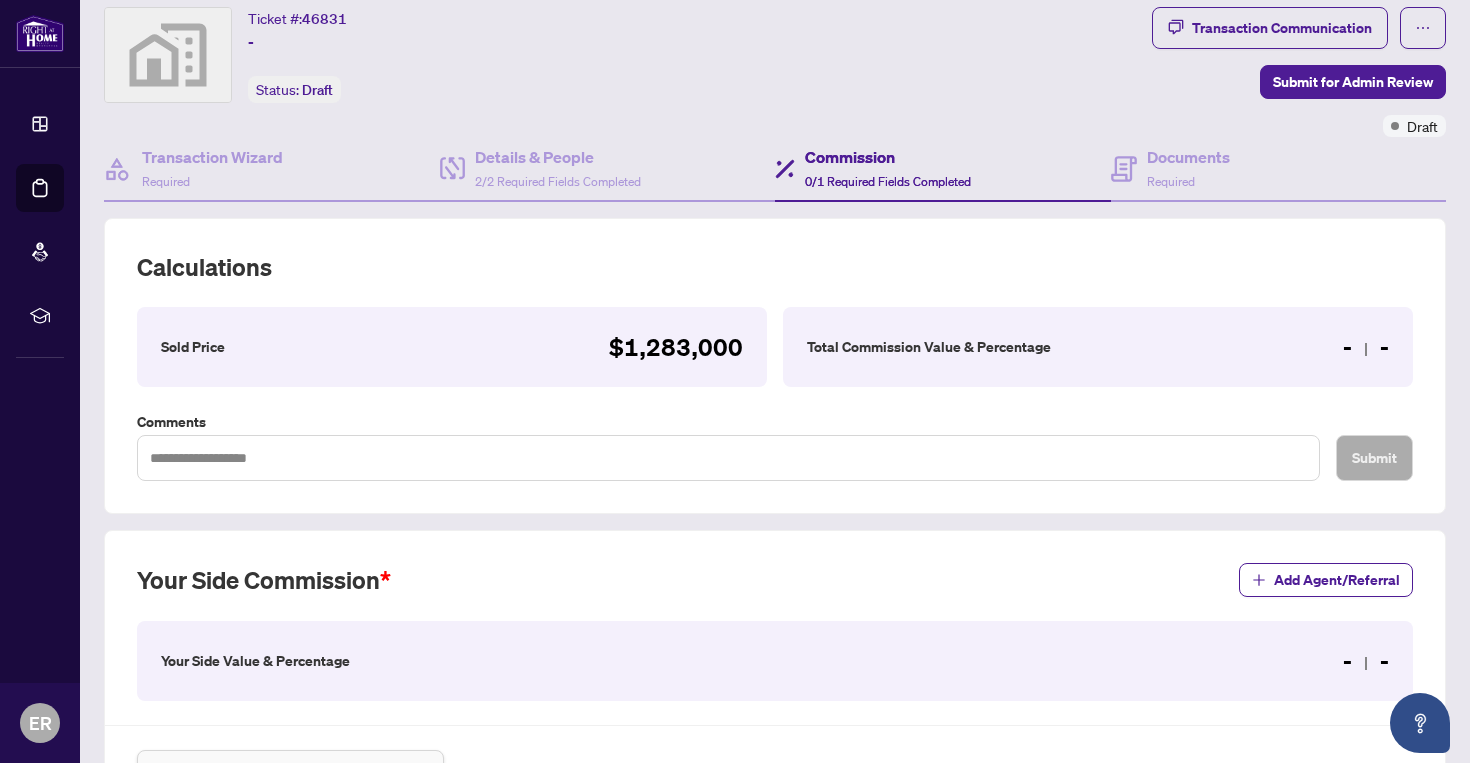 scroll, scrollTop: 54, scrollLeft: 0, axis: vertical 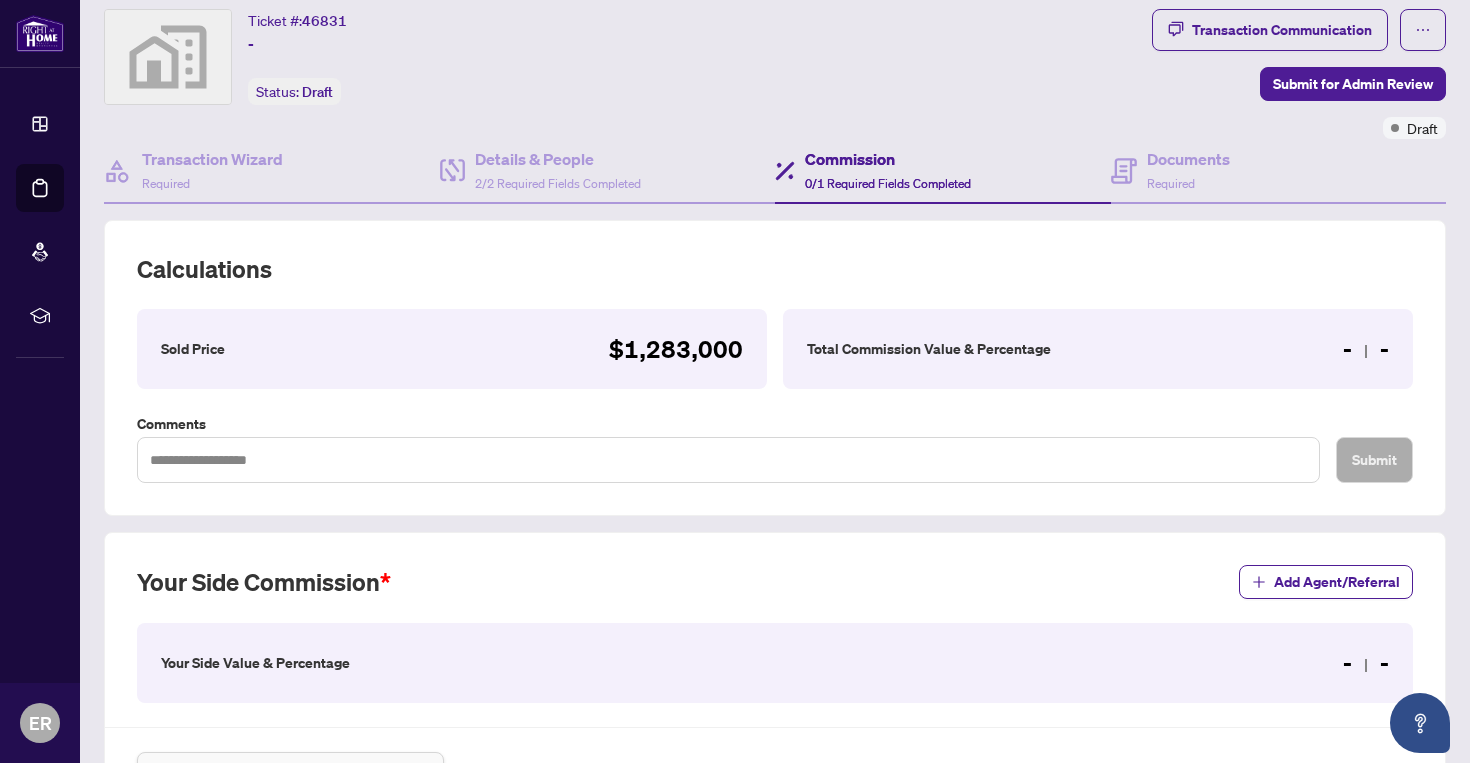 click on "Commission" at bounding box center [888, 159] 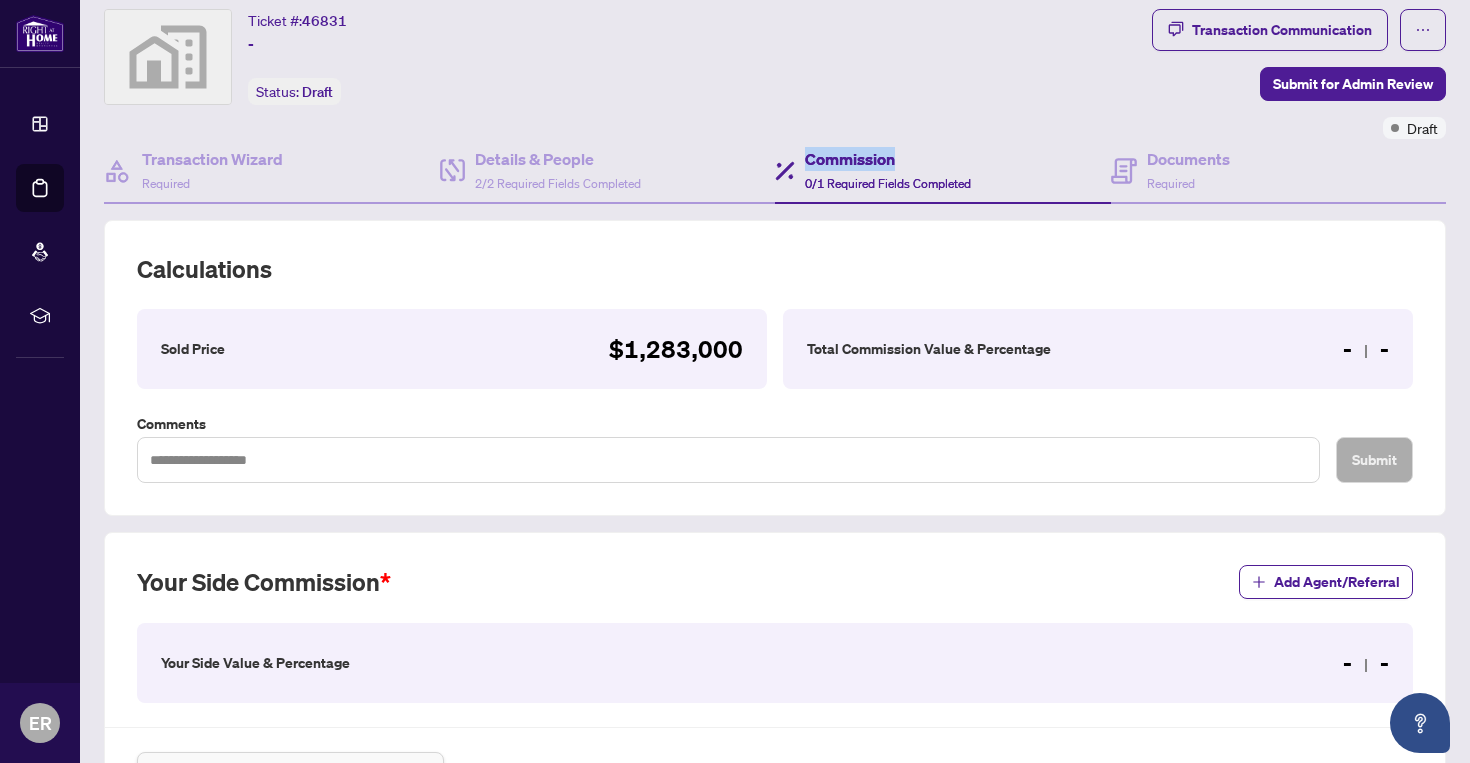 click on "Commission" at bounding box center [888, 159] 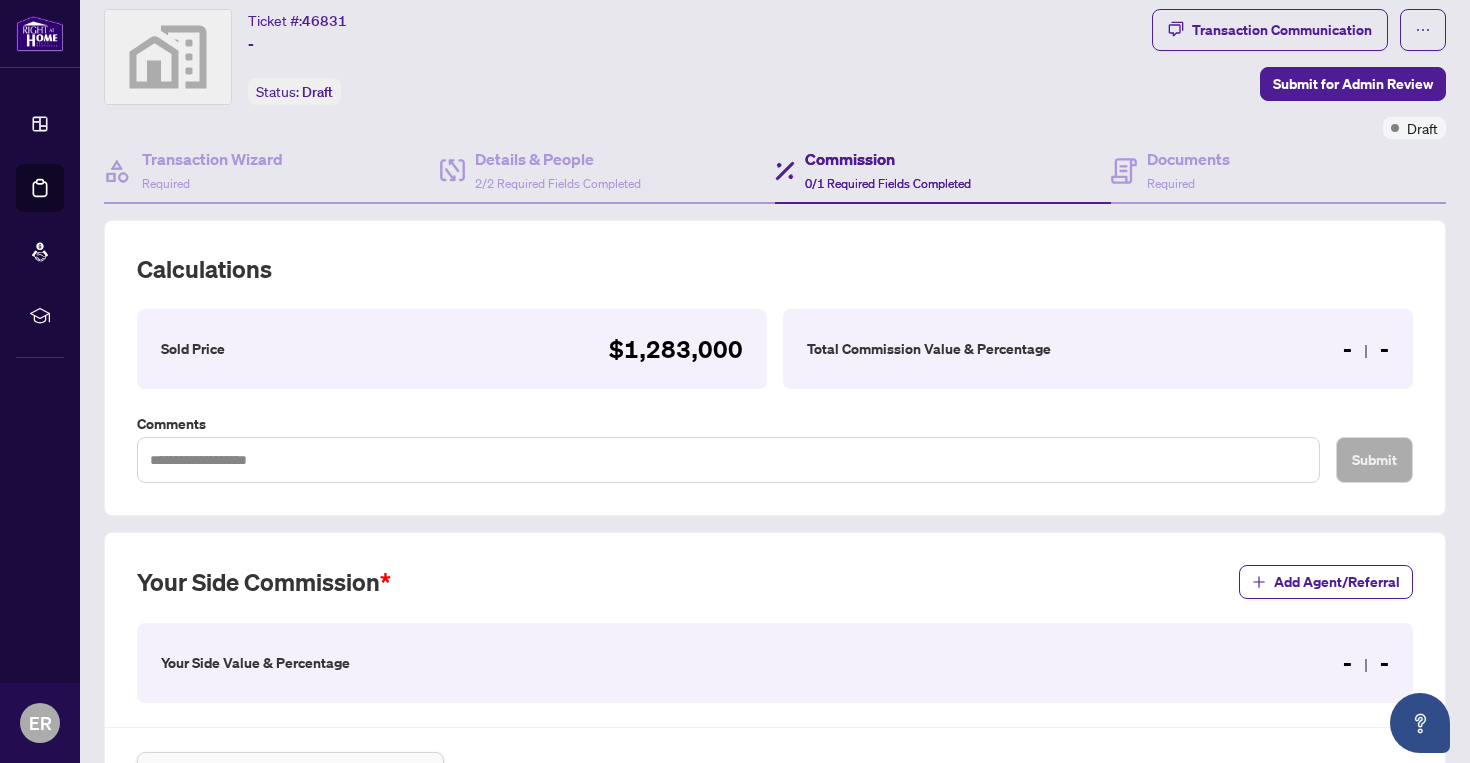 click 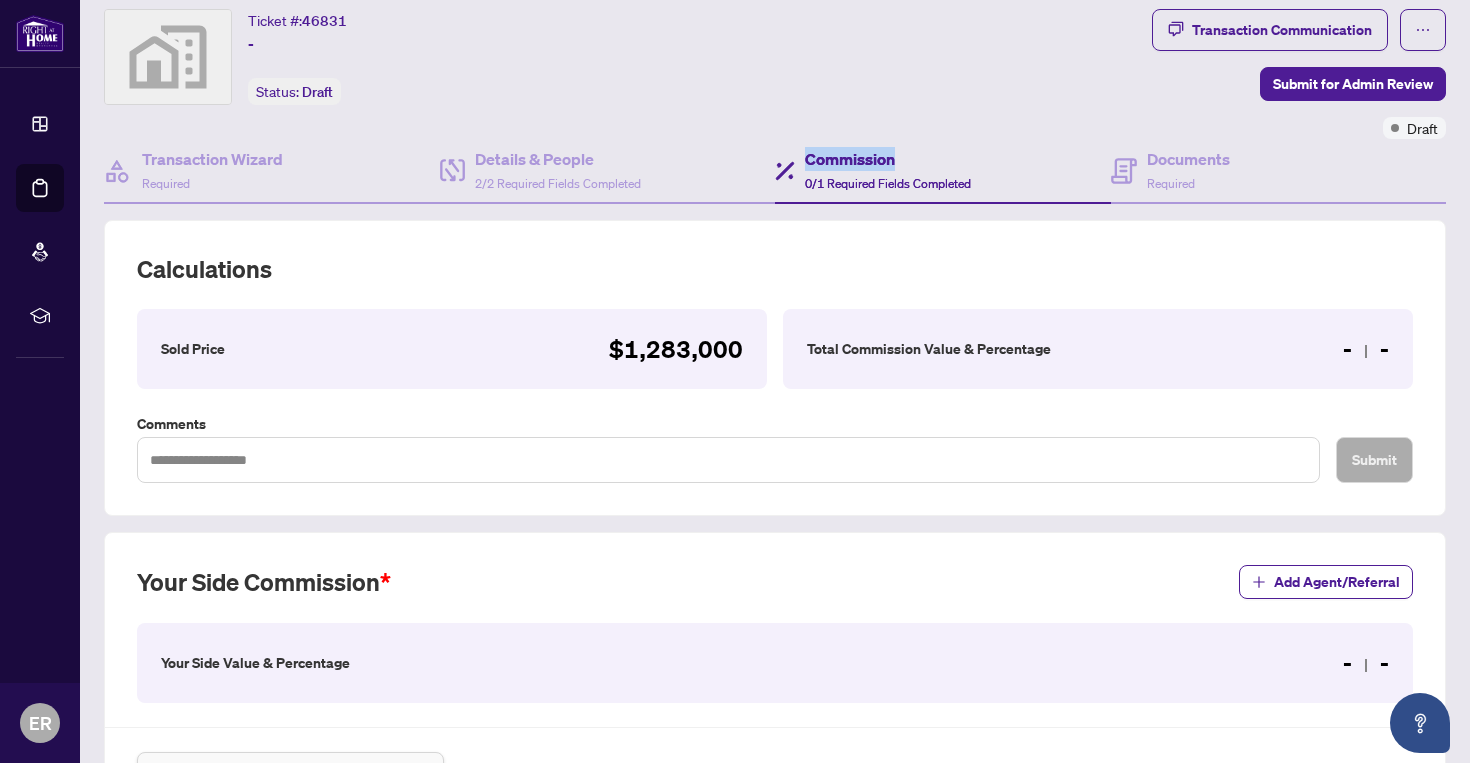 click on "Commission" at bounding box center (888, 159) 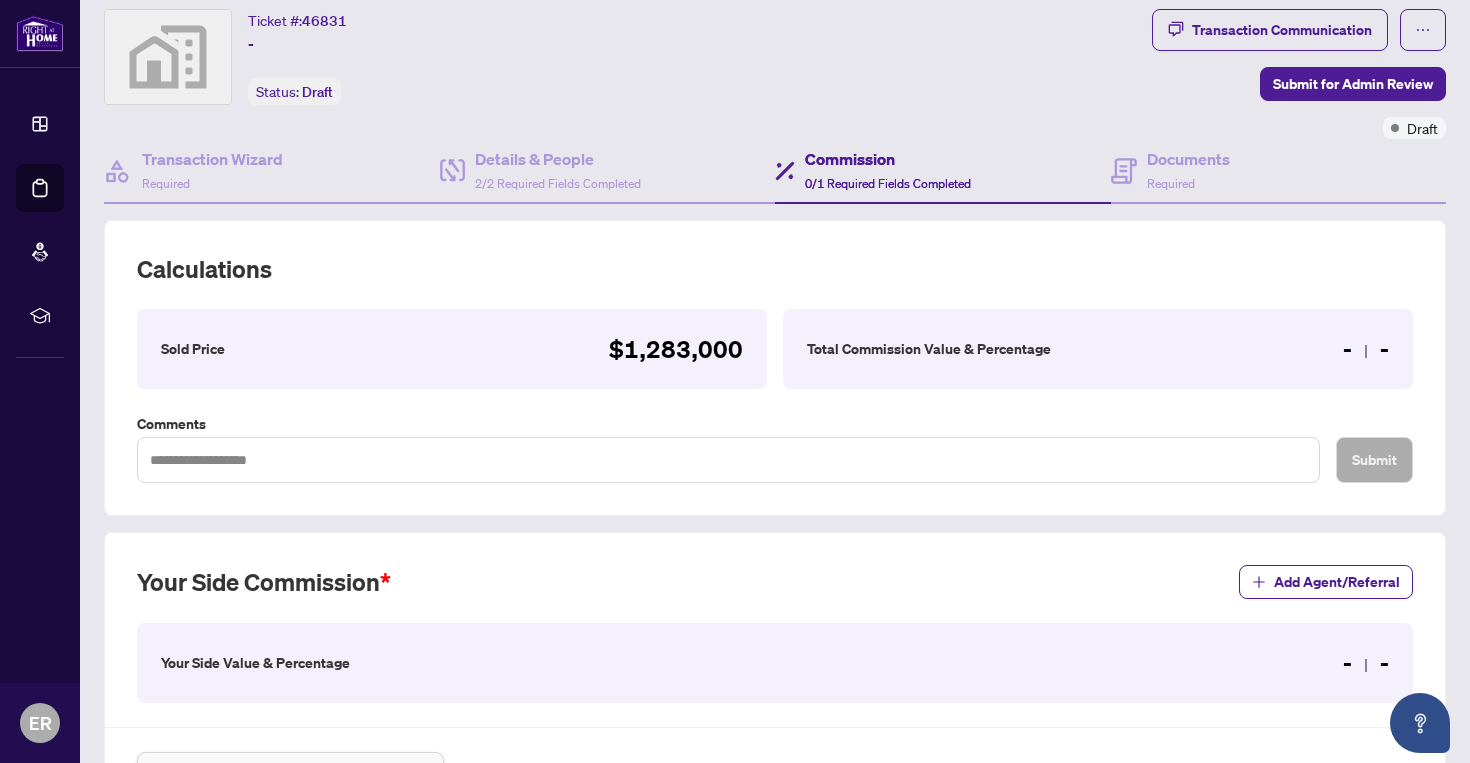 click on "0/1 Required Fields Completed" at bounding box center (888, 183) 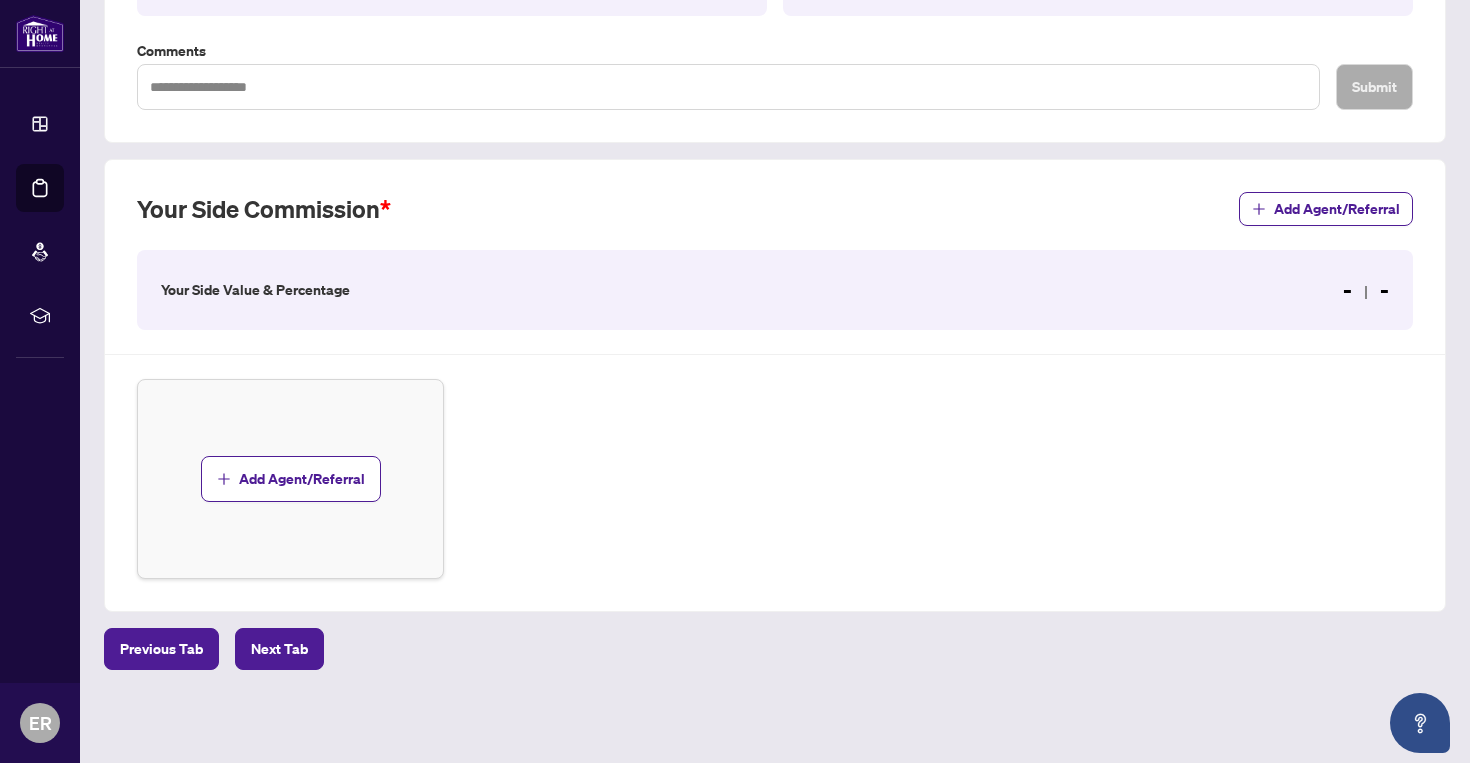 scroll, scrollTop: 426, scrollLeft: 0, axis: vertical 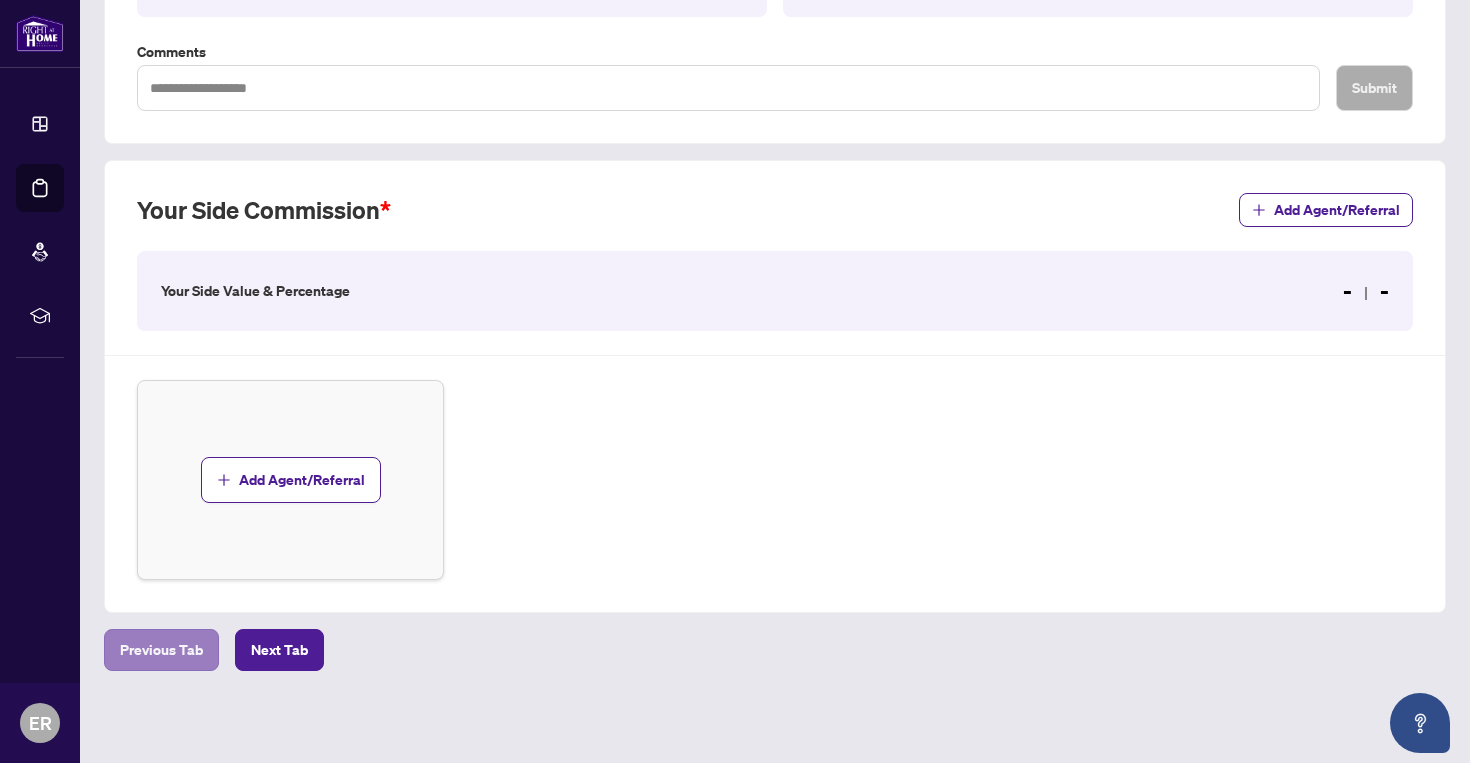 click on "Previous Tab" at bounding box center (161, 650) 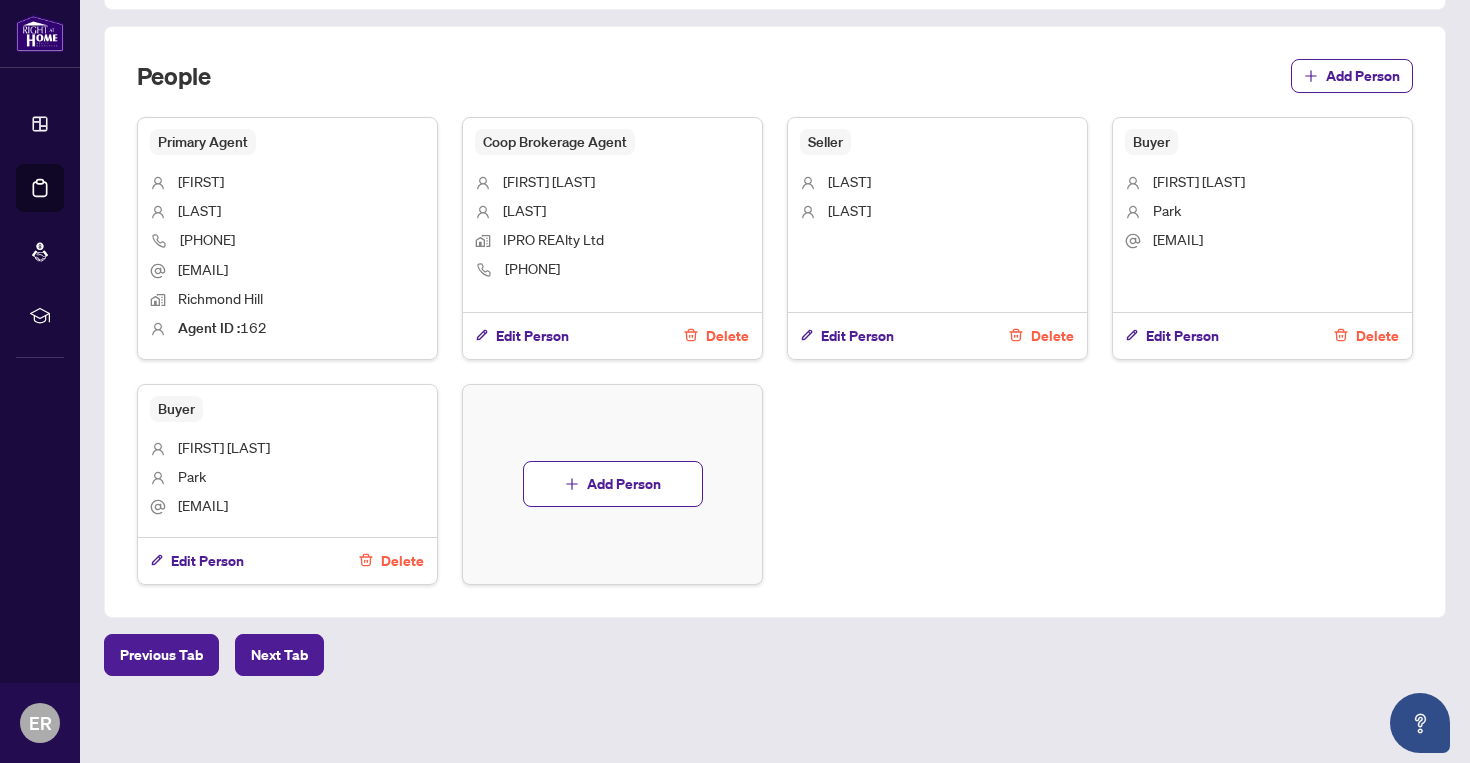 scroll, scrollTop: 939, scrollLeft: 0, axis: vertical 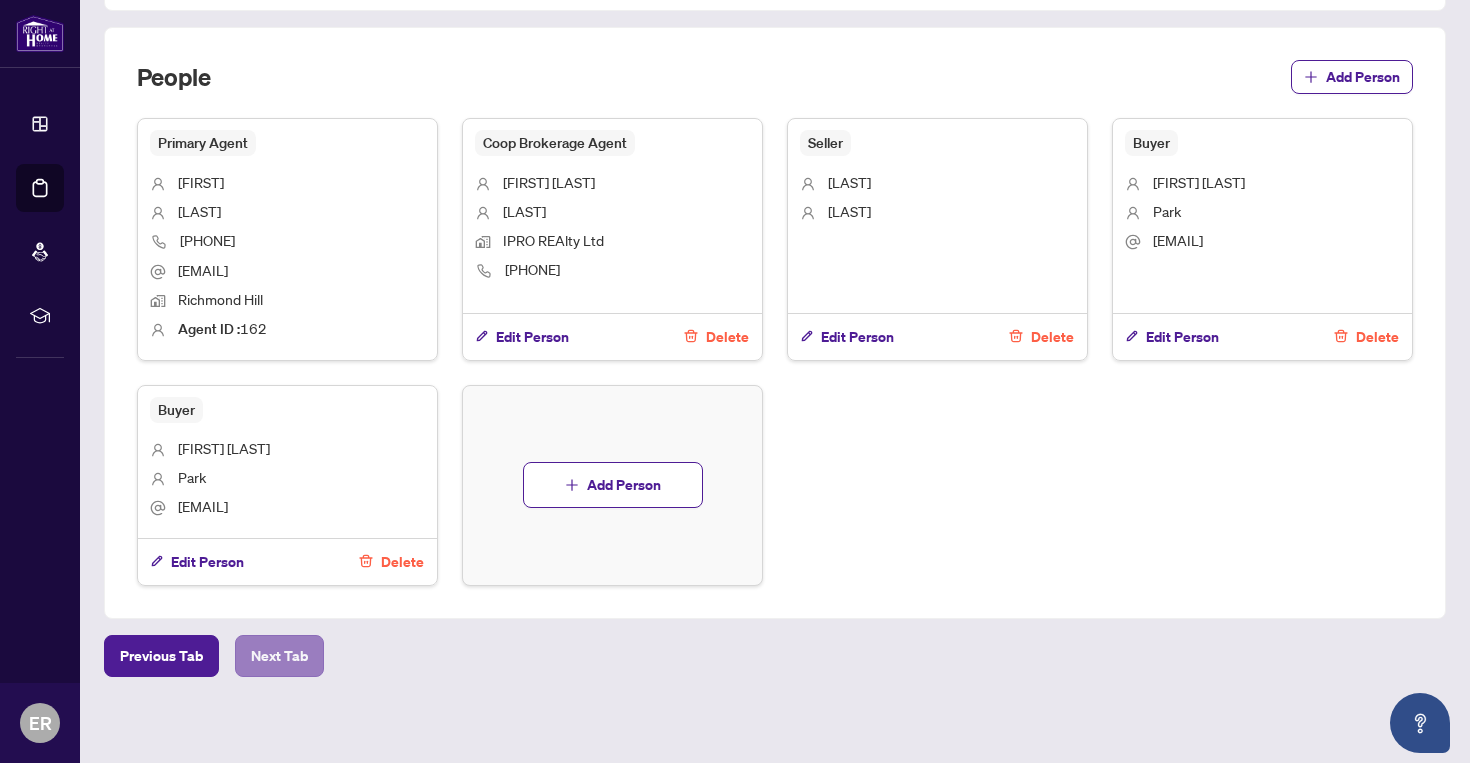 click on "Next Tab" at bounding box center (279, 656) 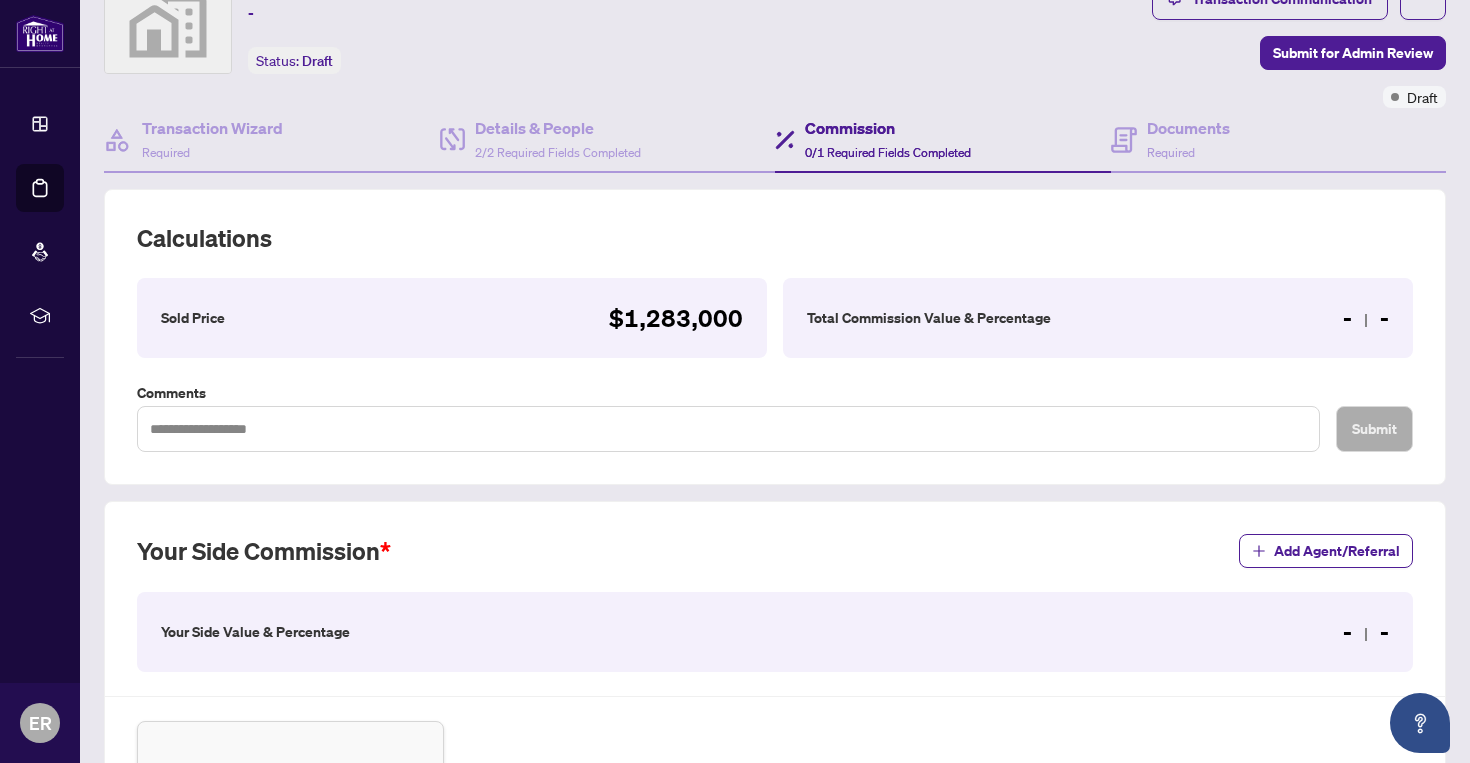 scroll, scrollTop: 102, scrollLeft: 0, axis: vertical 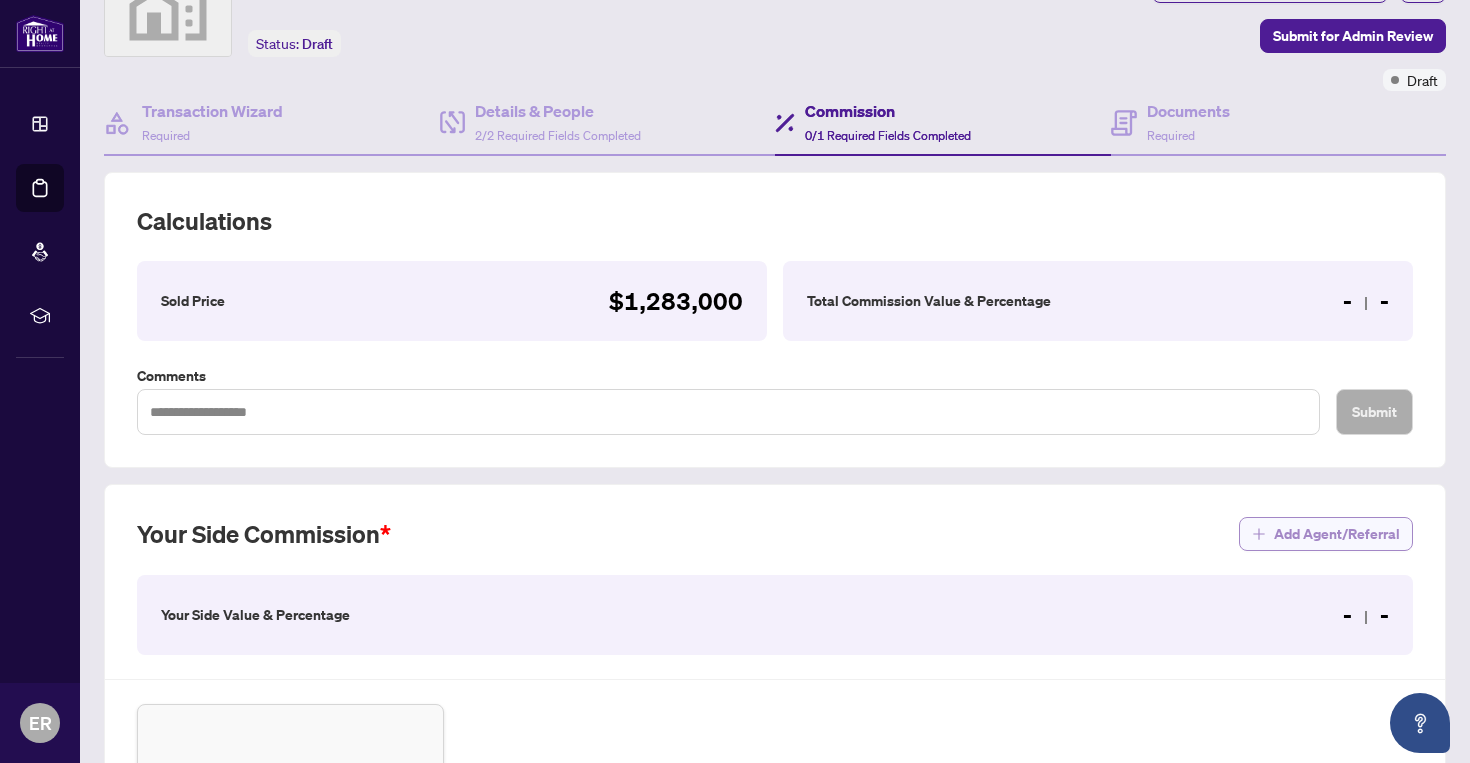 click on "Add Agent/Referral" at bounding box center [1337, 534] 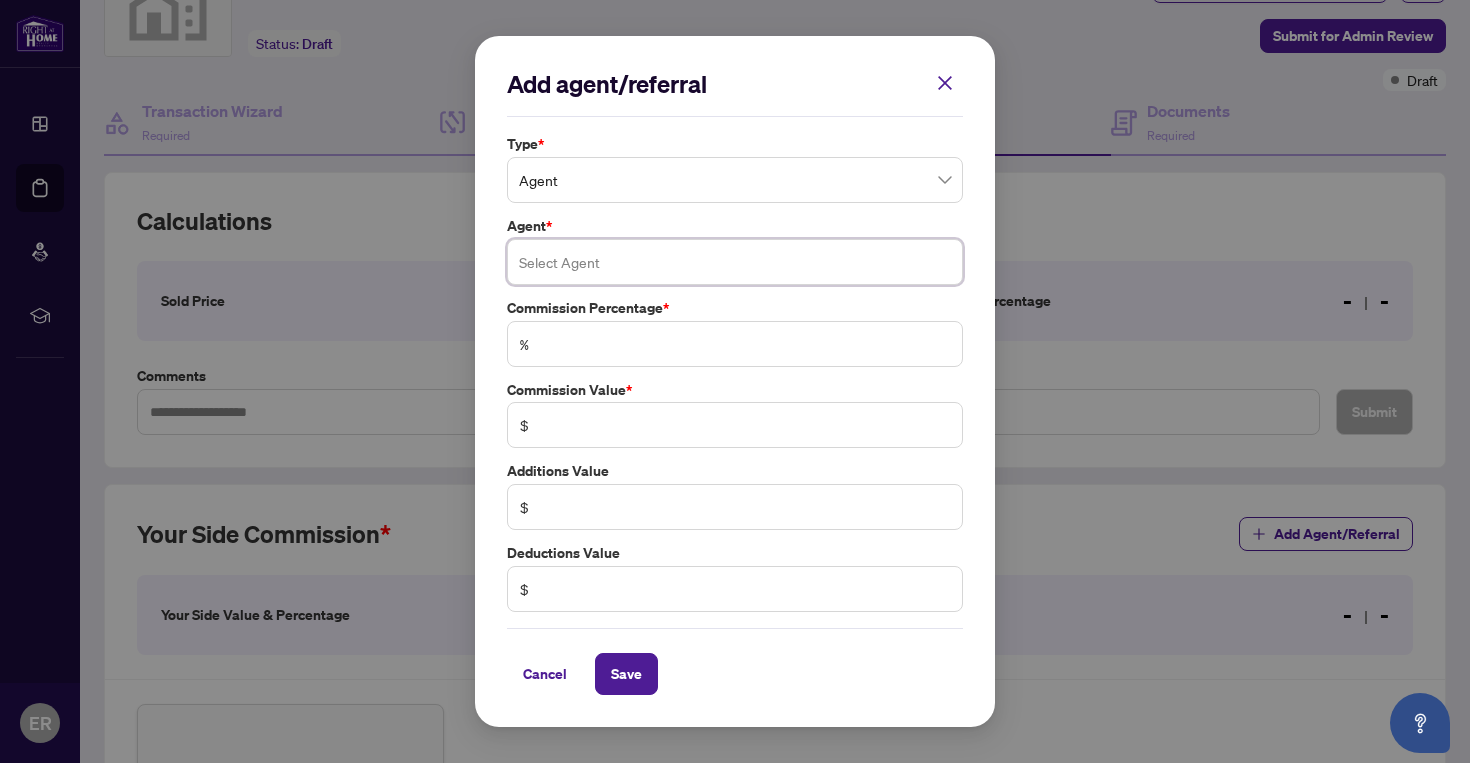 click at bounding box center [735, 262] 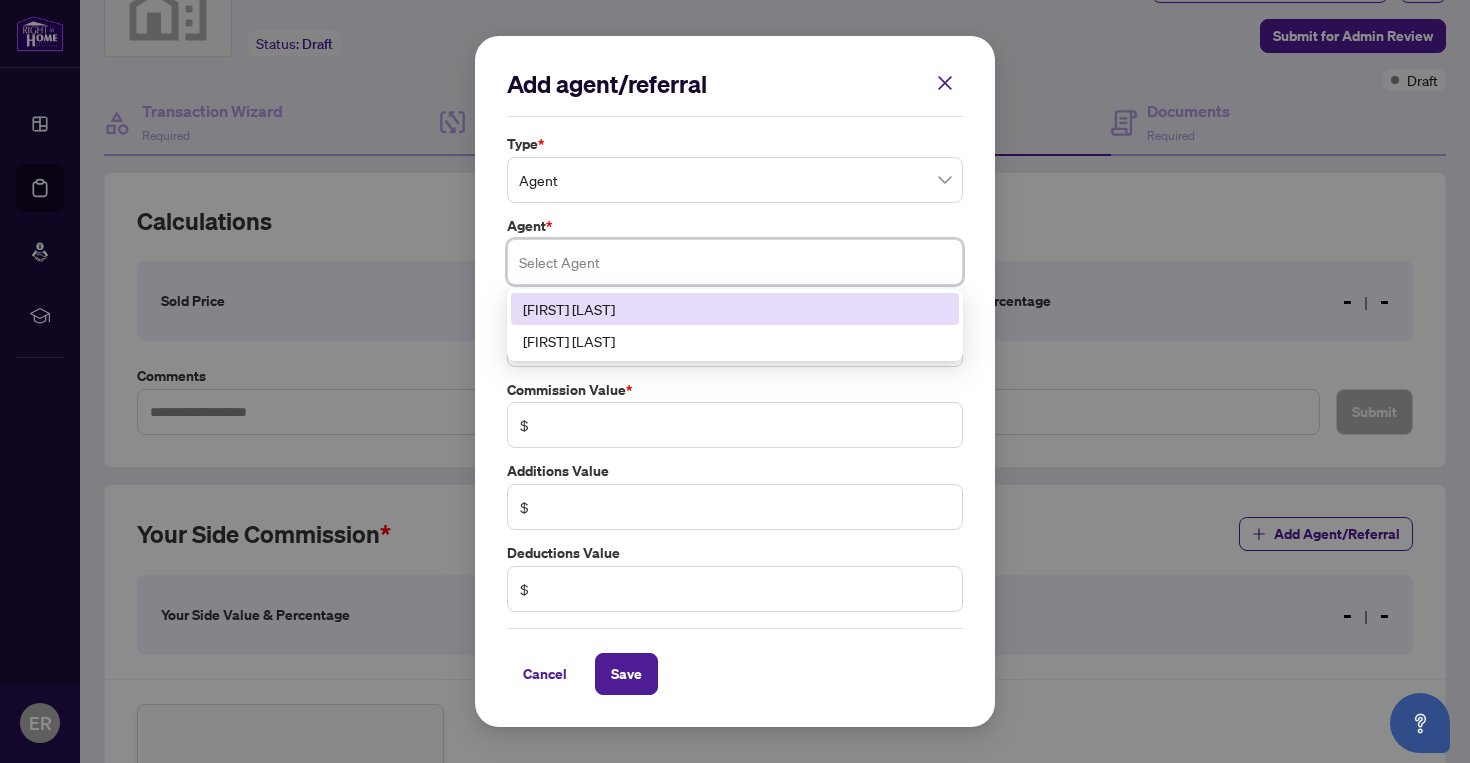 click on "[FIRST] [LAST]" at bounding box center (735, 309) 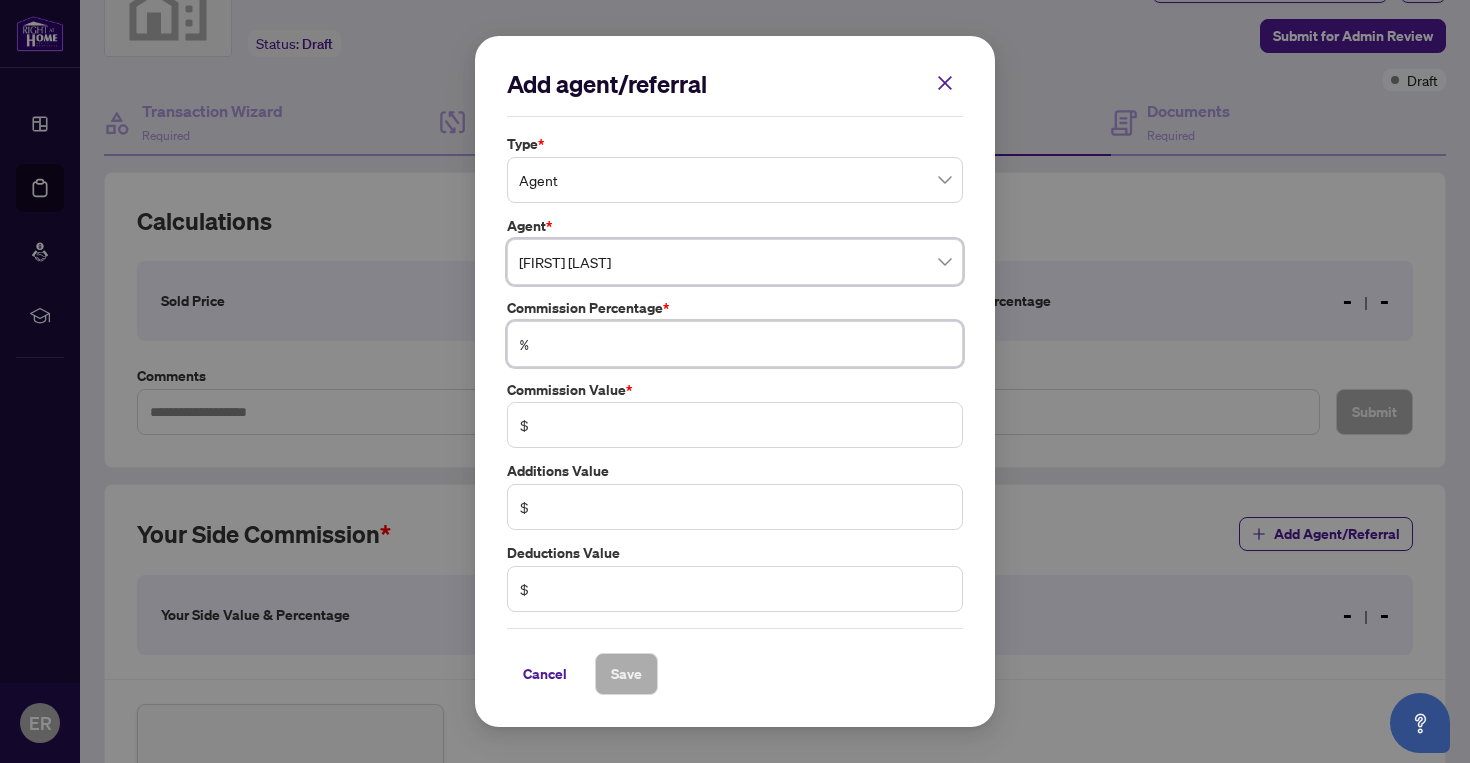 click at bounding box center [745, 344] 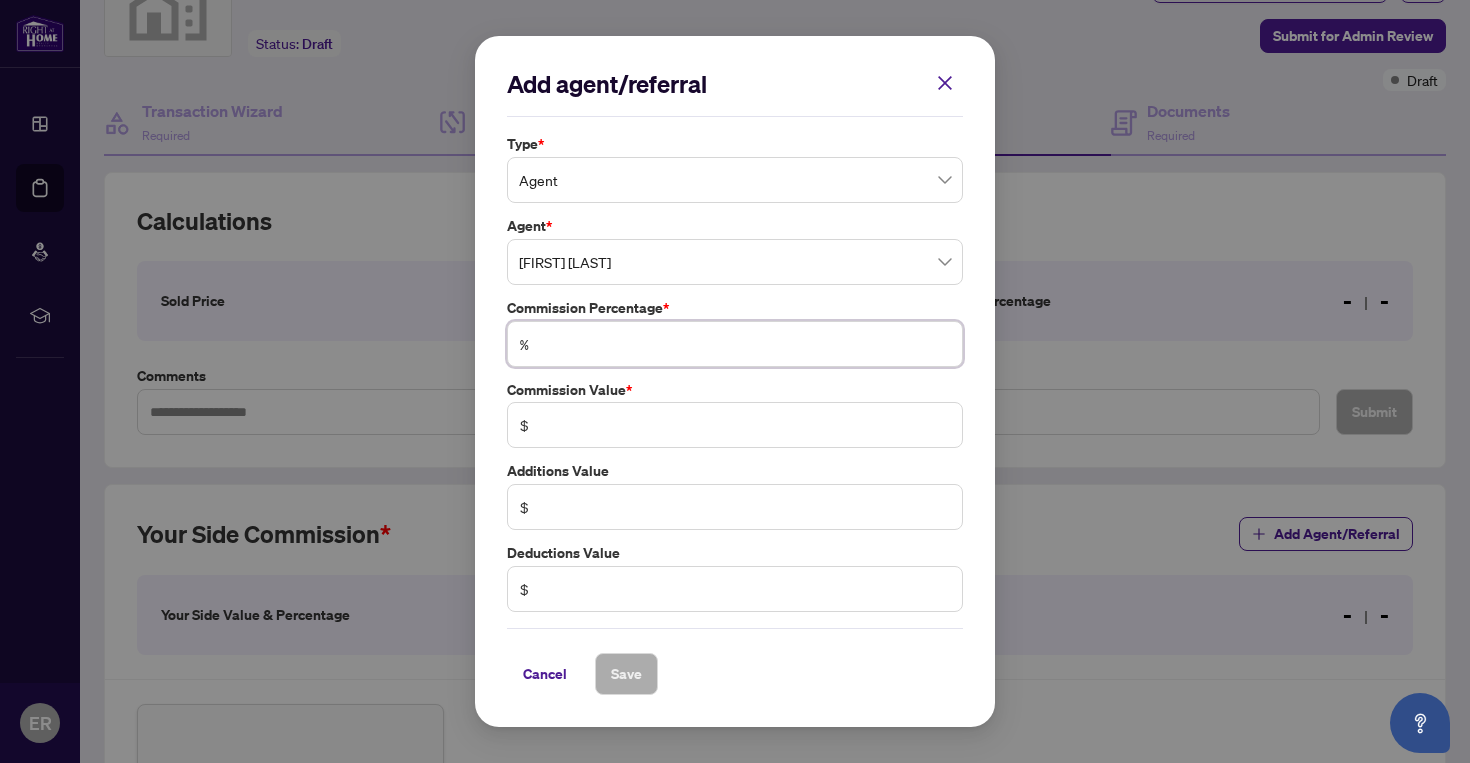 type on "*" 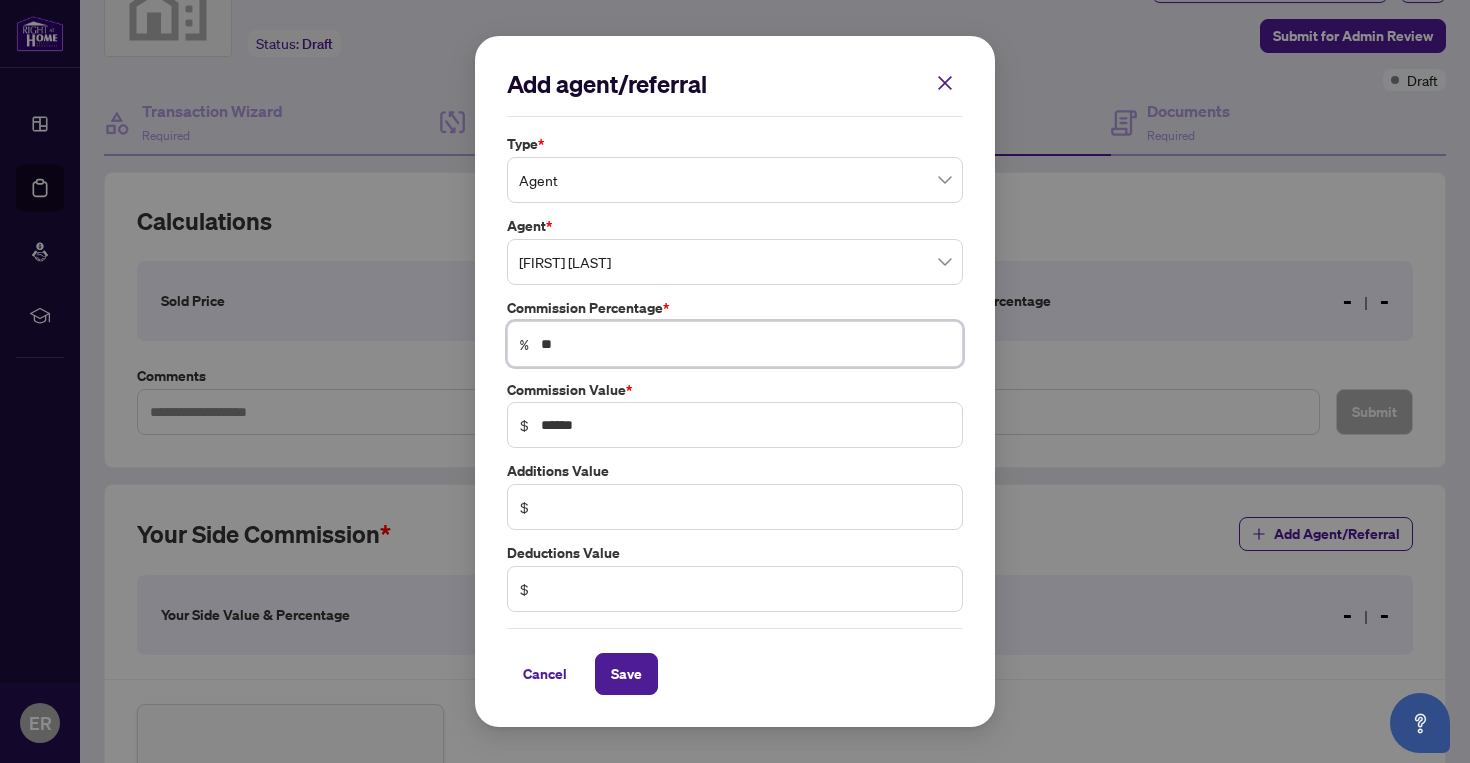 type on "***" 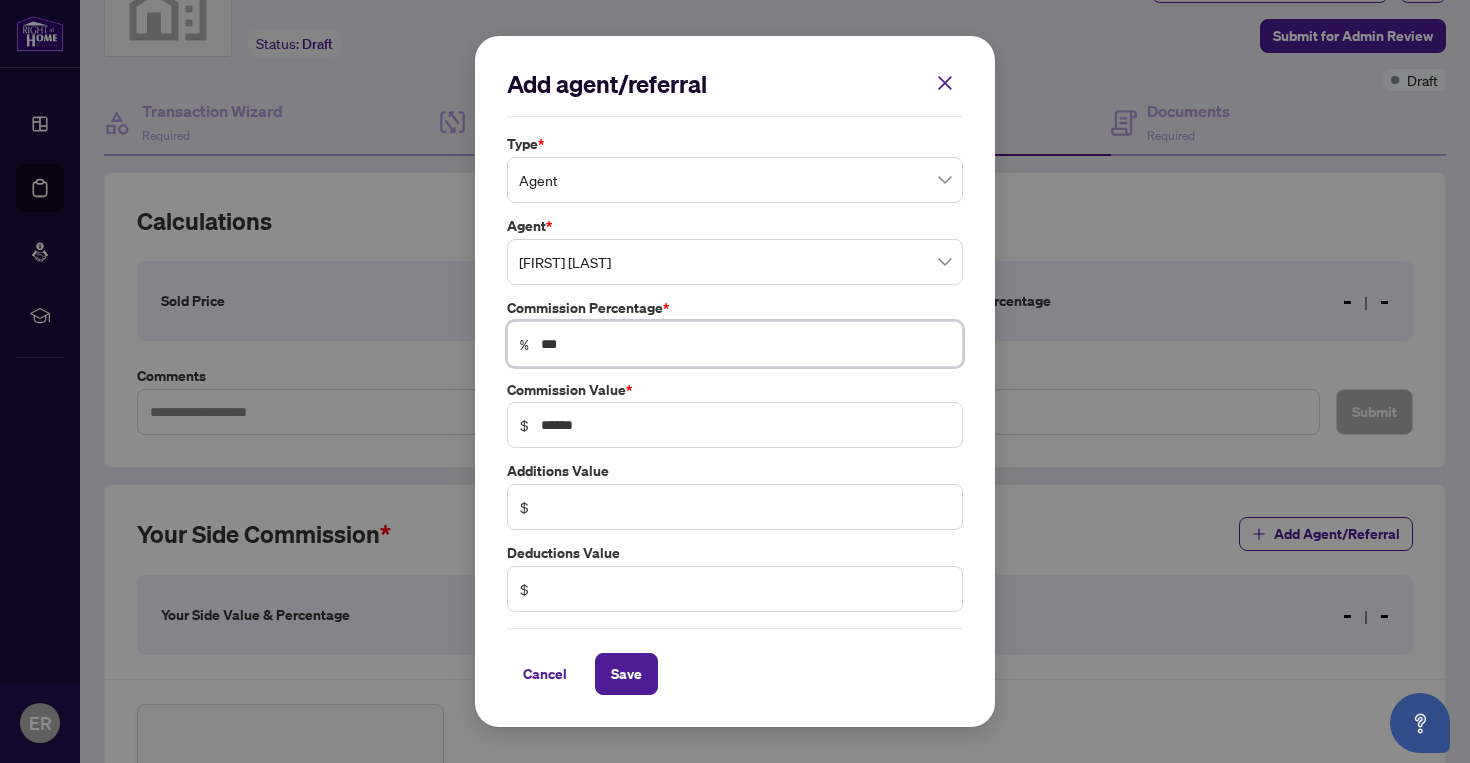 type on "***" 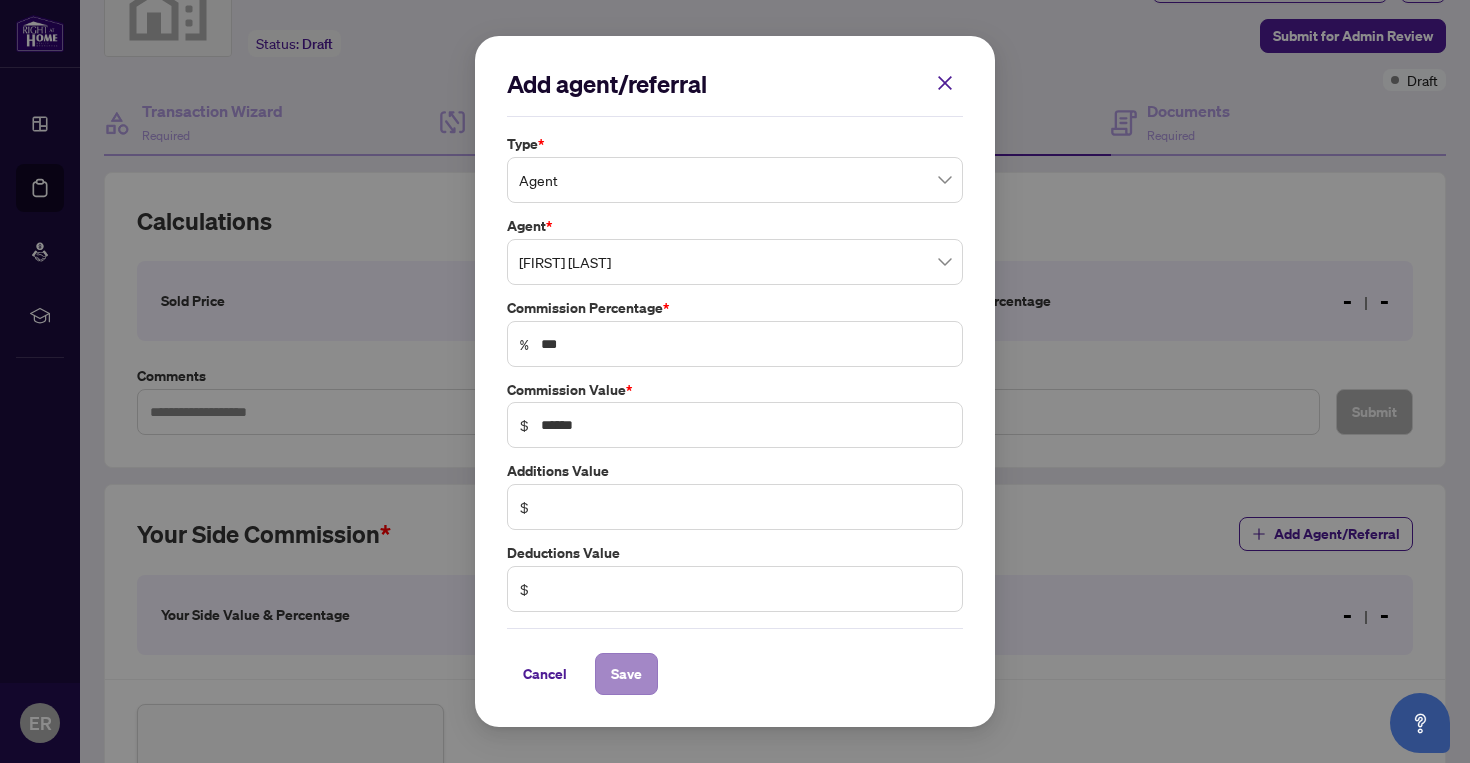 click on "Save" at bounding box center [626, 674] 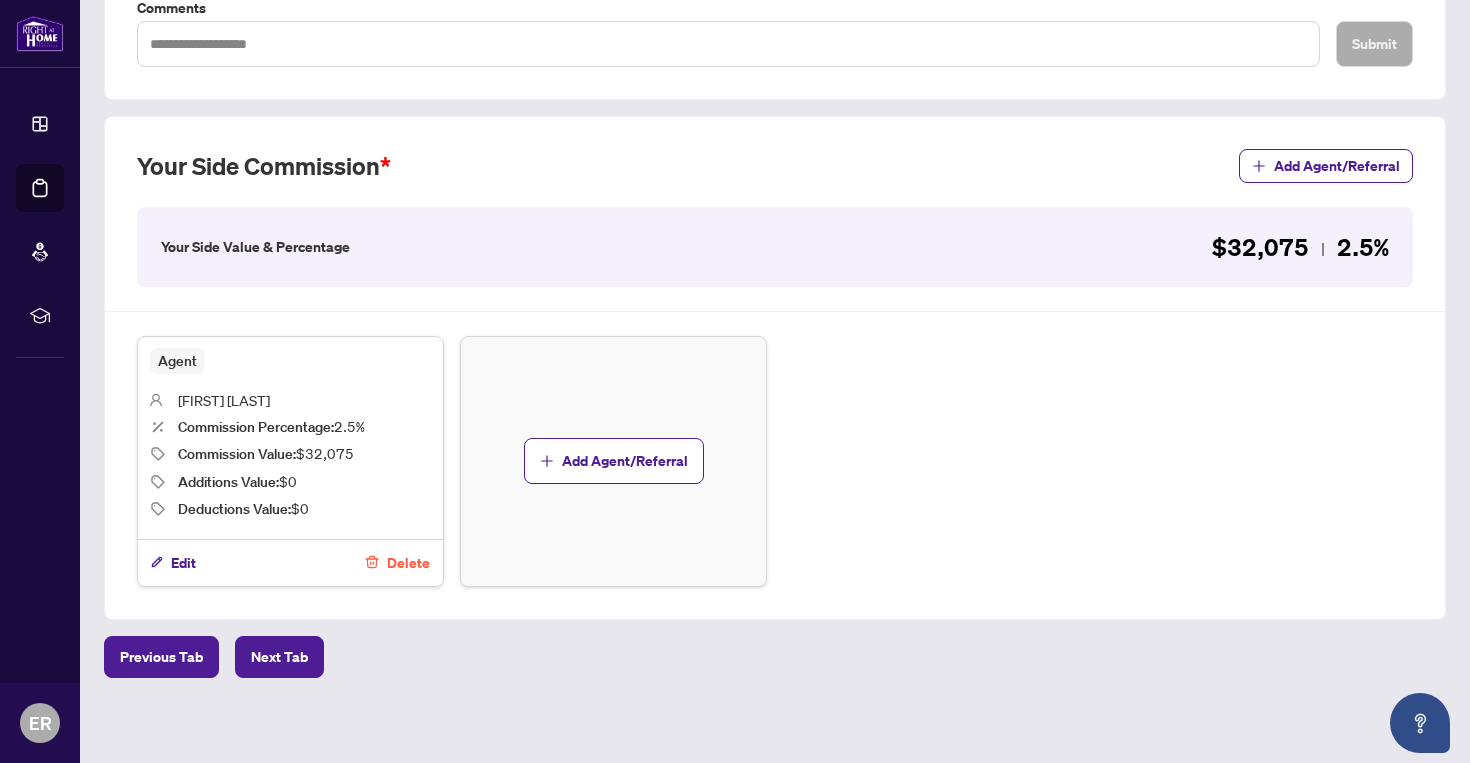 scroll, scrollTop: 469, scrollLeft: 0, axis: vertical 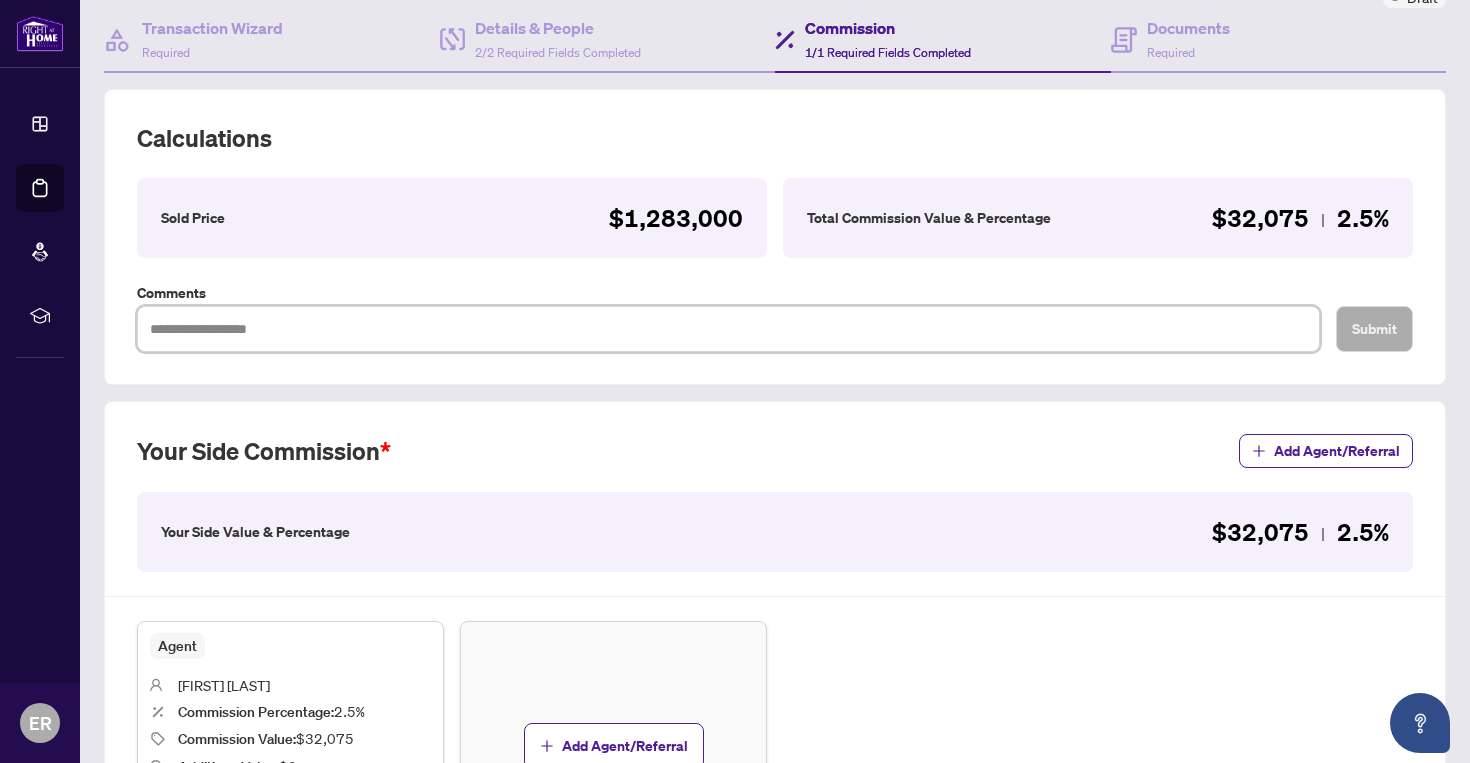click at bounding box center [728, 329] 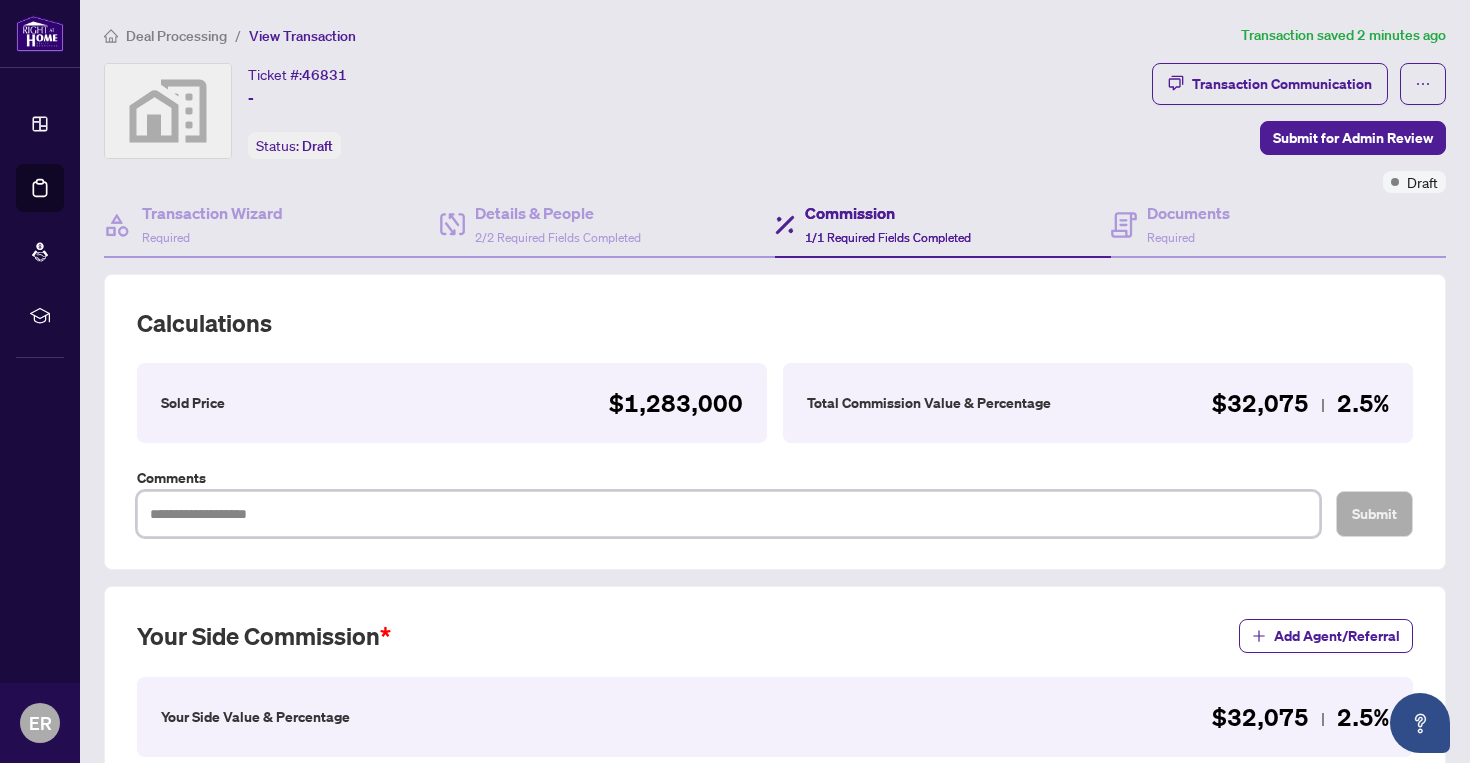 scroll, scrollTop: 0, scrollLeft: 0, axis: both 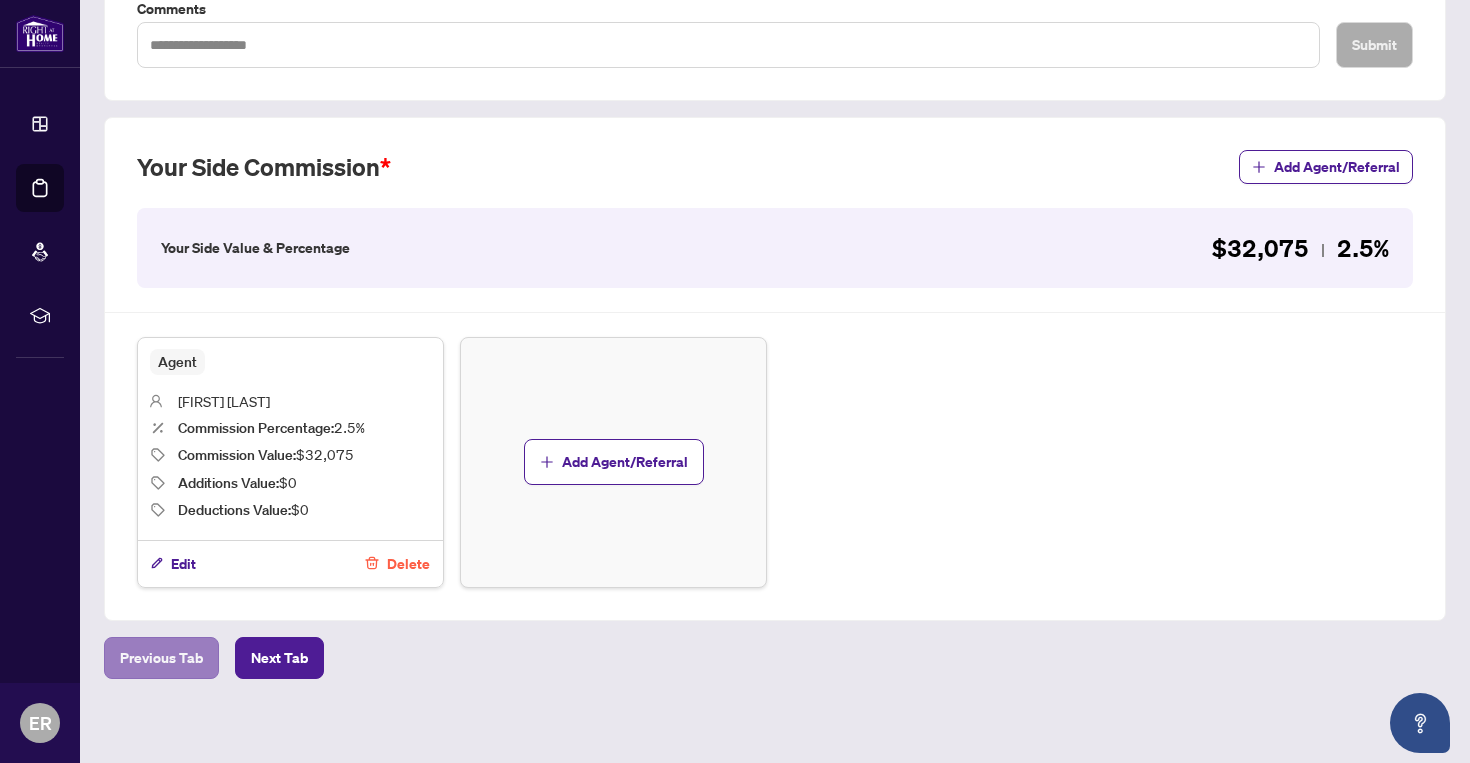 click on "Previous Tab" at bounding box center (161, 658) 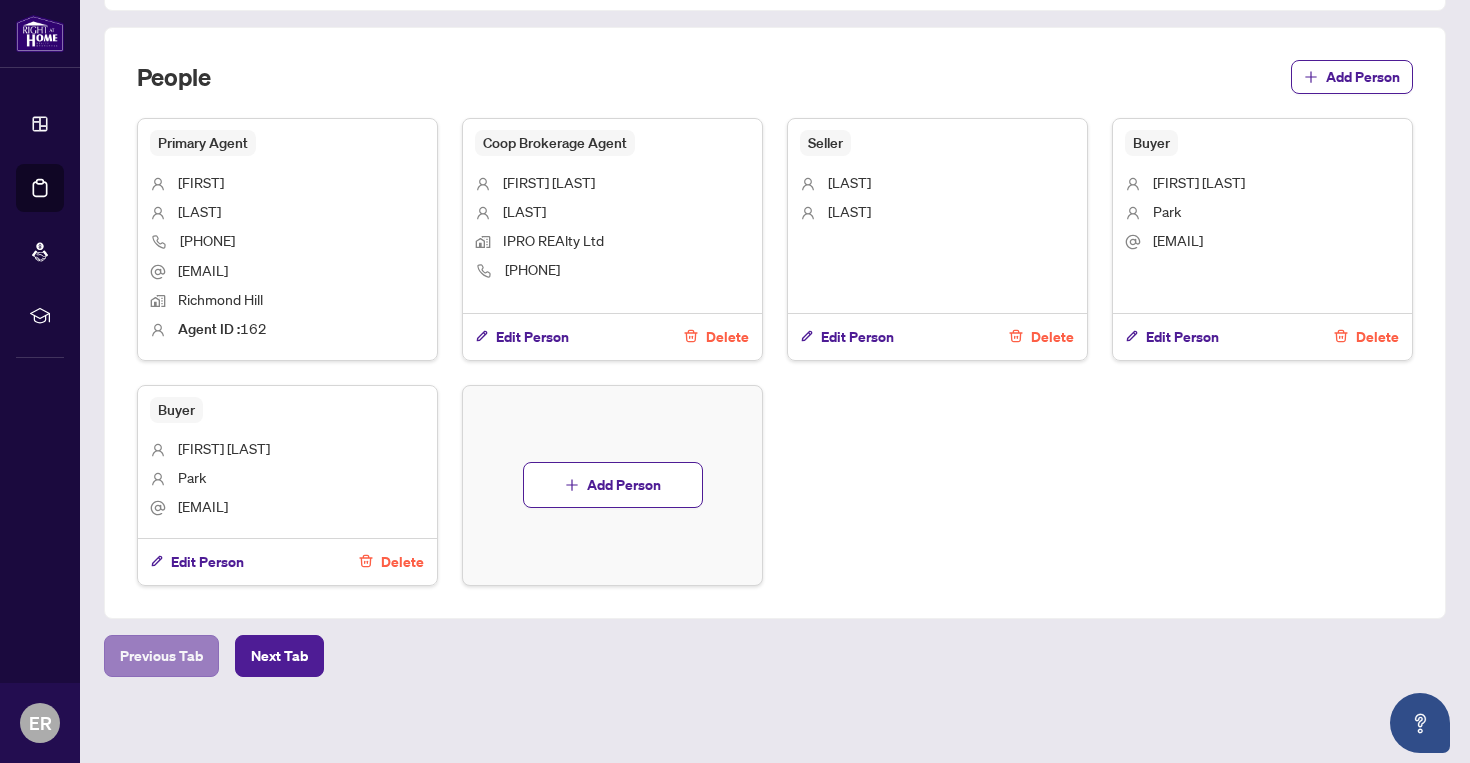 click on "Previous Tab" at bounding box center [161, 656] 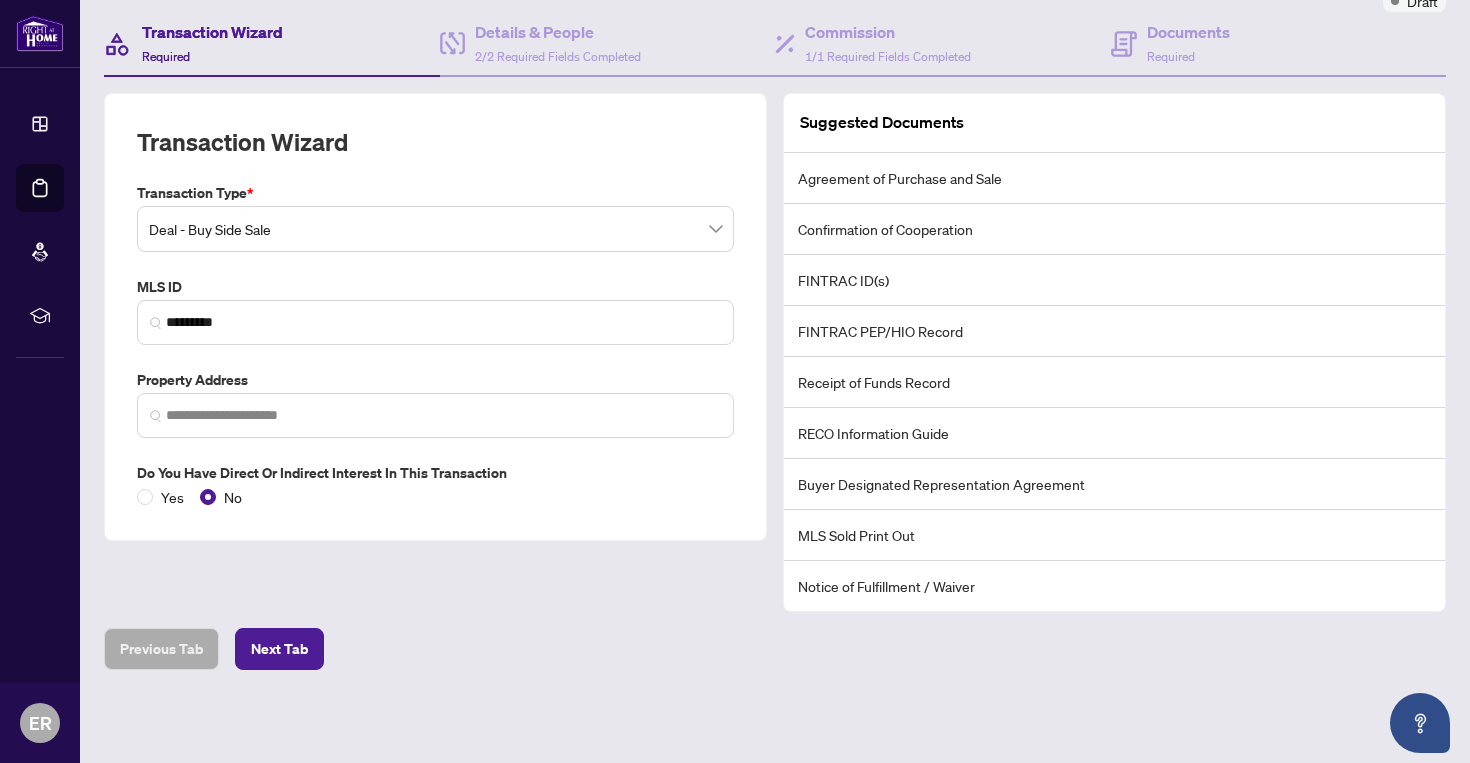 scroll, scrollTop: 180, scrollLeft: 0, axis: vertical 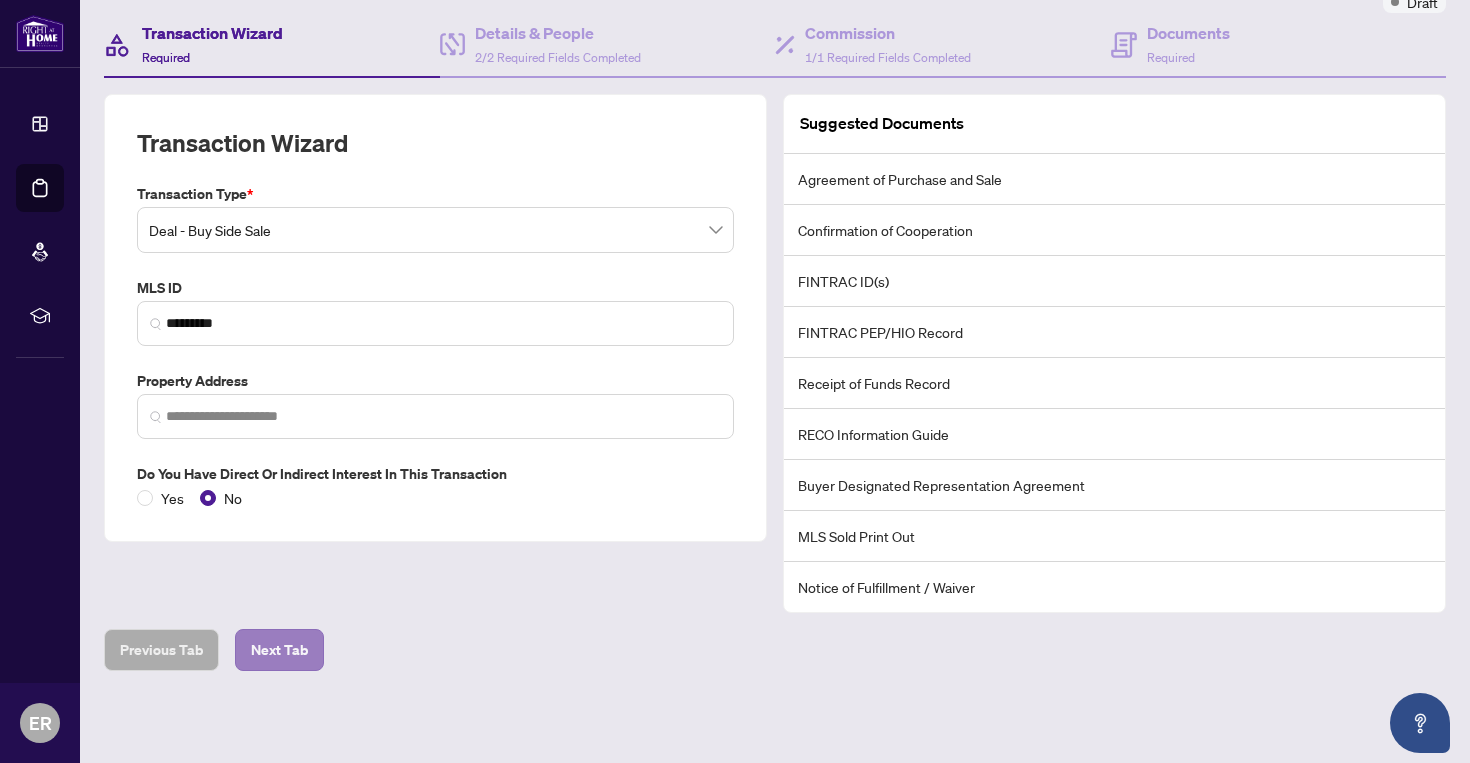 click on "Next Tab" at bounding box center (279, 650) 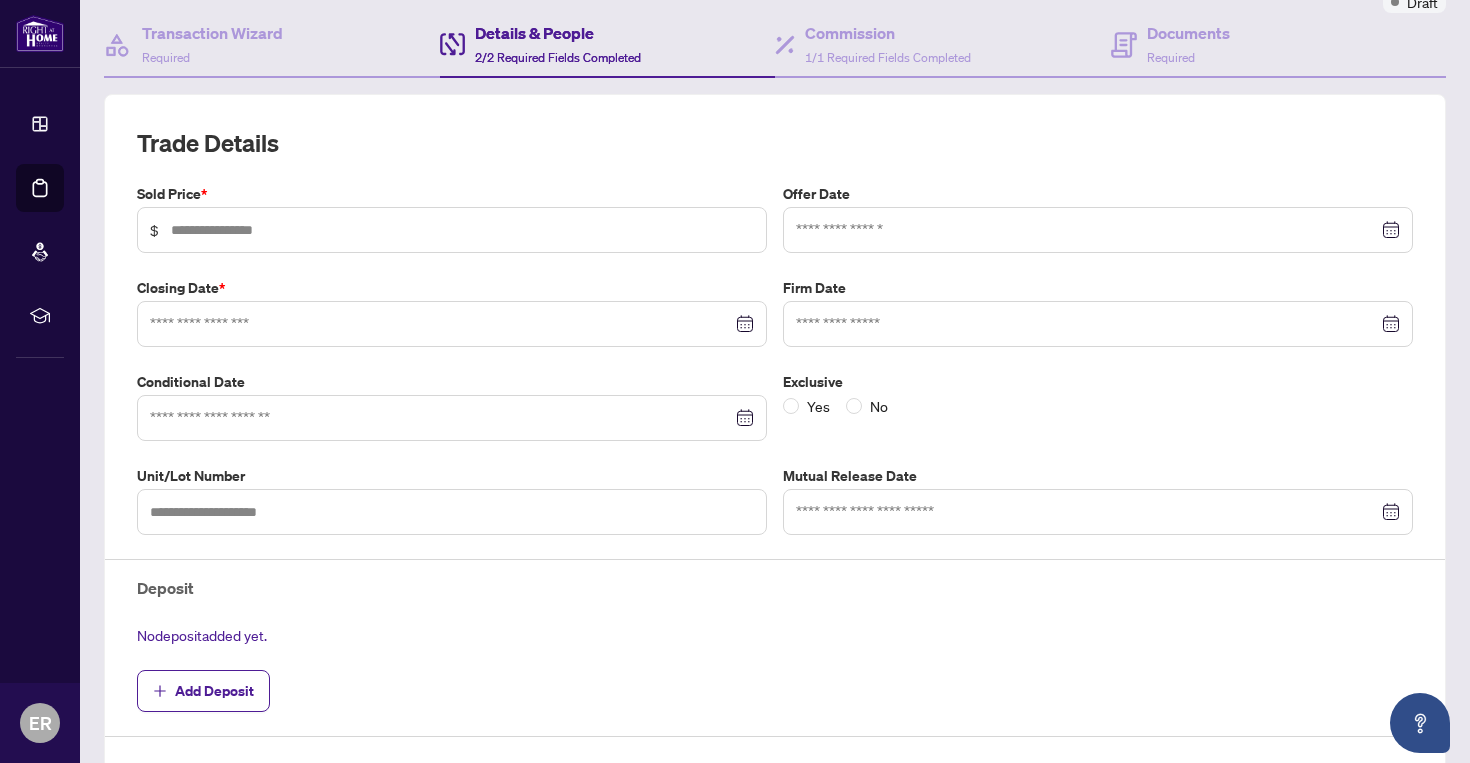 type on "**********" 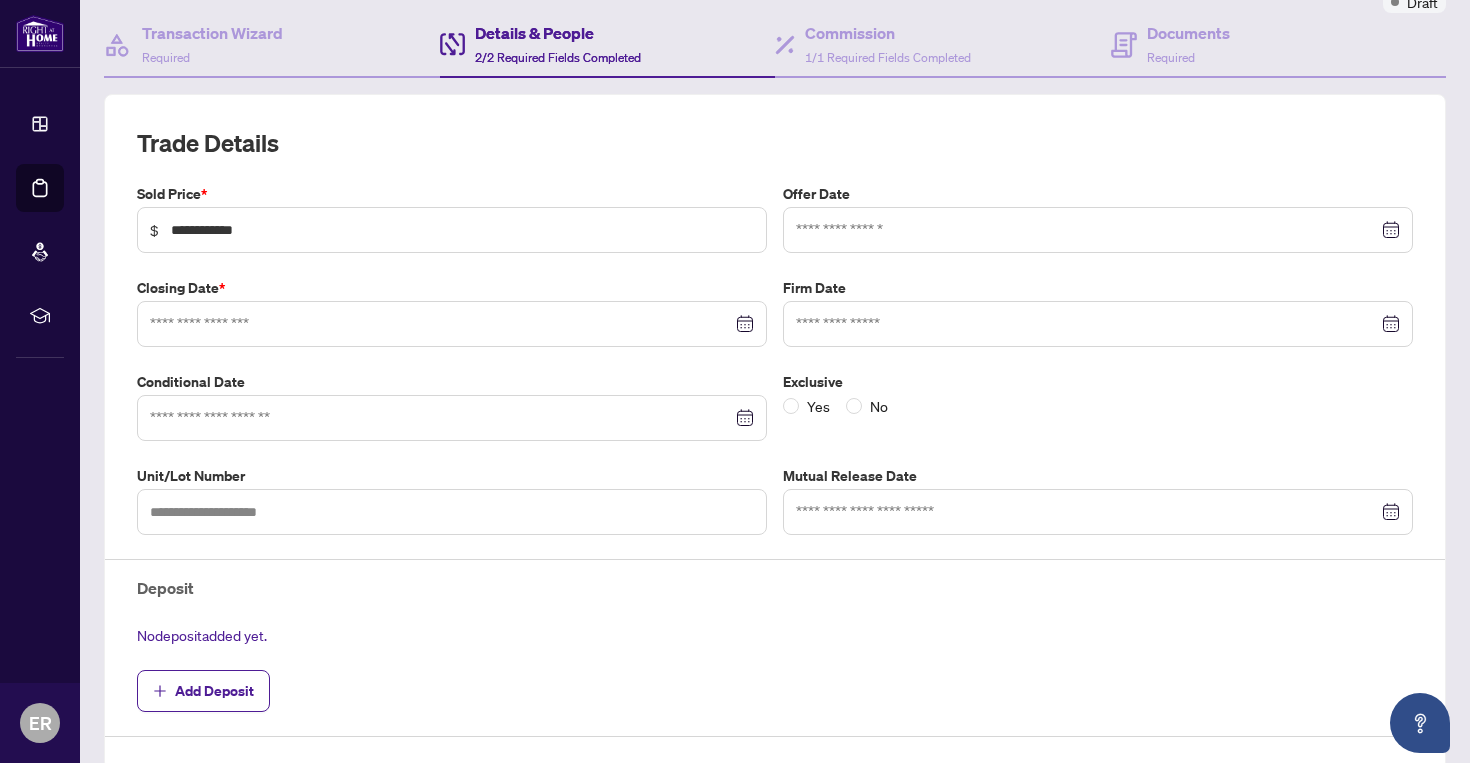 type on "**********" 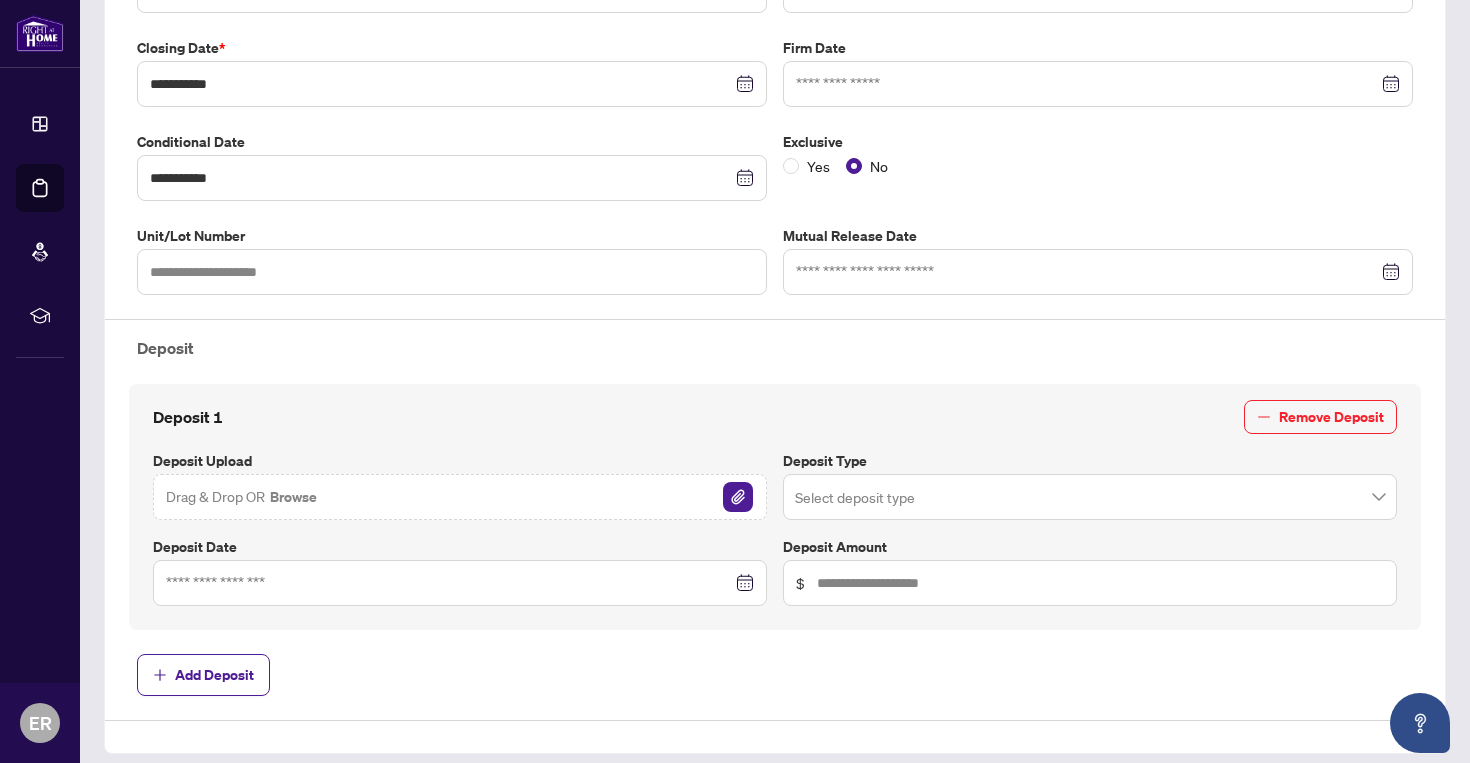 scroll, scrollTop: 426, scrollLeft: 0, axis: vertical 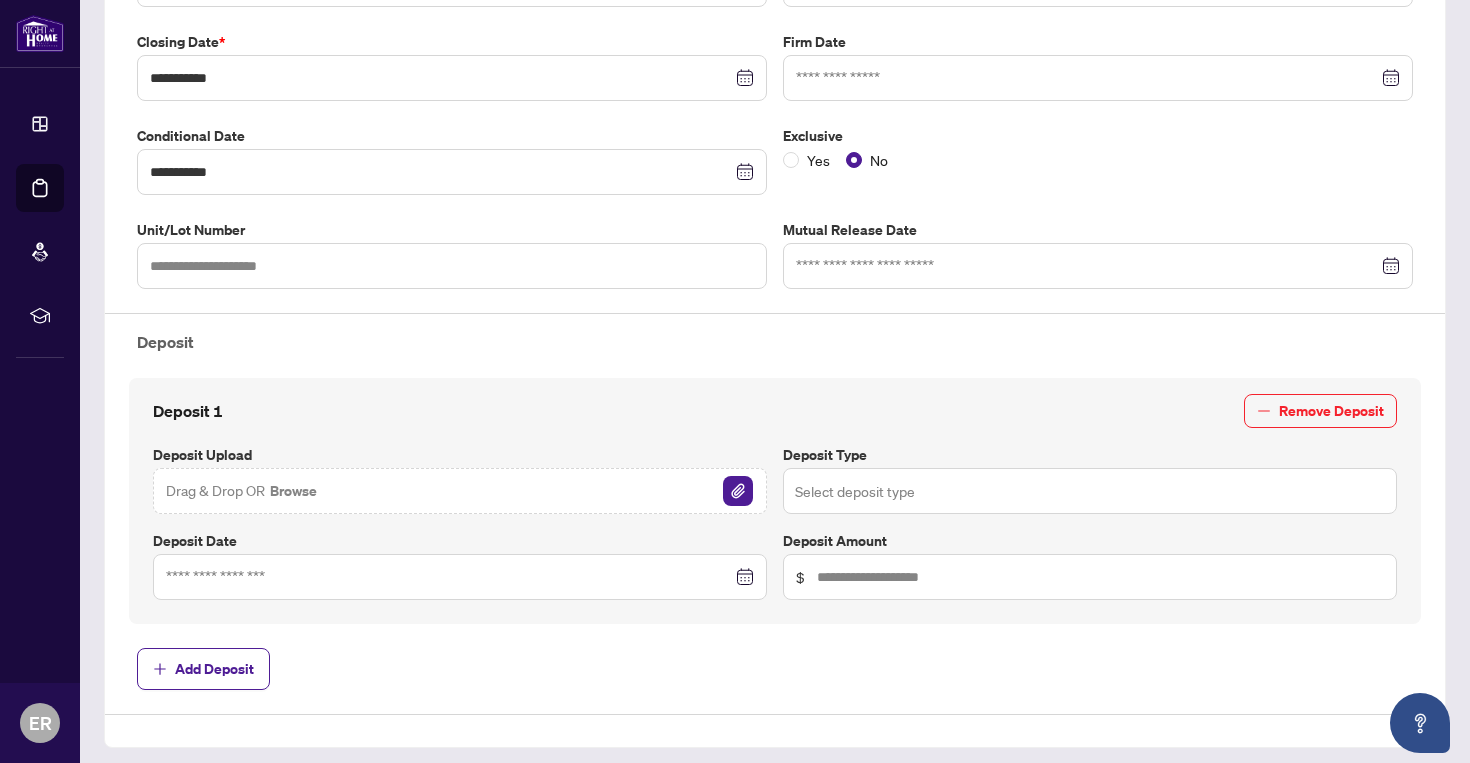 click at bounding box center [1090, 491] 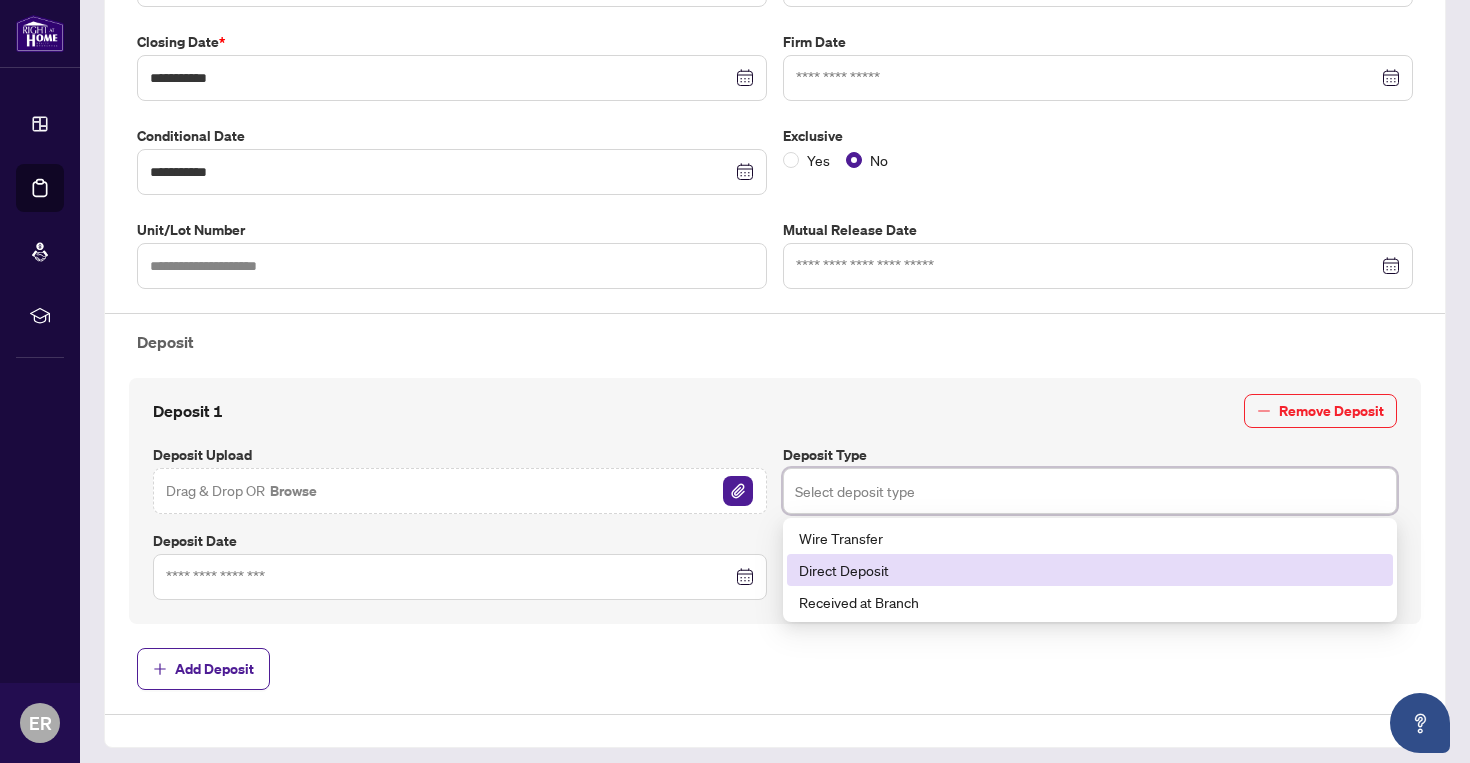 click on "Direct Deposit" at bounding box center (1090, 570) 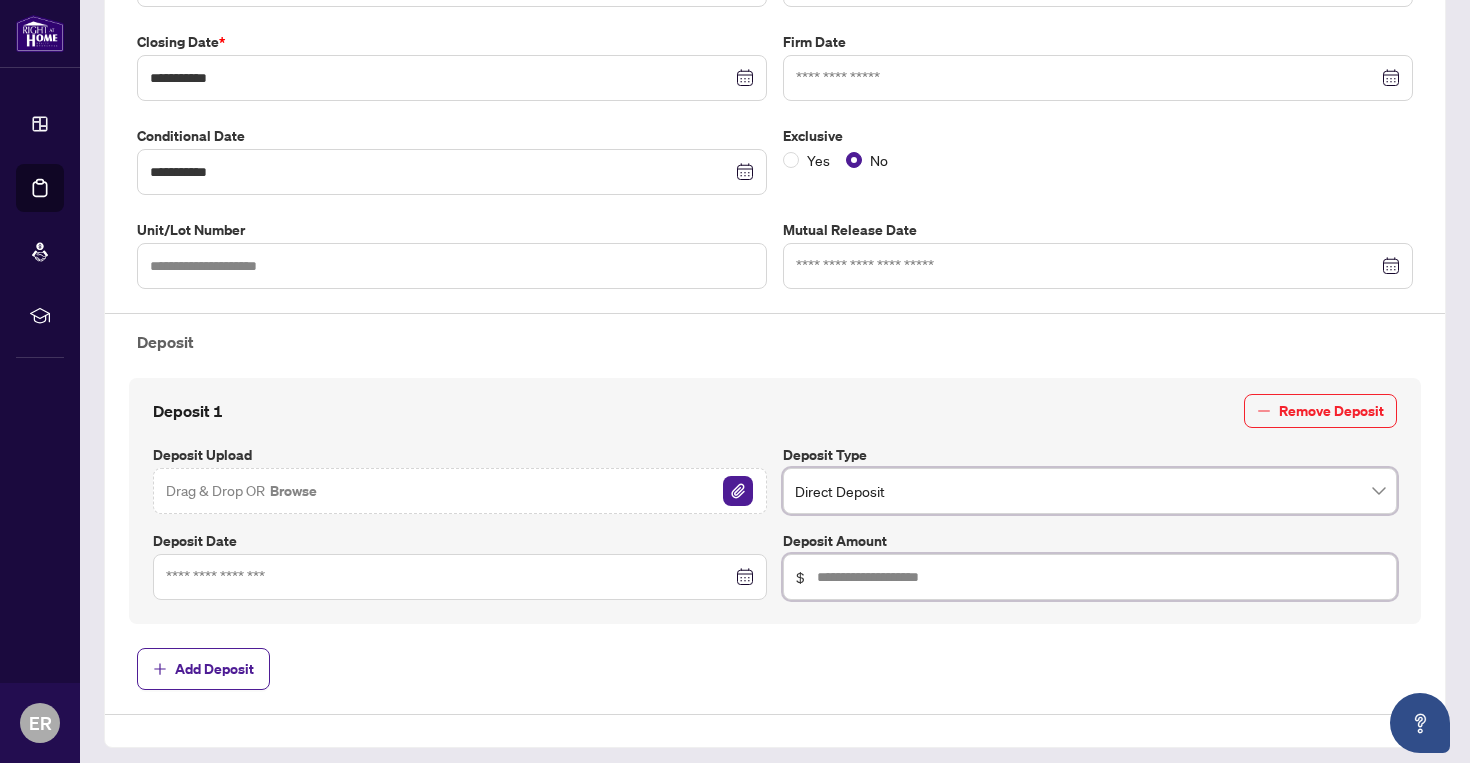 click at bounding box center [1100, 577] 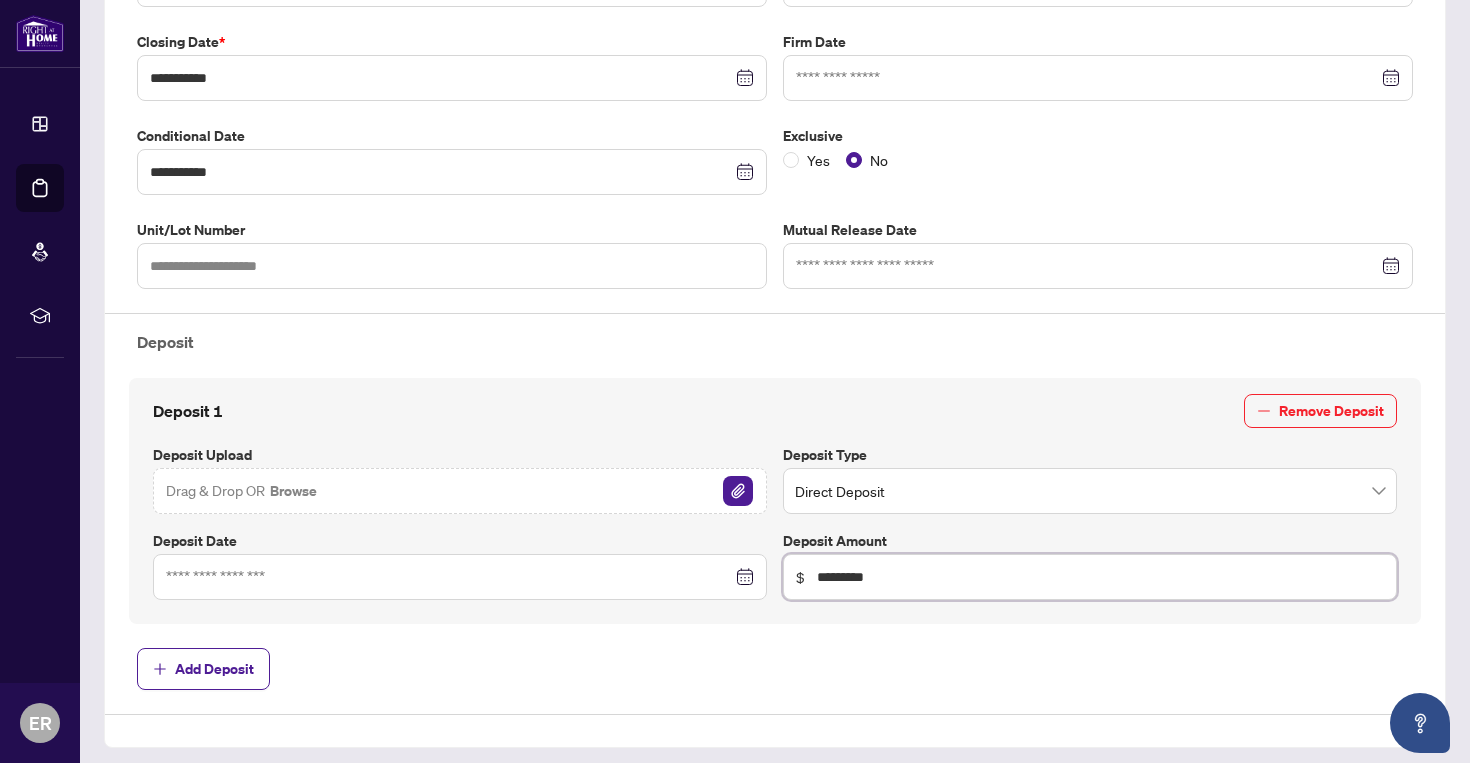 type on "*********" 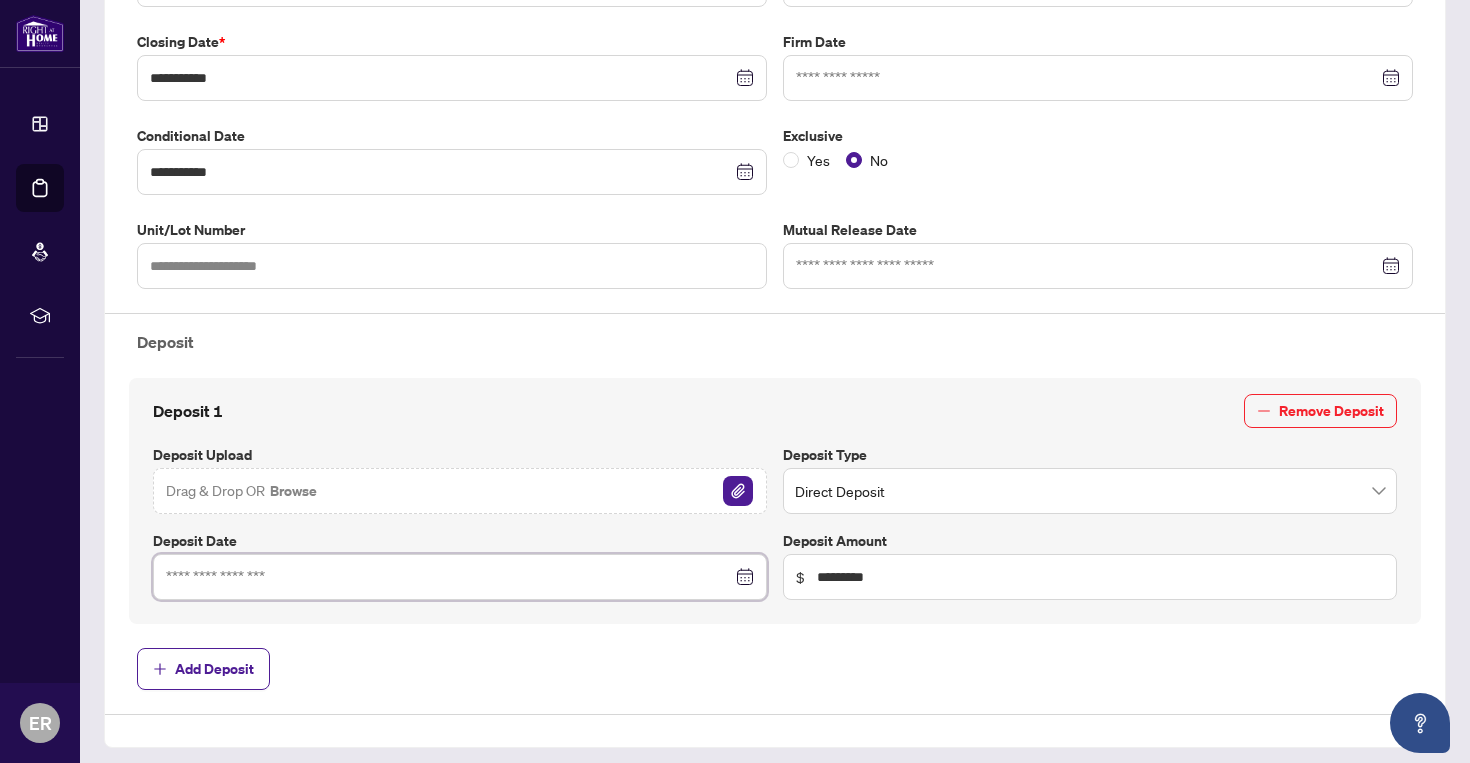 click at bounding box center [449, 577] 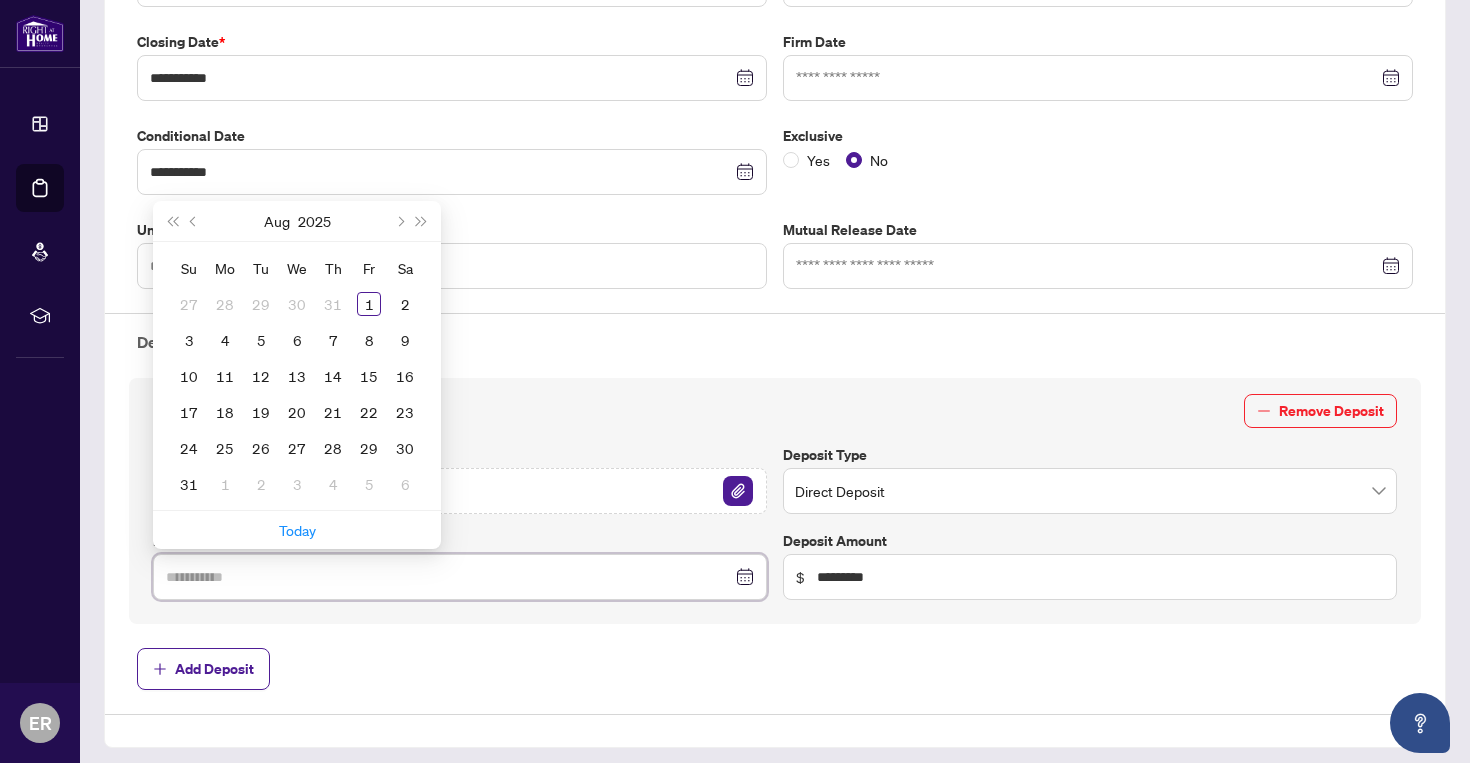 type on "**********" 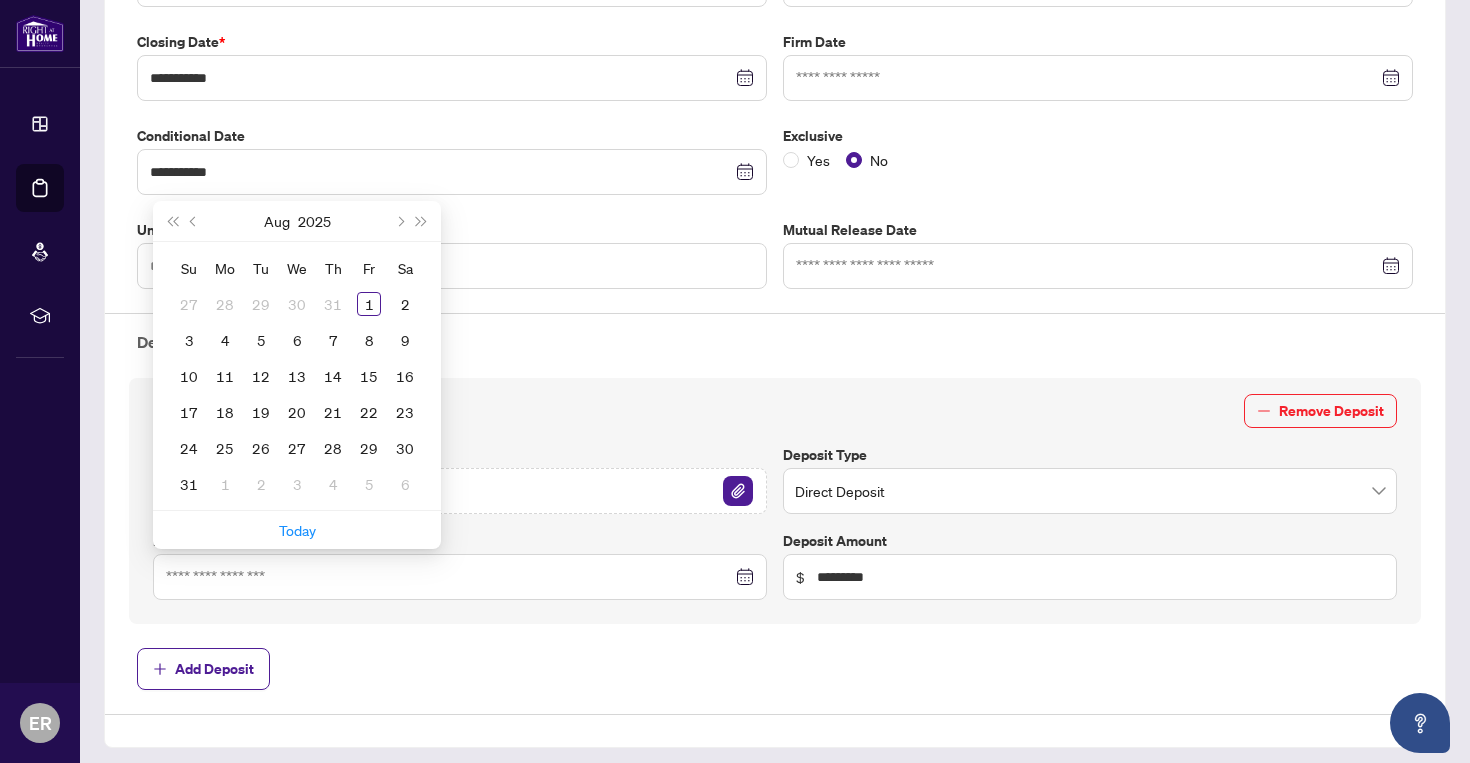click on "Deposit 1 Remove Deposit Deposit Upload Drag & Drop OR   Browse Deposit Type Direct Deposit 86 87 88 Wire Transfer Direct Deposit Received at Branch Deposit Date Aug 2025 Su Mo Tu We Th Fr Sa 27 28 29 30 31 1 2 3 4 5 6 Today Deposit Amount $ *********" at bounding box center [775, 497] 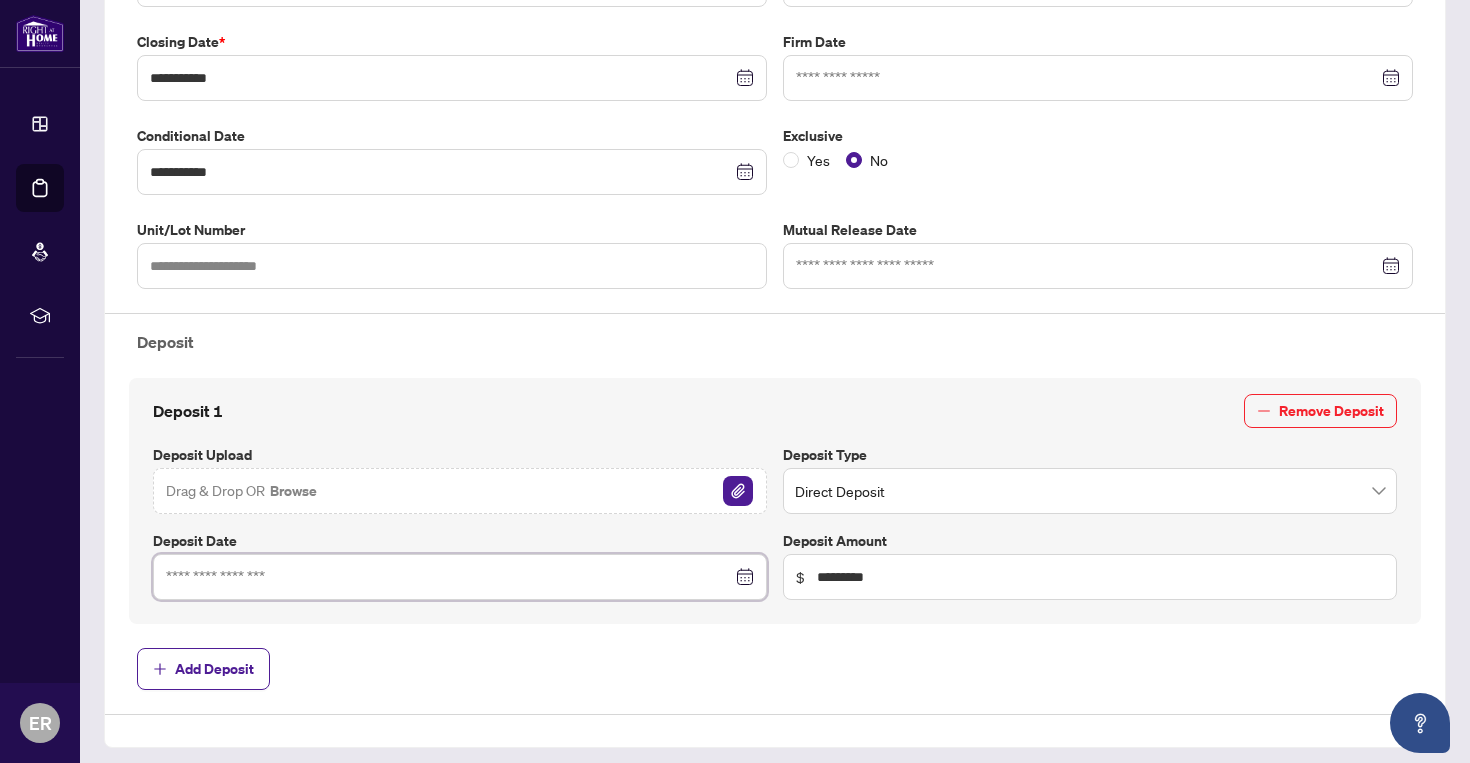click at bounding box center (449, 577) 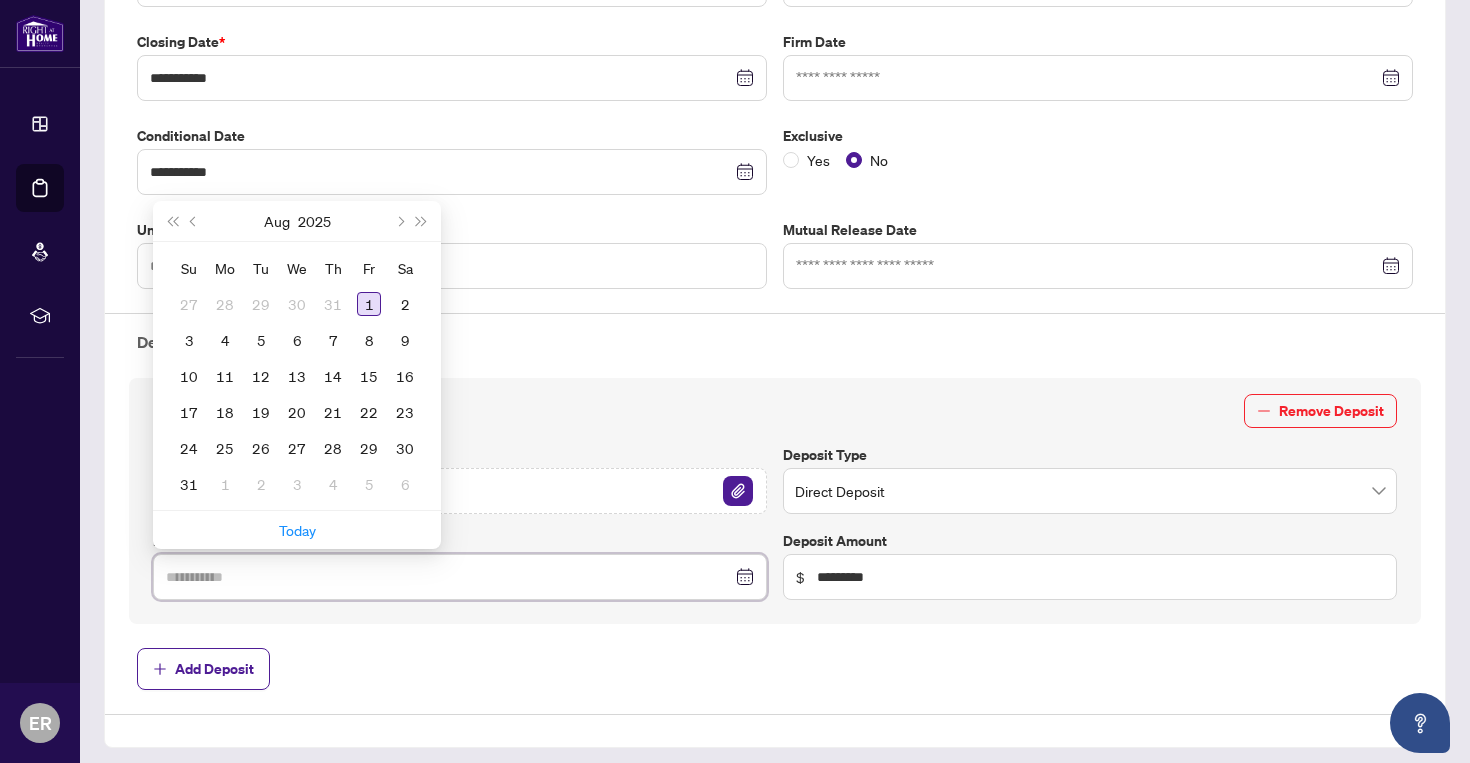 type on "**********" 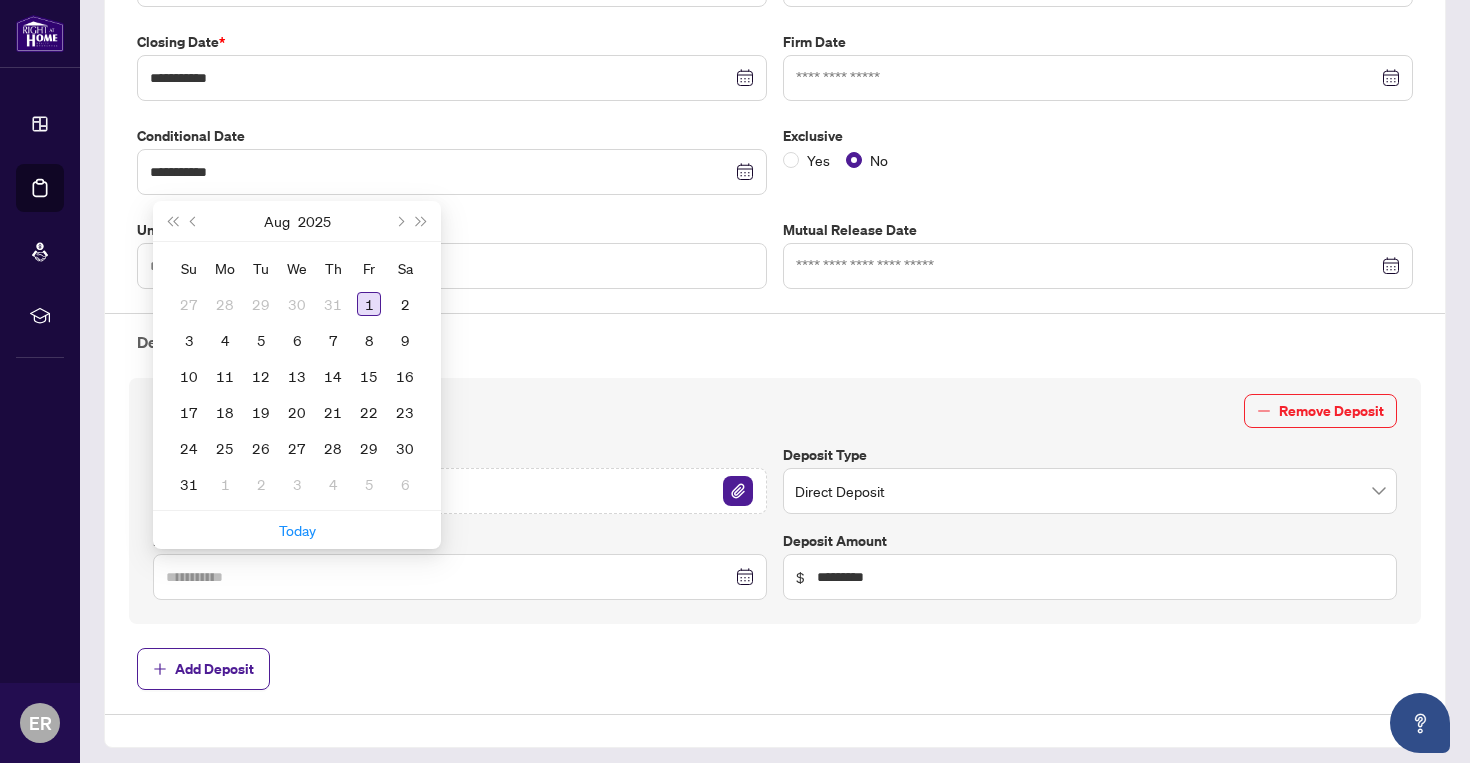 click on "1" at bounding box center (369, 304) 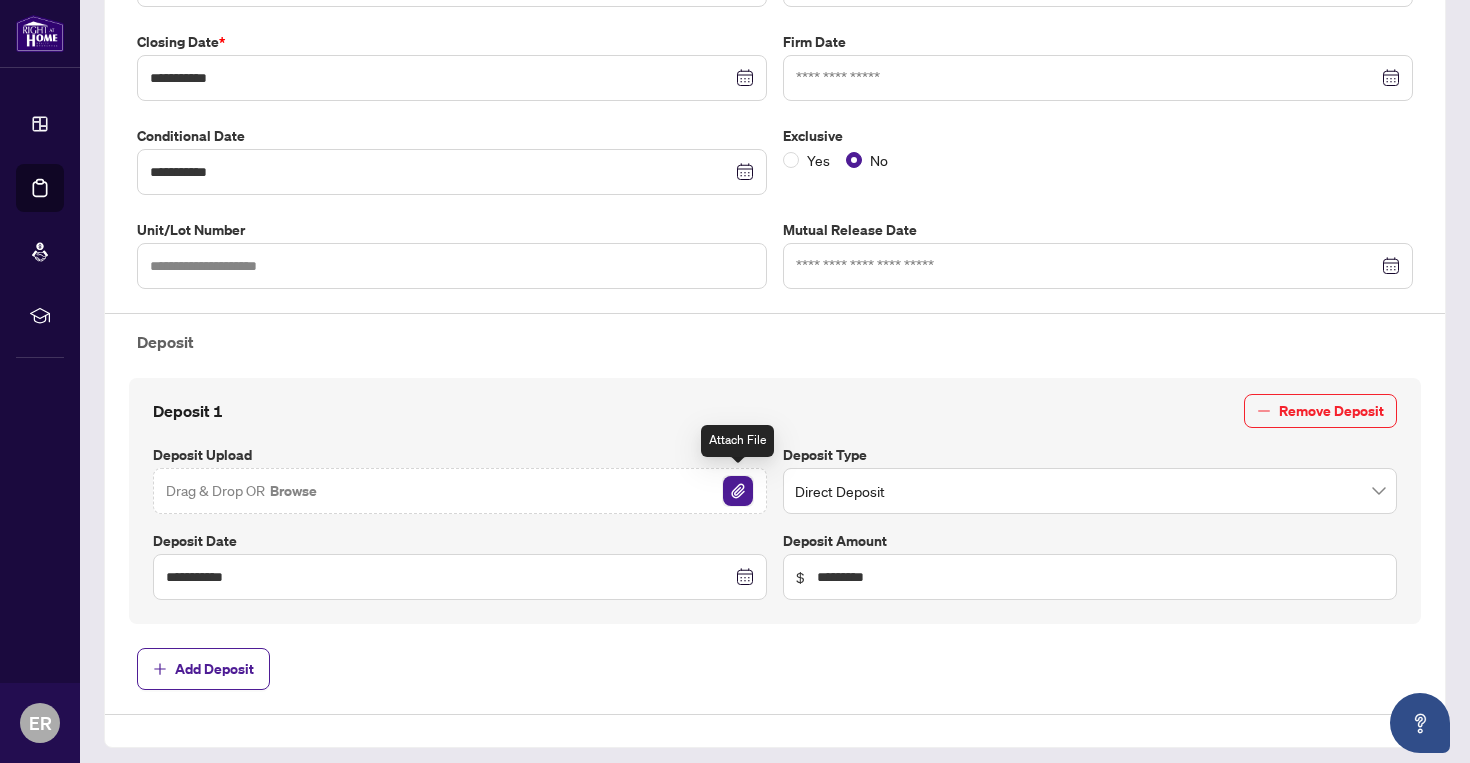 click at bounding box center (738, 491) 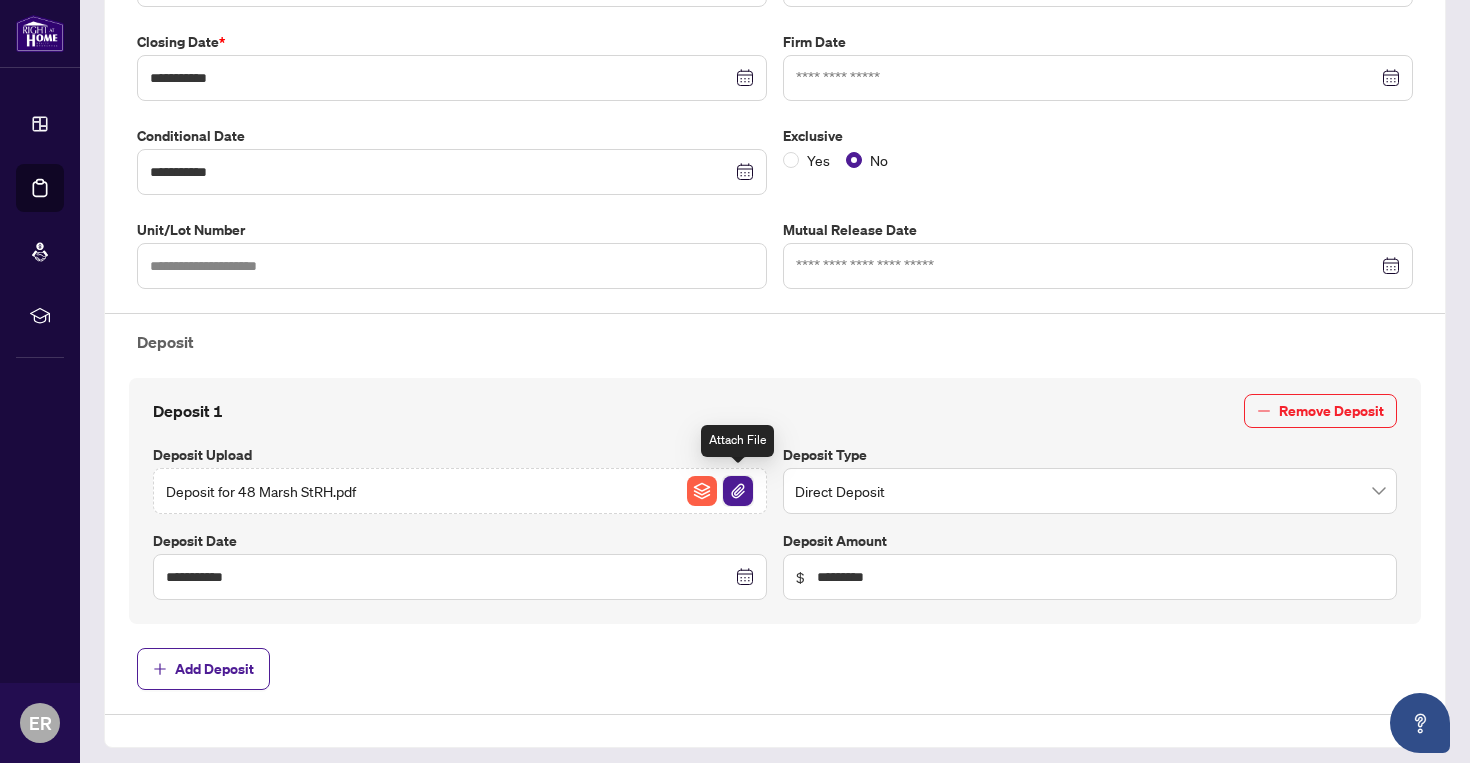 click at bounding box center (738, 491) 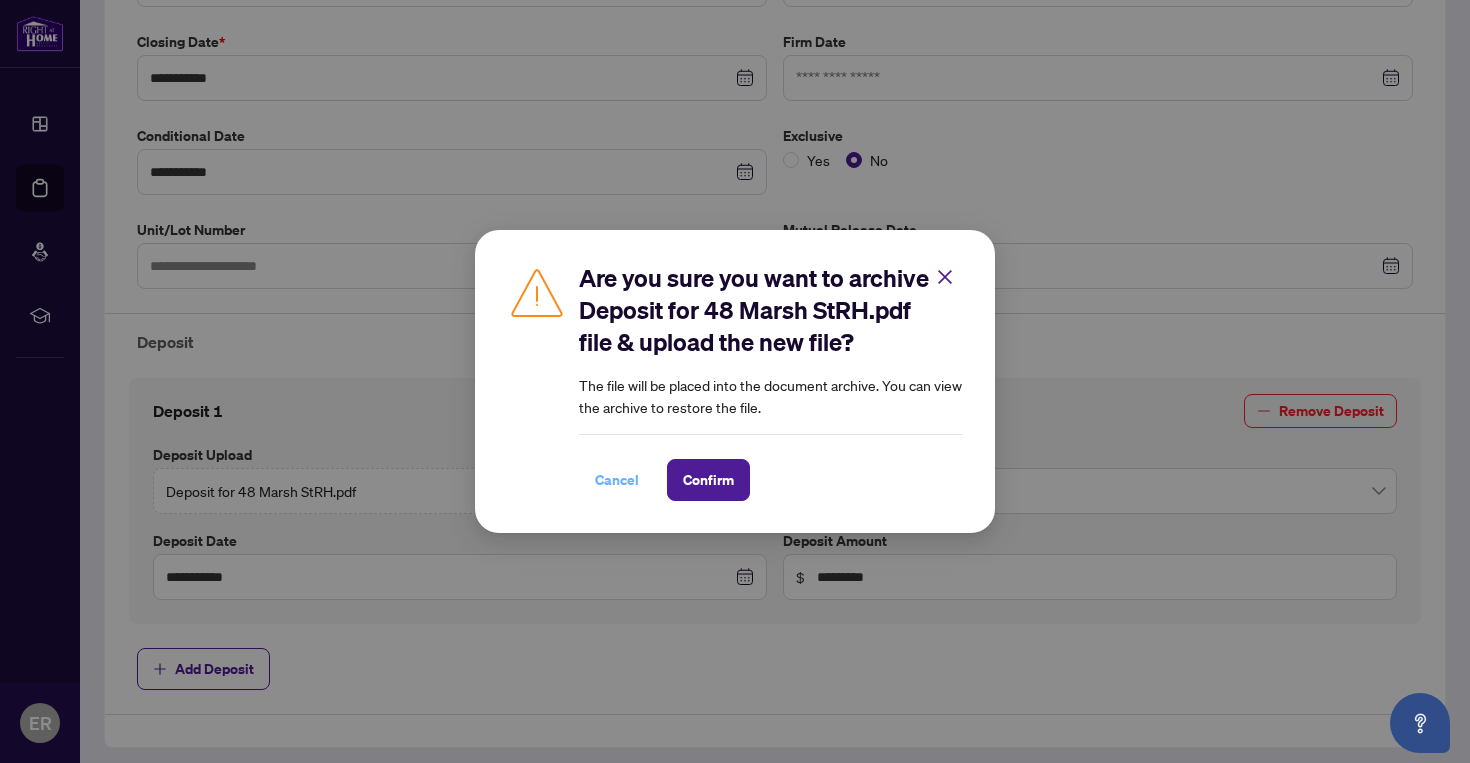 click on "Cancel" at bounding box center [617, 480] 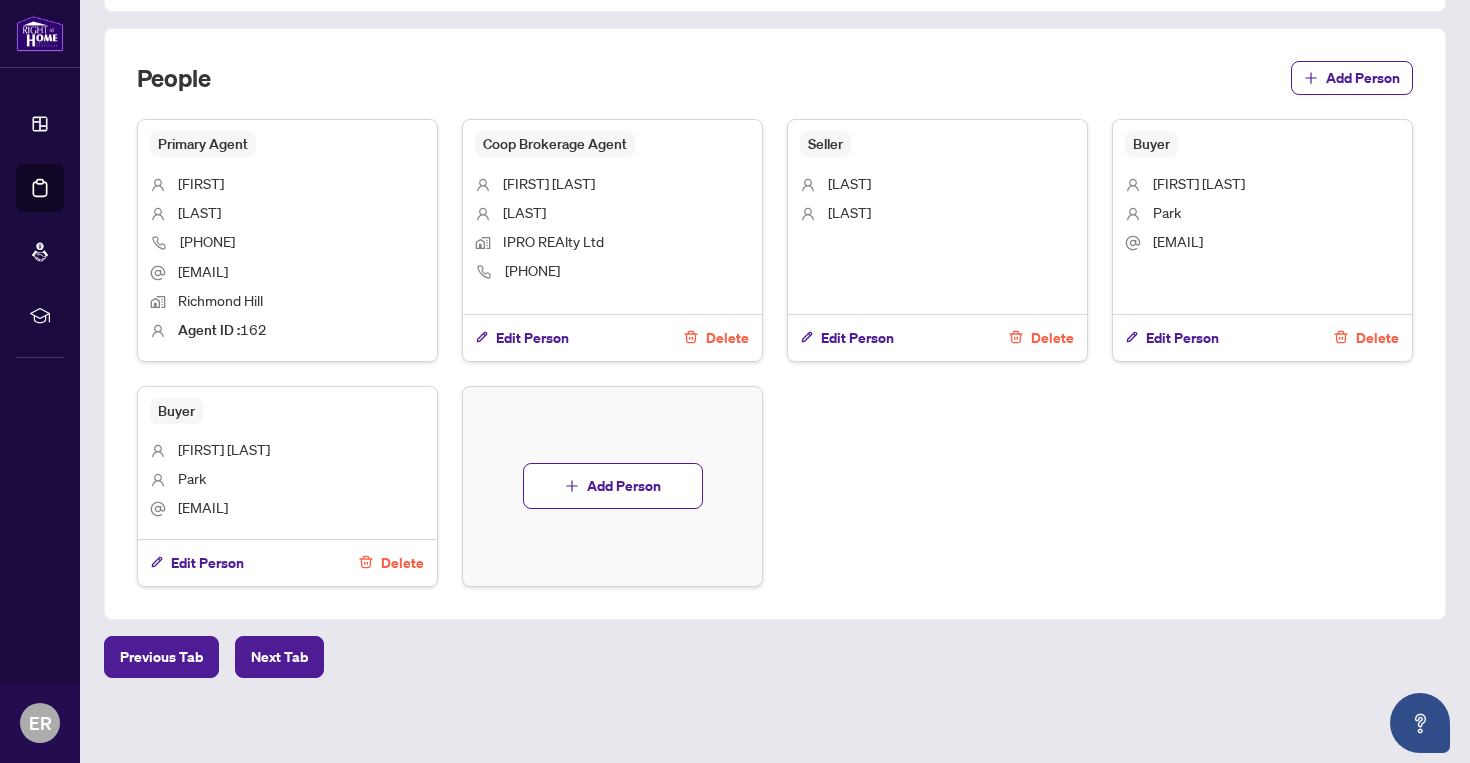 scroll, scrollTop: 1161, scrollLeft: 0, axis: vertical 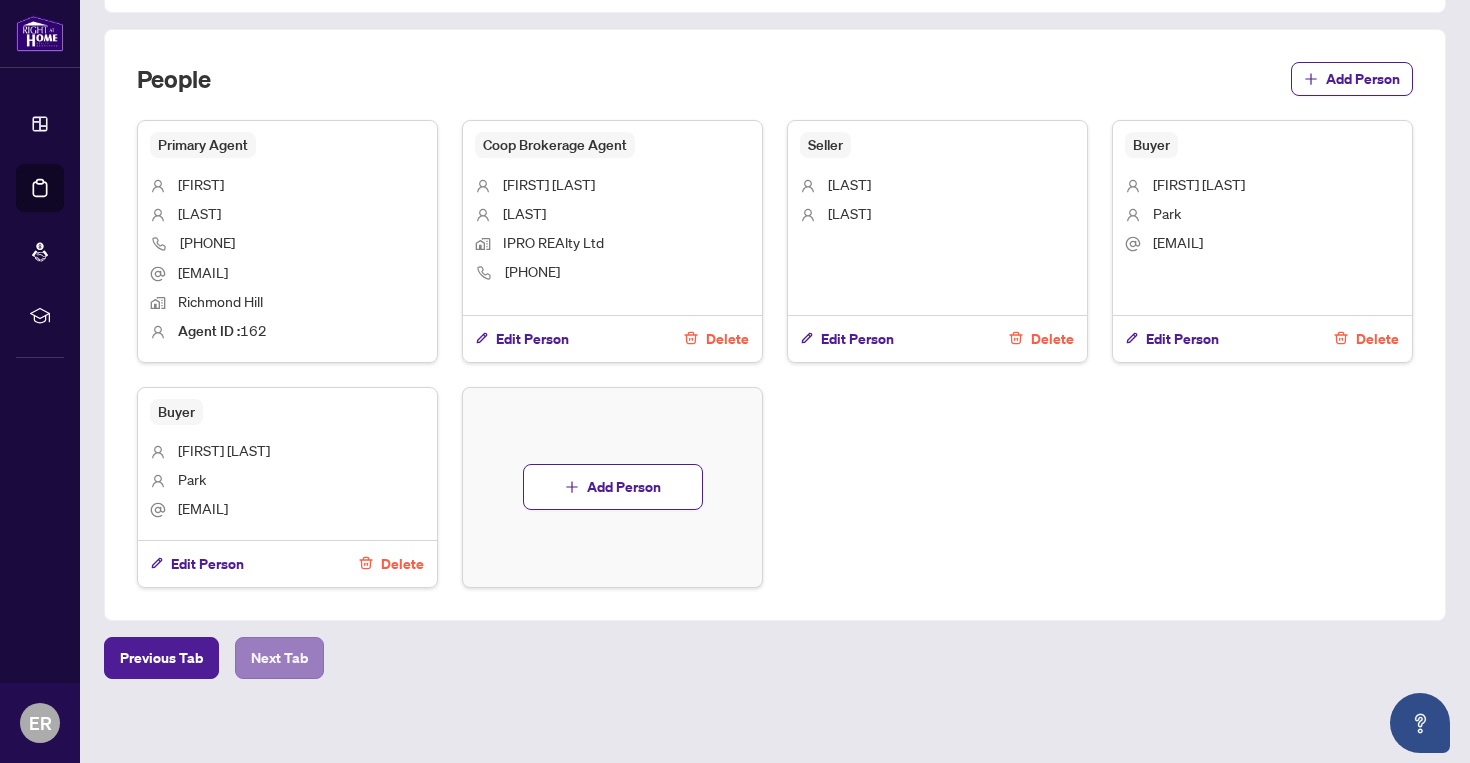 click on "Next Tab" at bounding box center (279, 658) 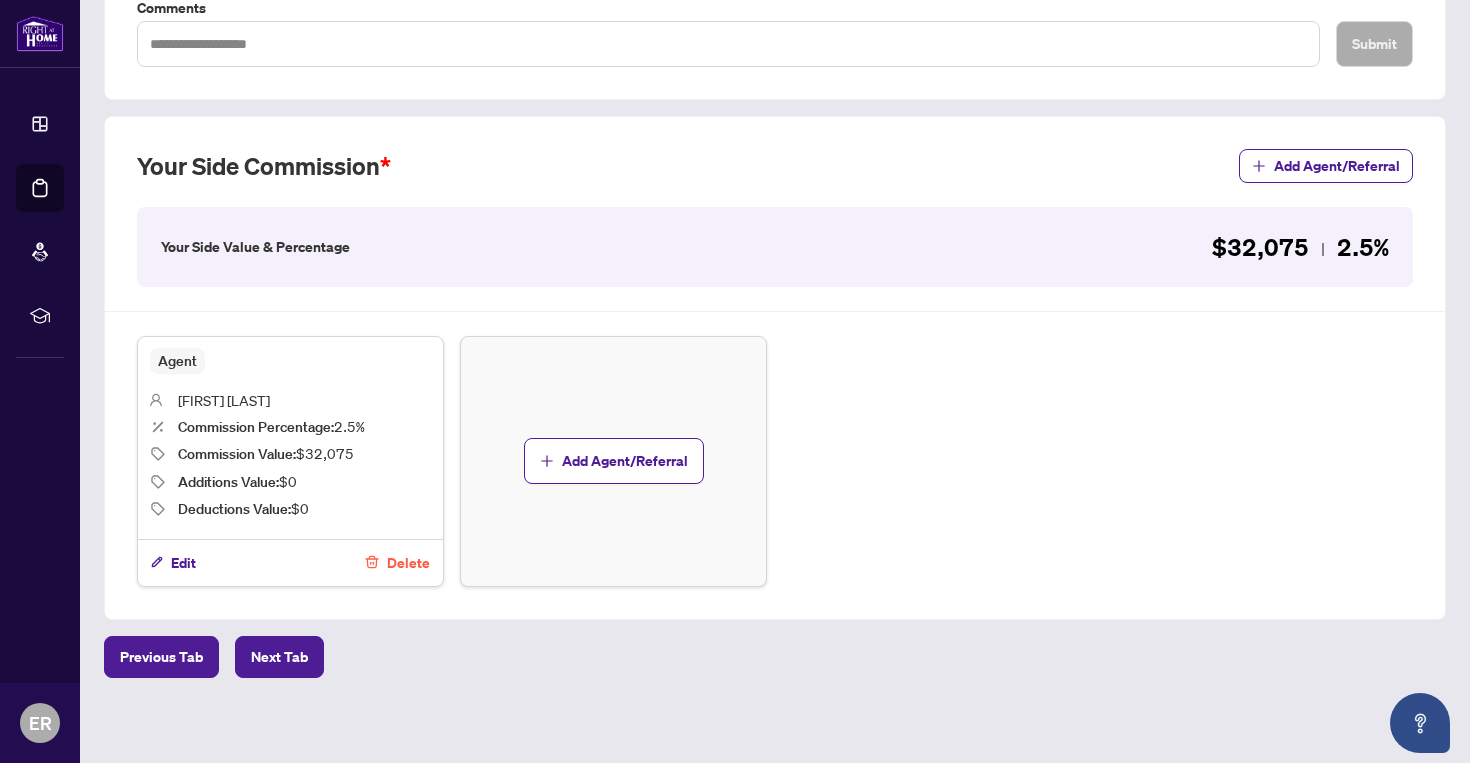 scroll, scrollTop: 469, scrollLeft: 0, axis: vertical 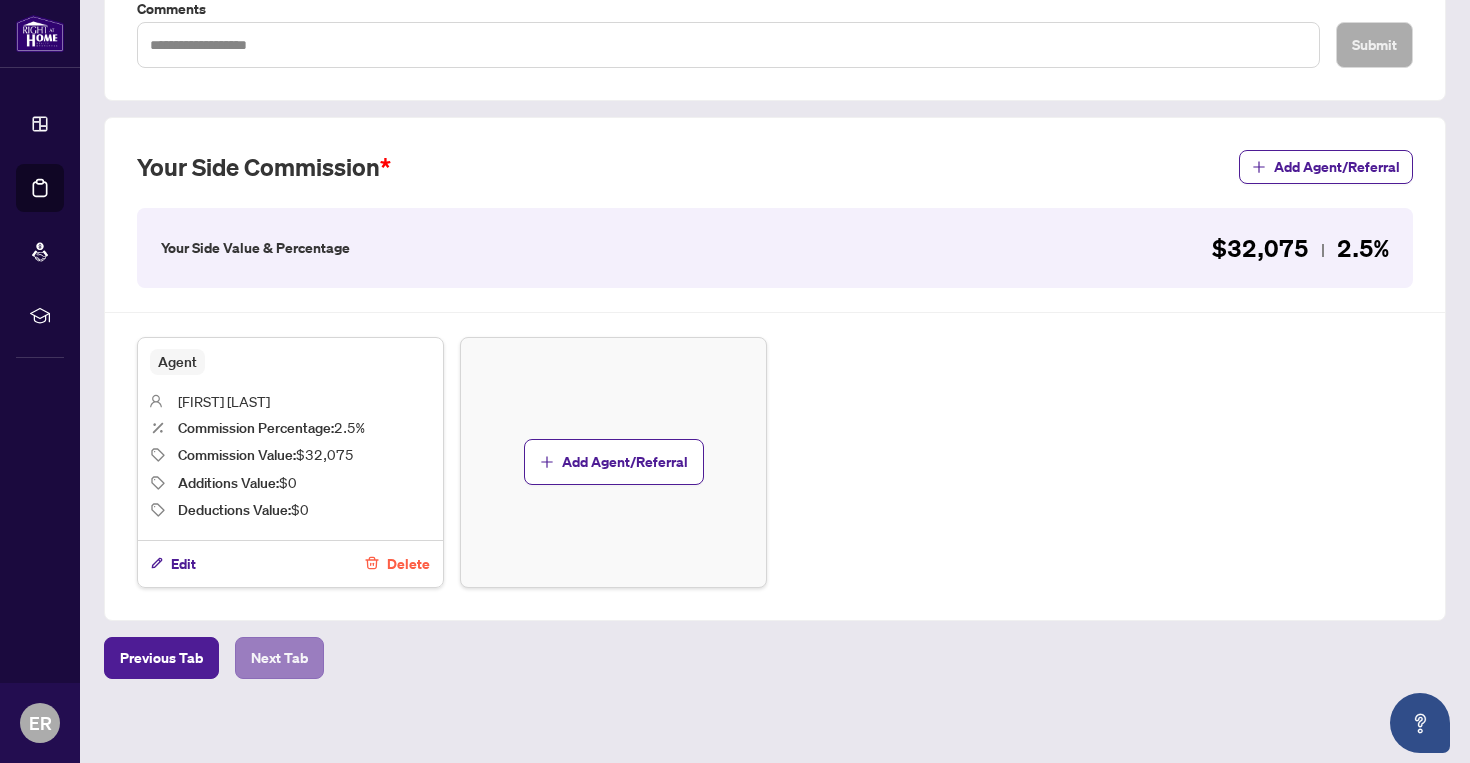 click on "Next Tab" at bounding box center (279, 658) 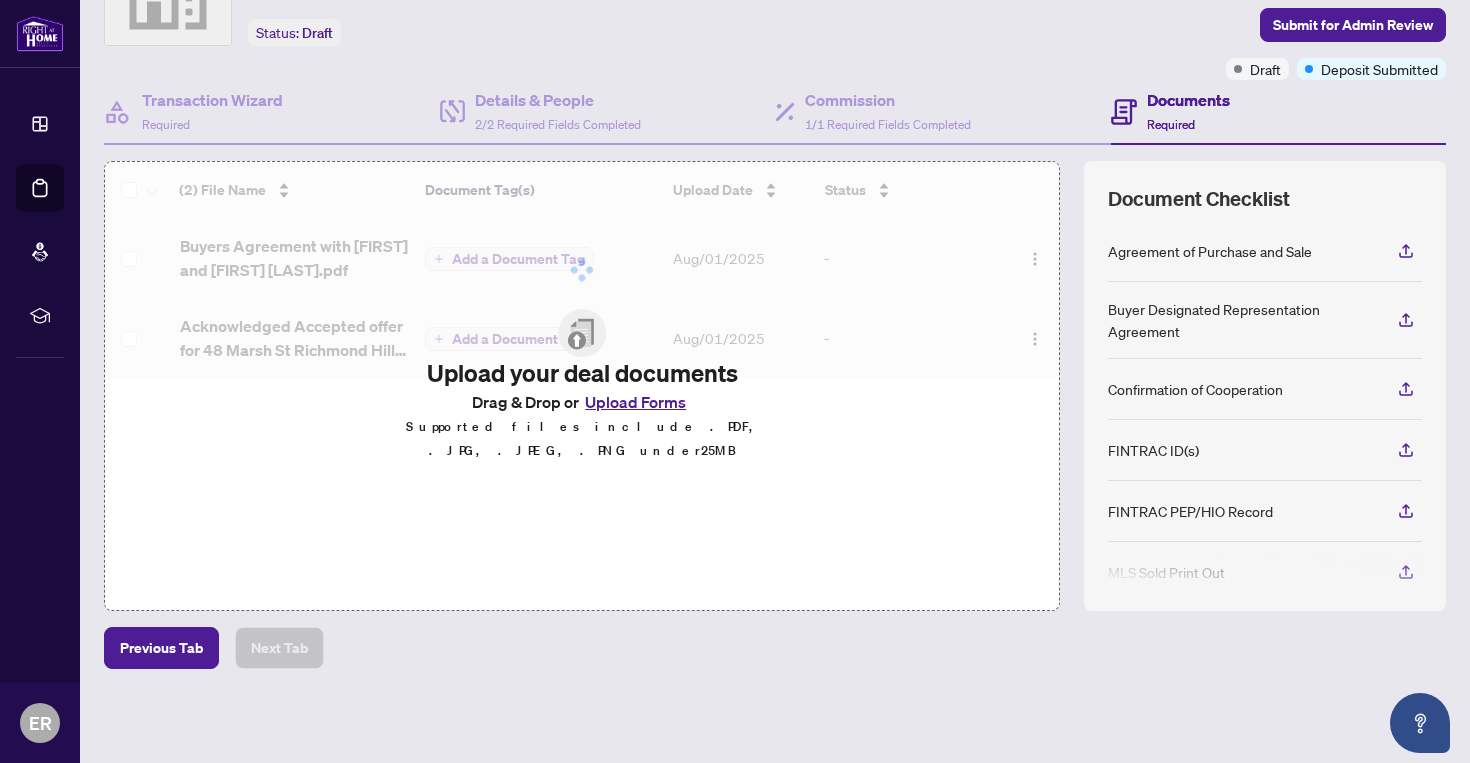 scroll, scrollTop: 112, scrollLeft: 0, axis: vertical 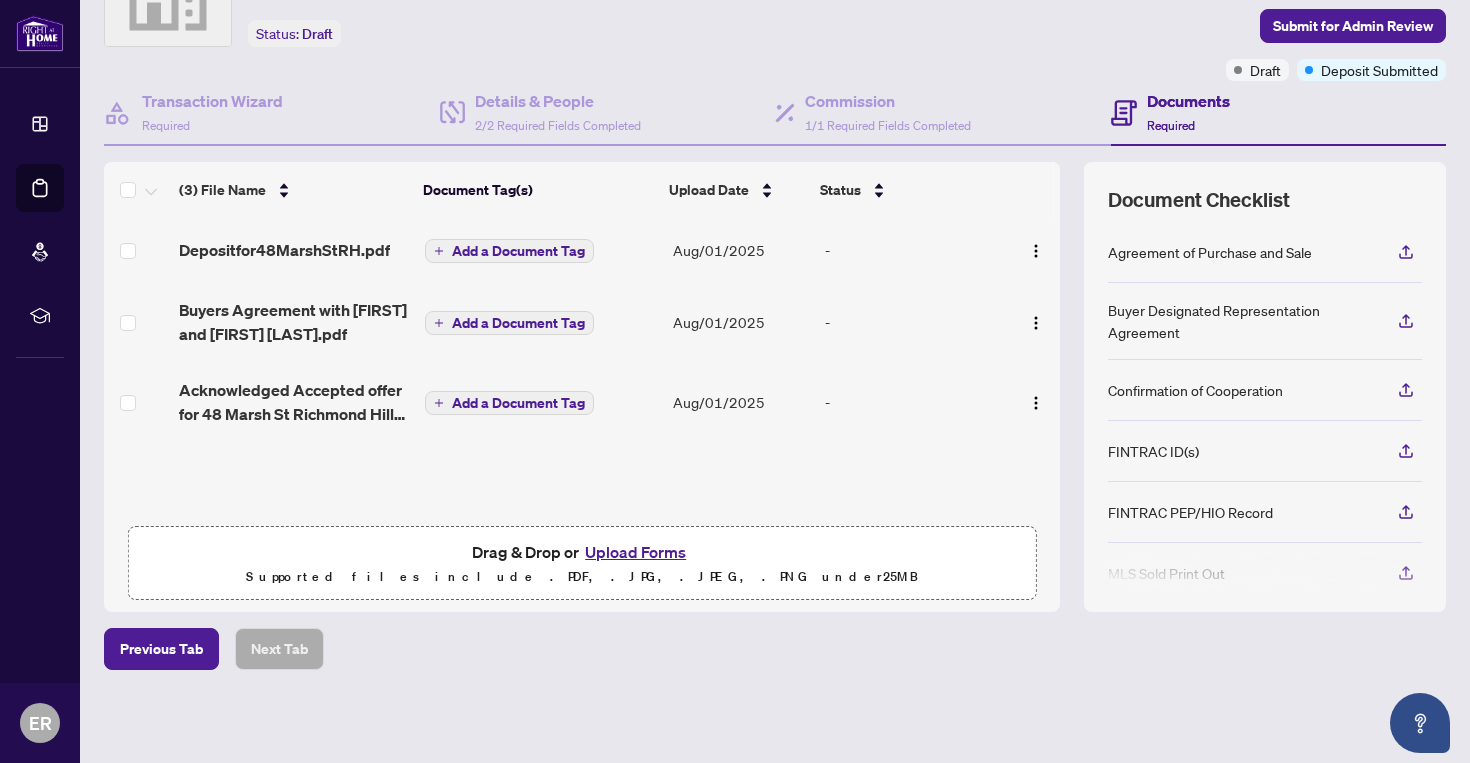 click on "Upload Forms" at bounding box center [635, 552] 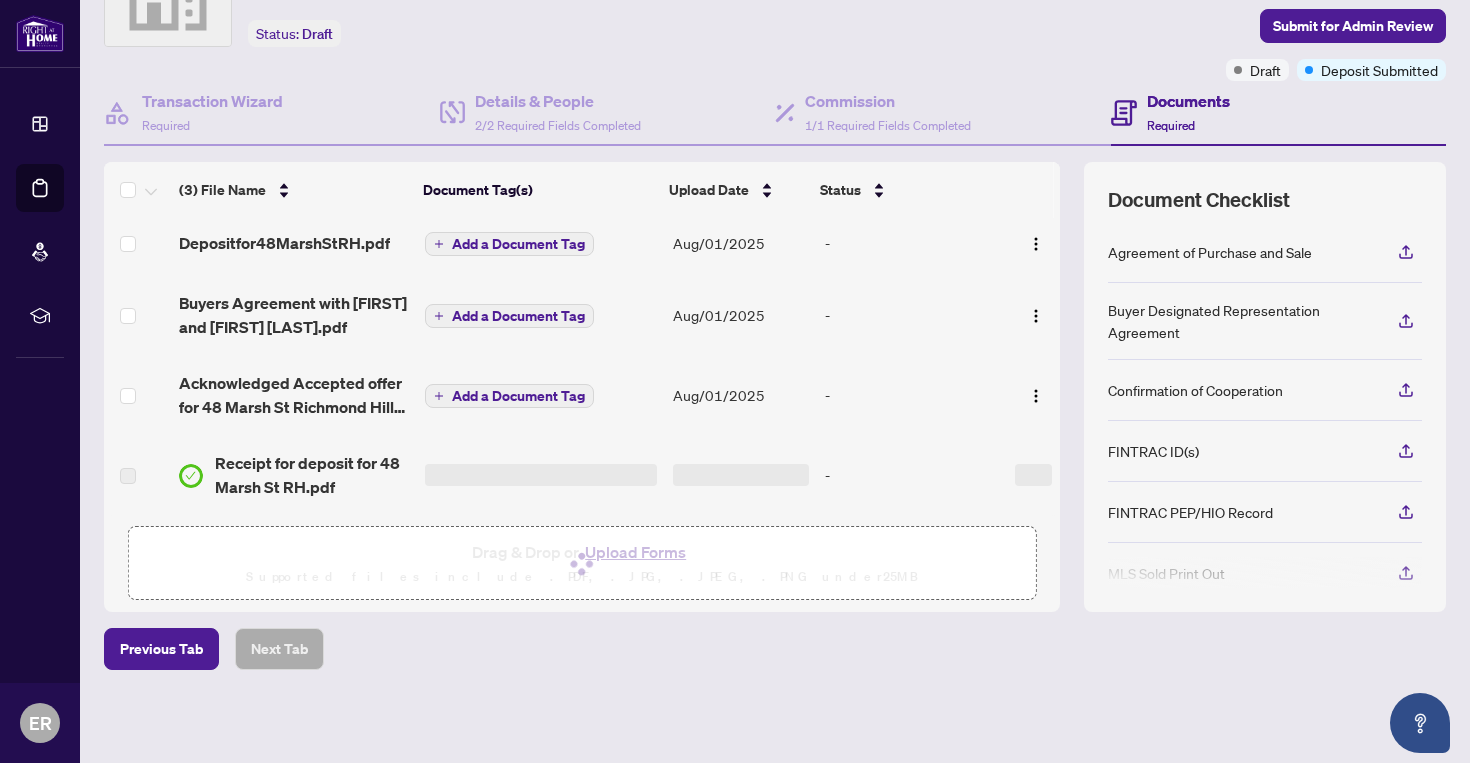 scroll, scrollTop: 29, scrollLeft: 0, axis: vertical 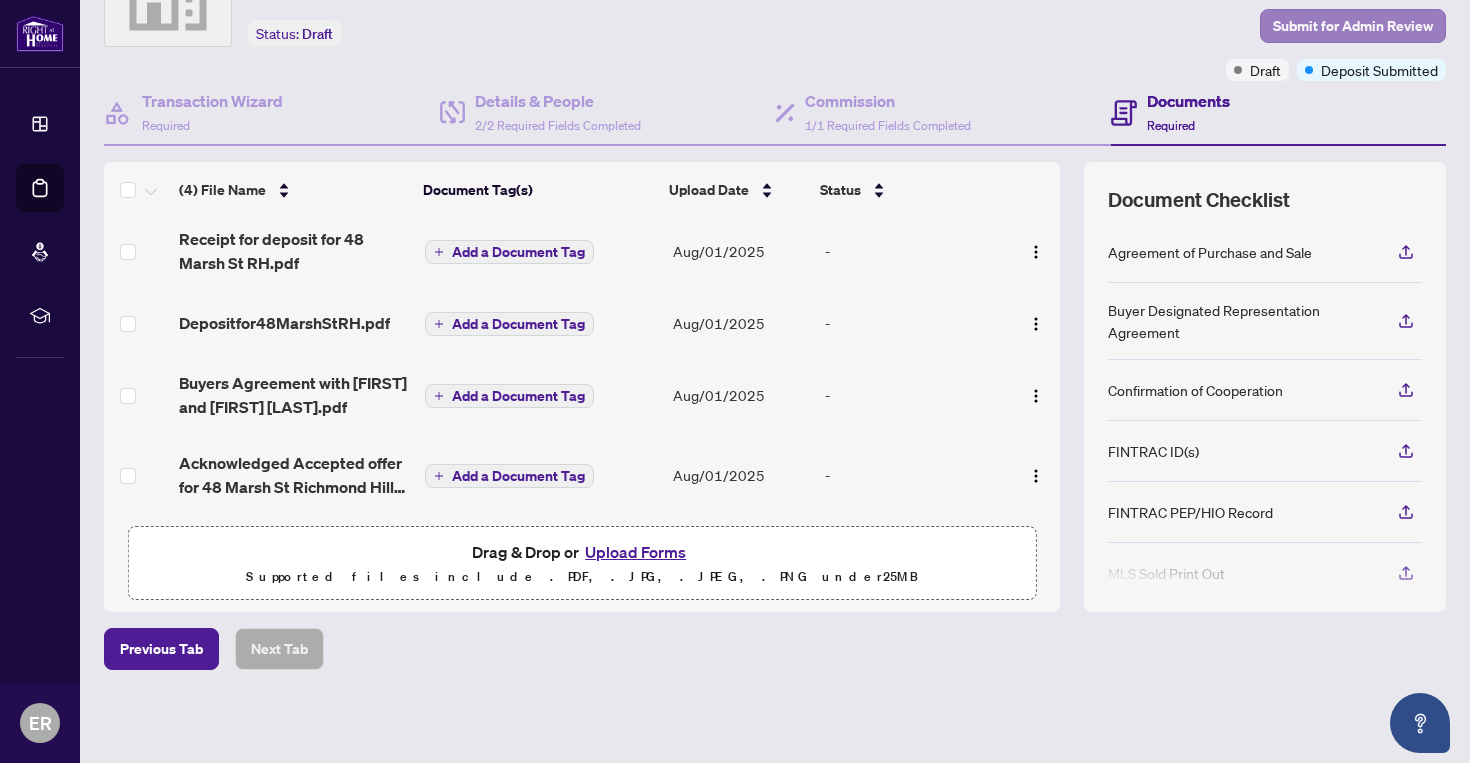 click on "Submit for Admin Review" at bounding box center [1353, 26] 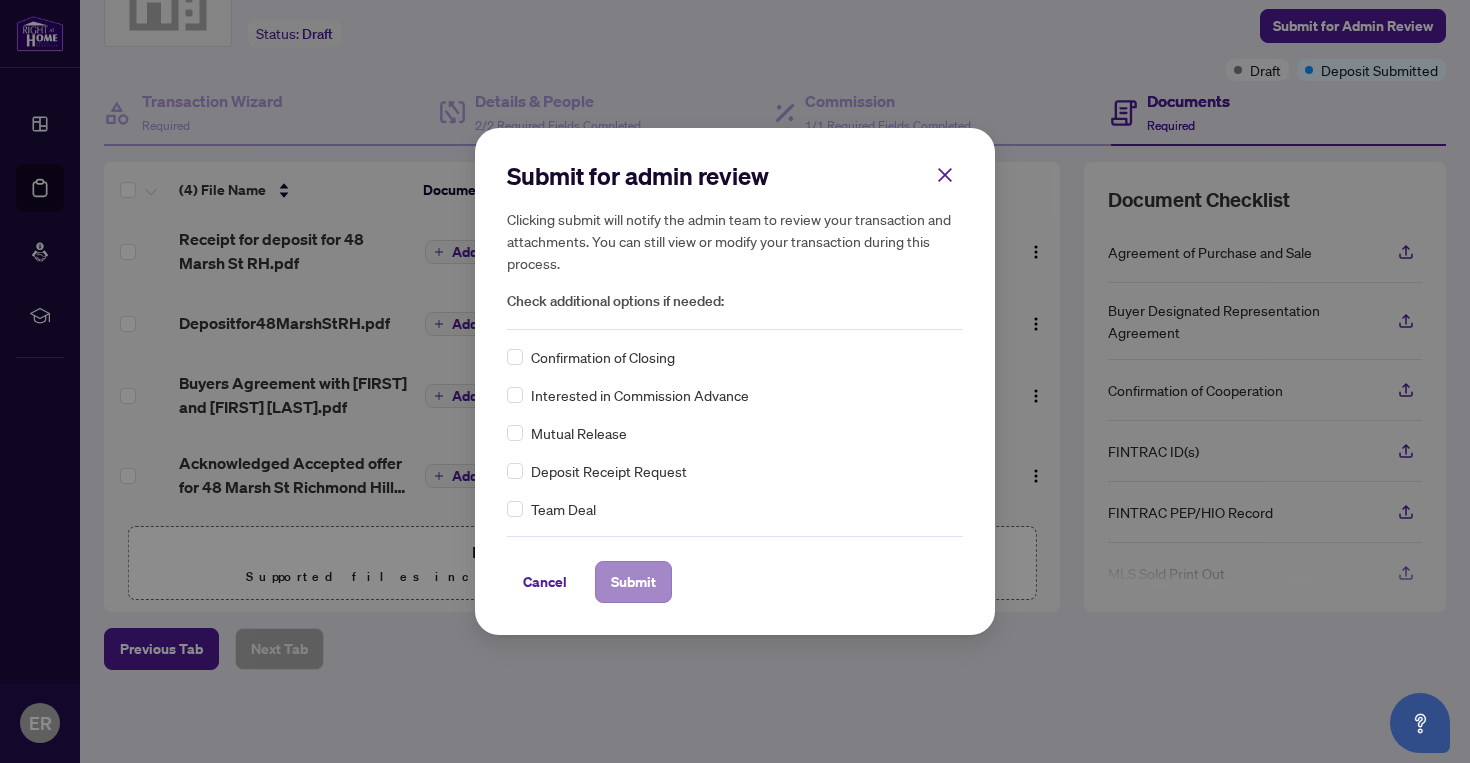 click on "Submit" at bounding box center (633, 582) 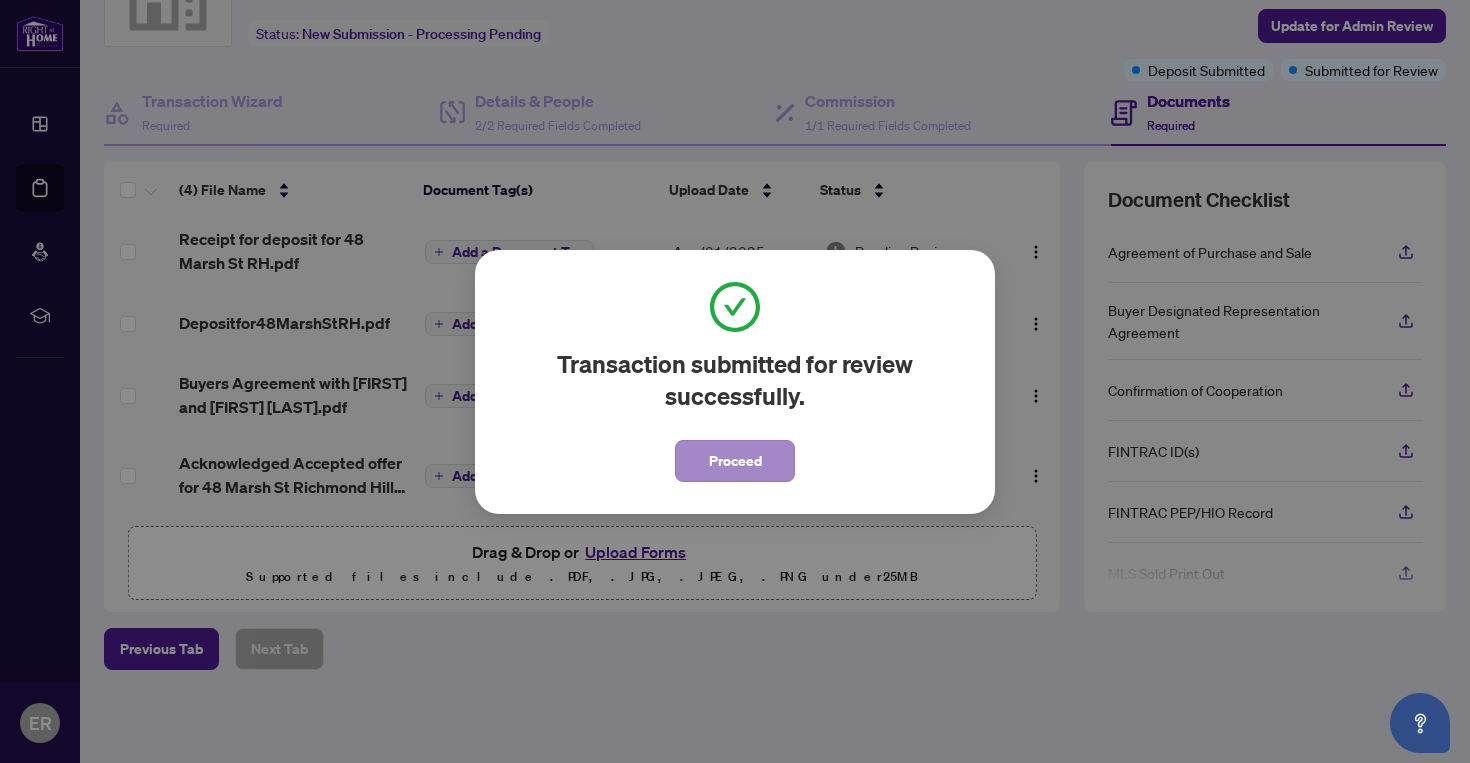 click on "Proceed" at bounding box center [735, 461] 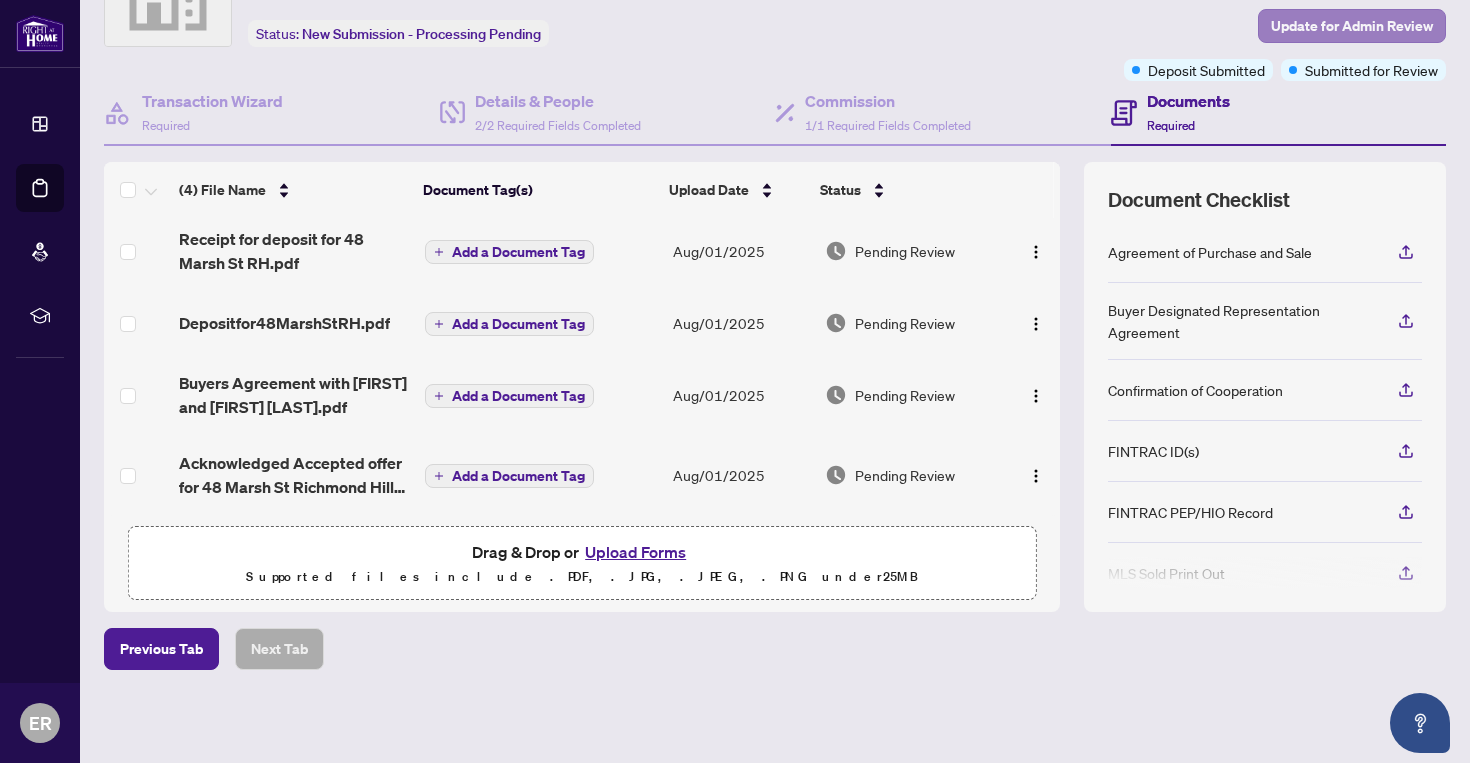 click on "Update for Admin Review" at bounding box center (1352, 26) 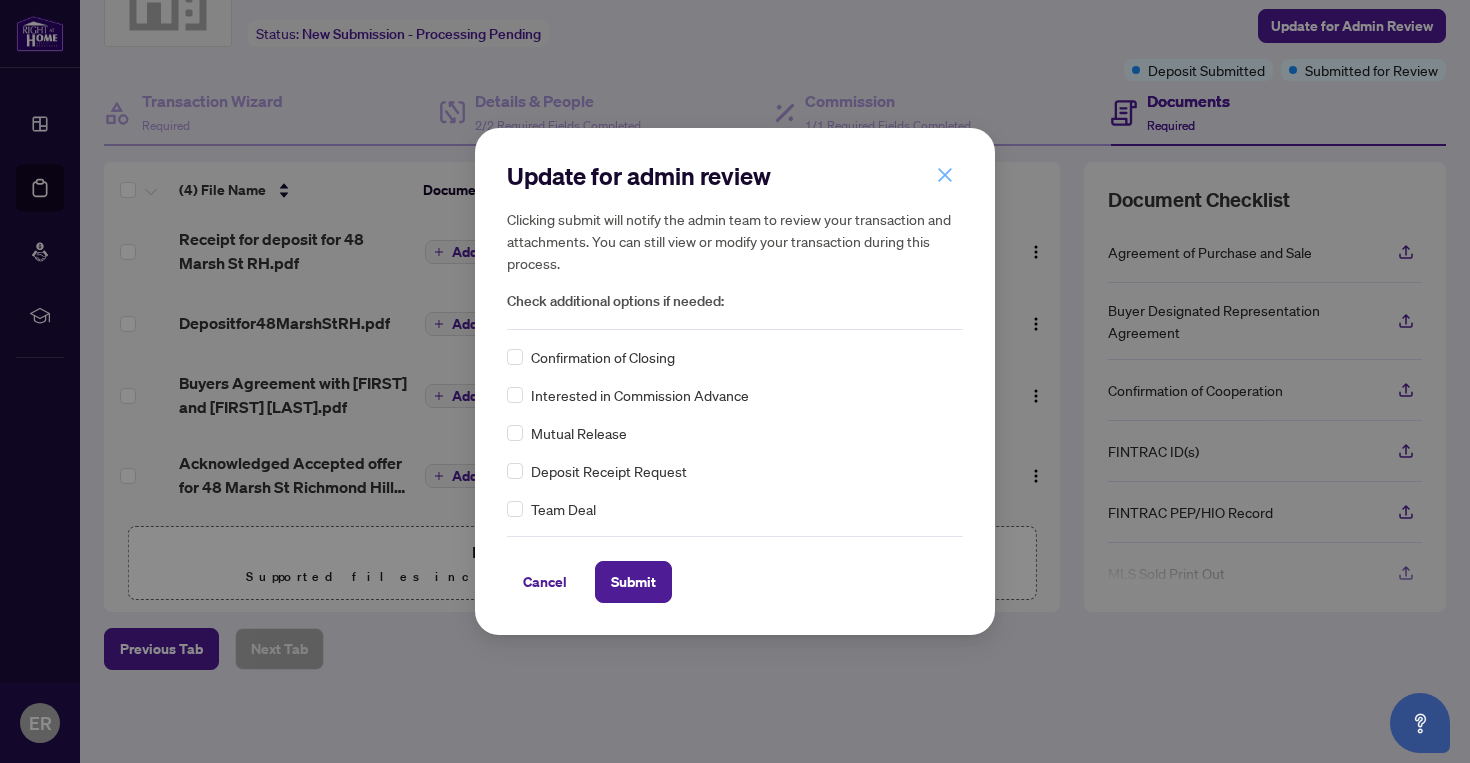 click 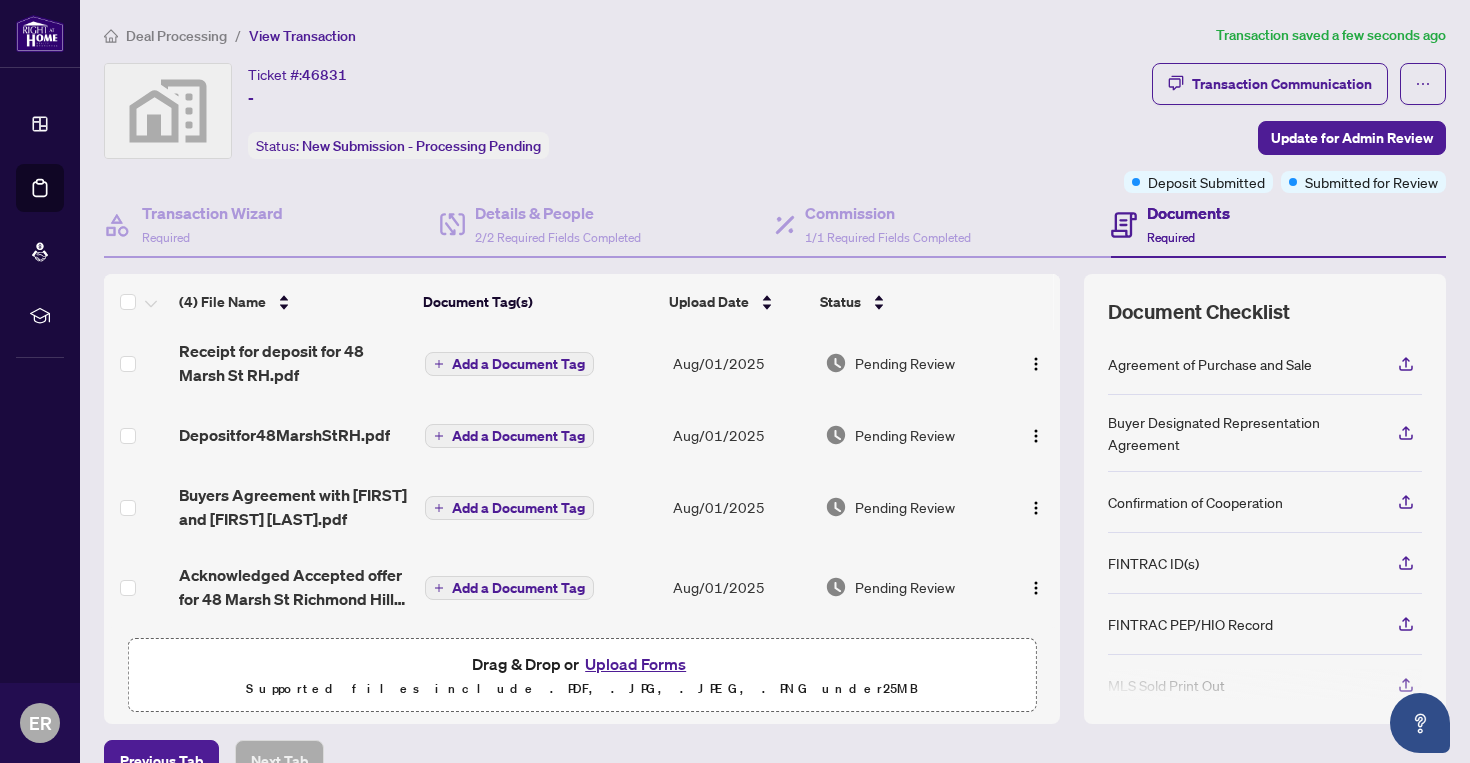 scroll, scrollTop: 0, scrollLeft: 0, axis: both 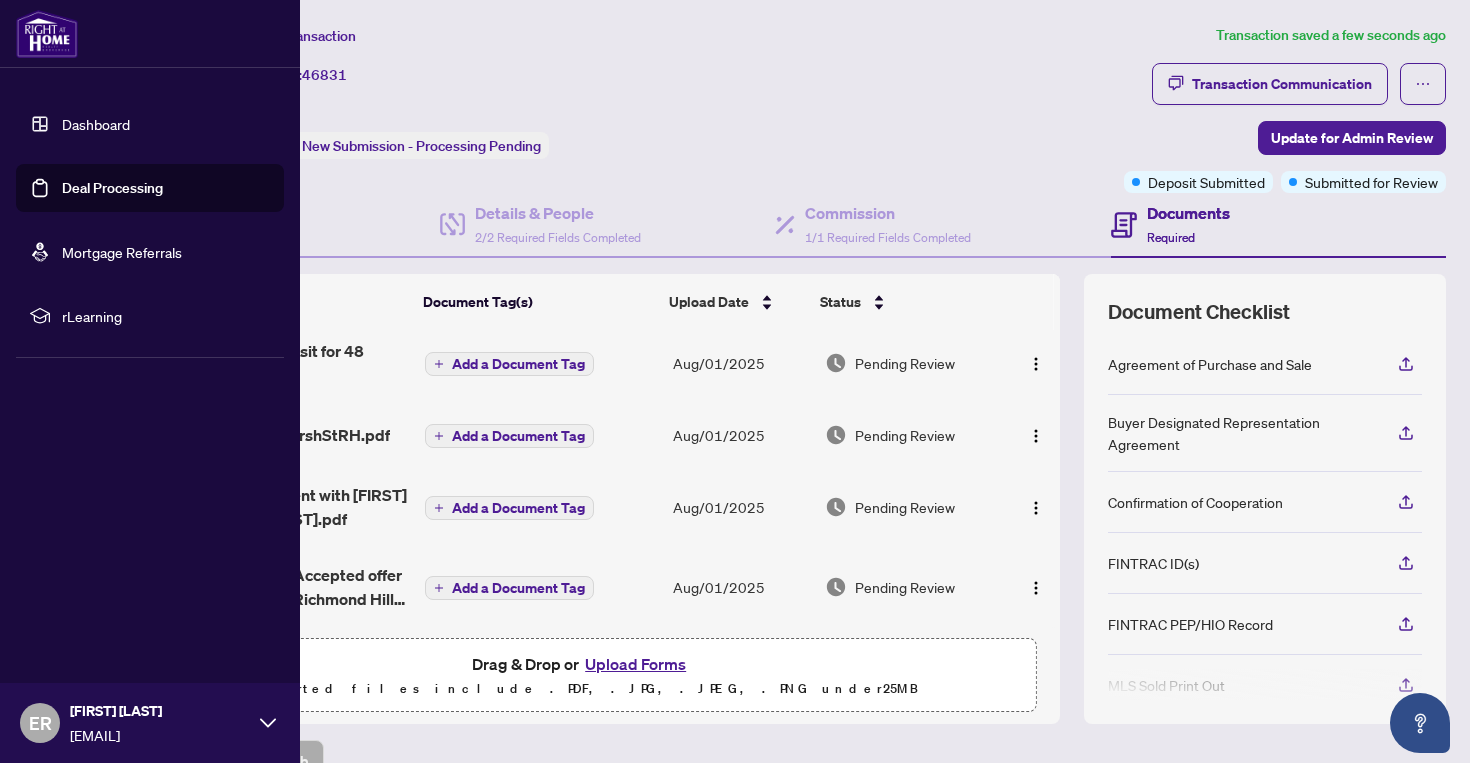 click 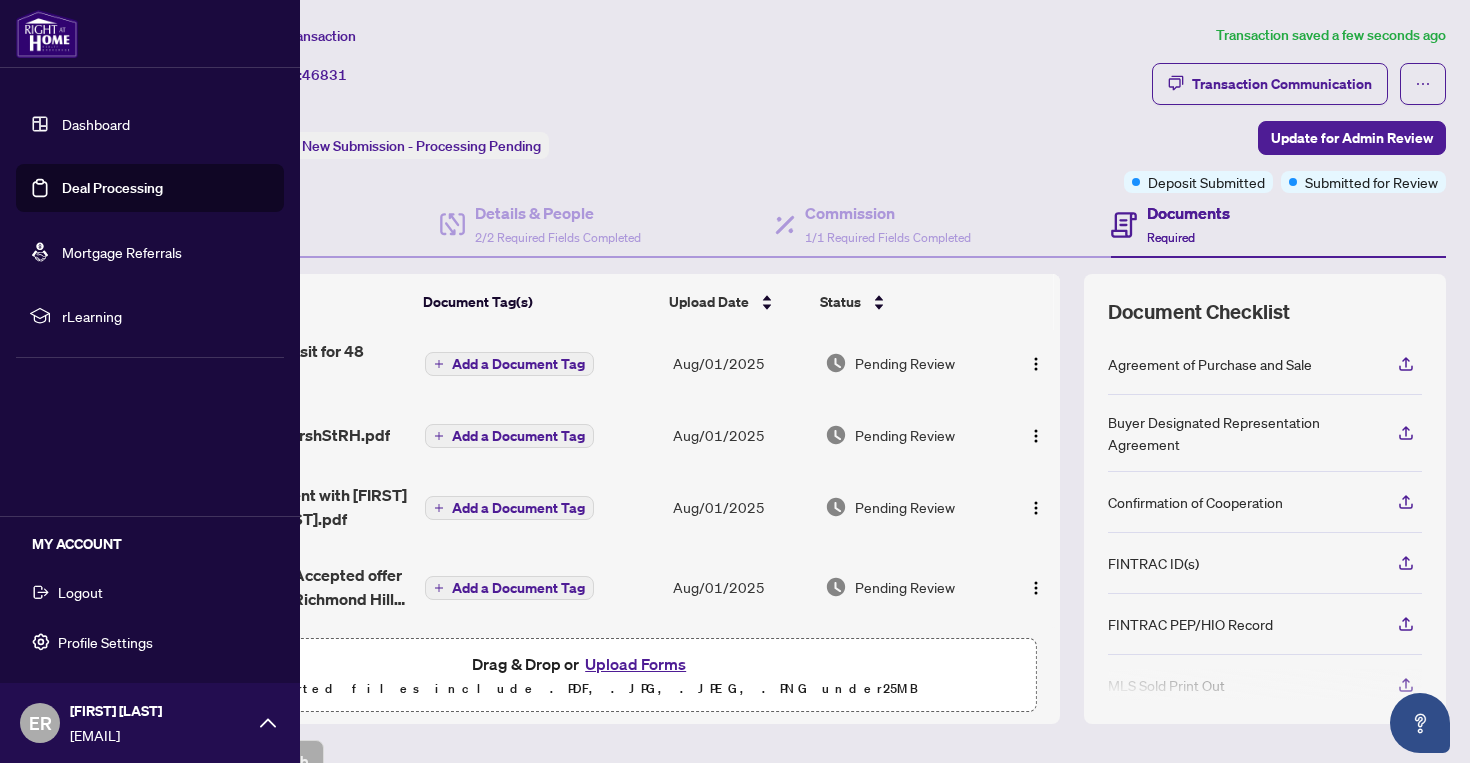 click on "Logout" at bounding box center (80, 592) 